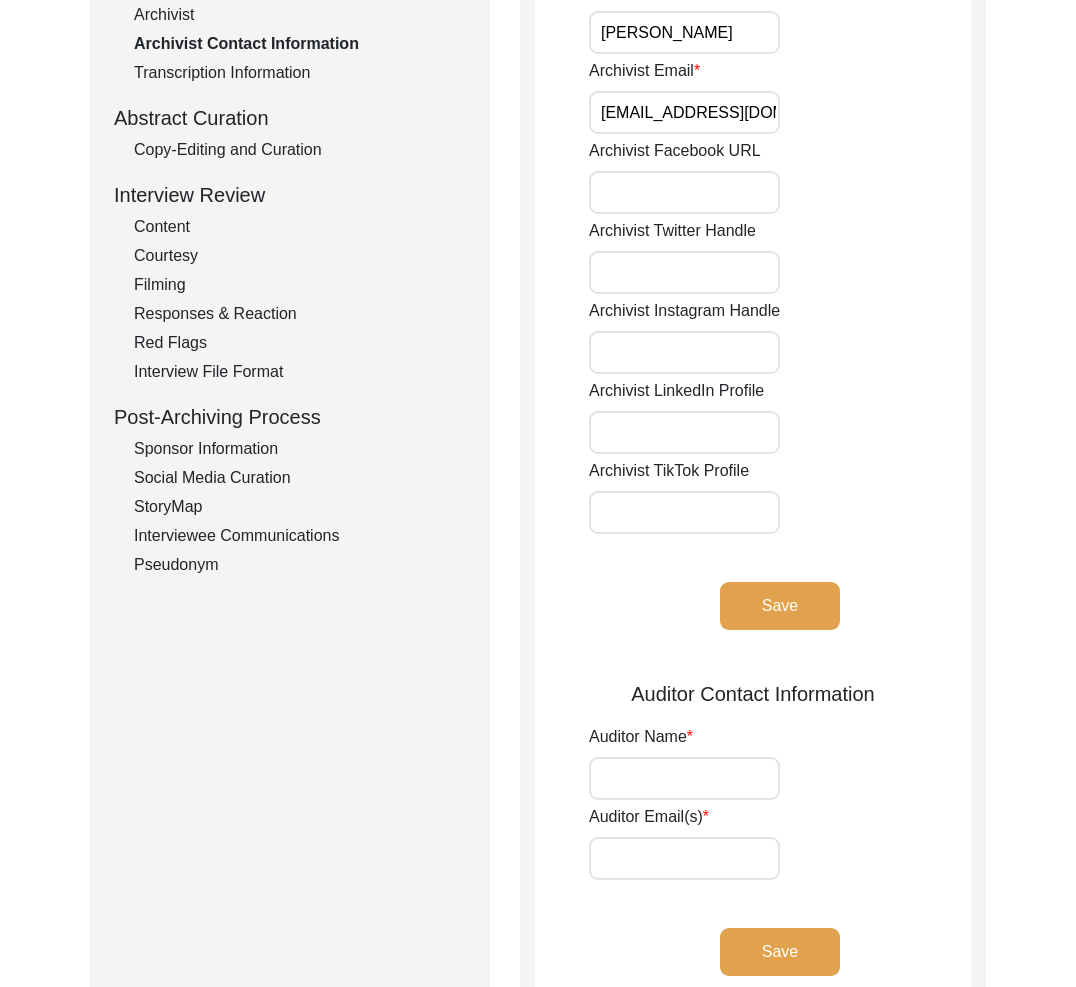 scroll, scrollTop: 0, scrollLeft: 0, axis: both 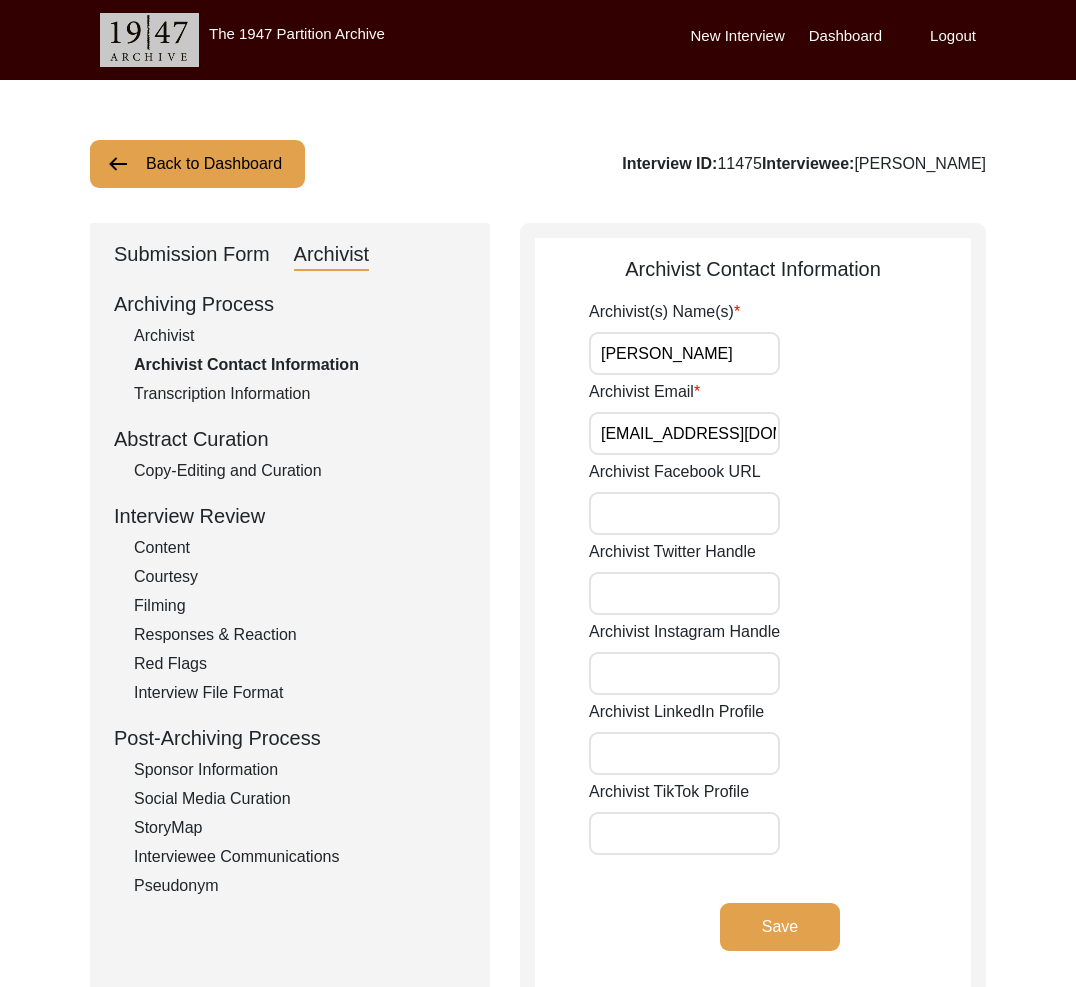 click on "Back to Dashboard" 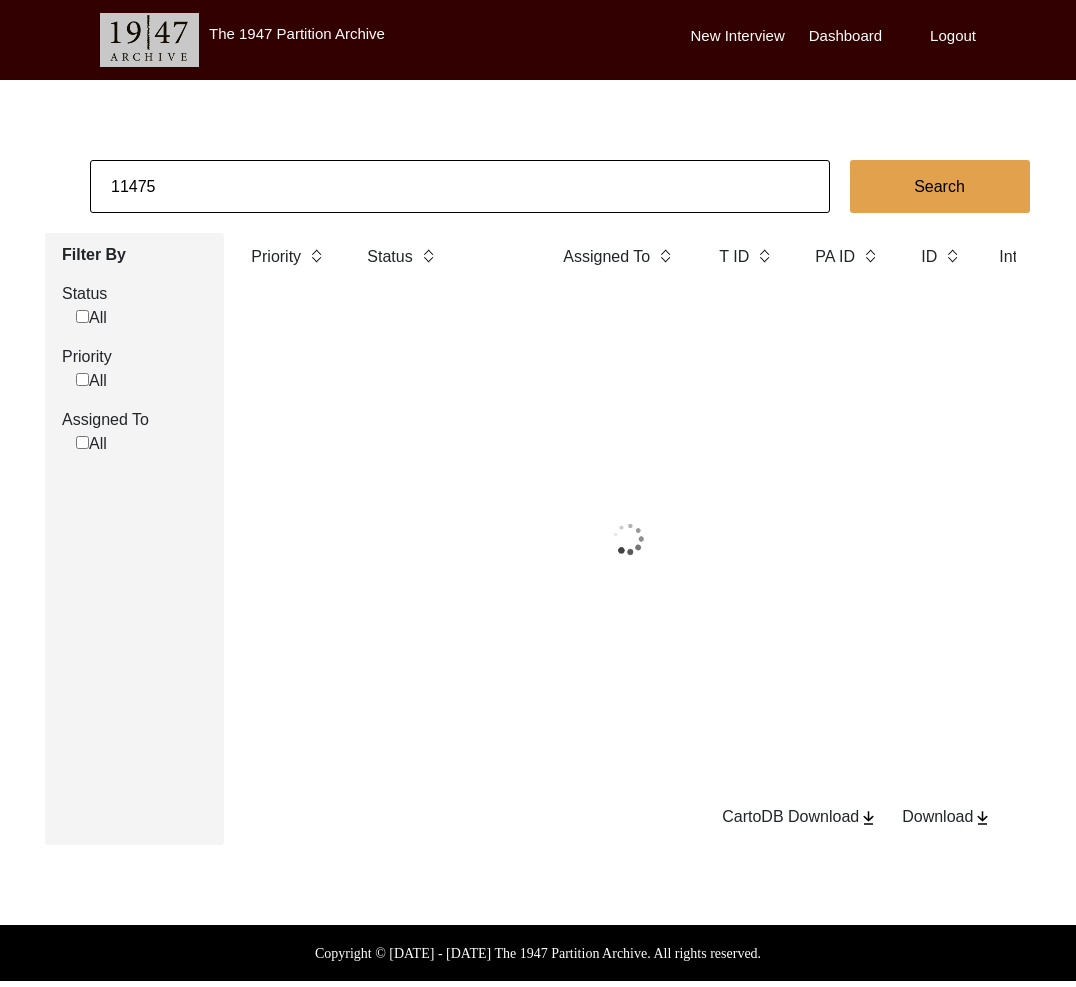 click on "11475" 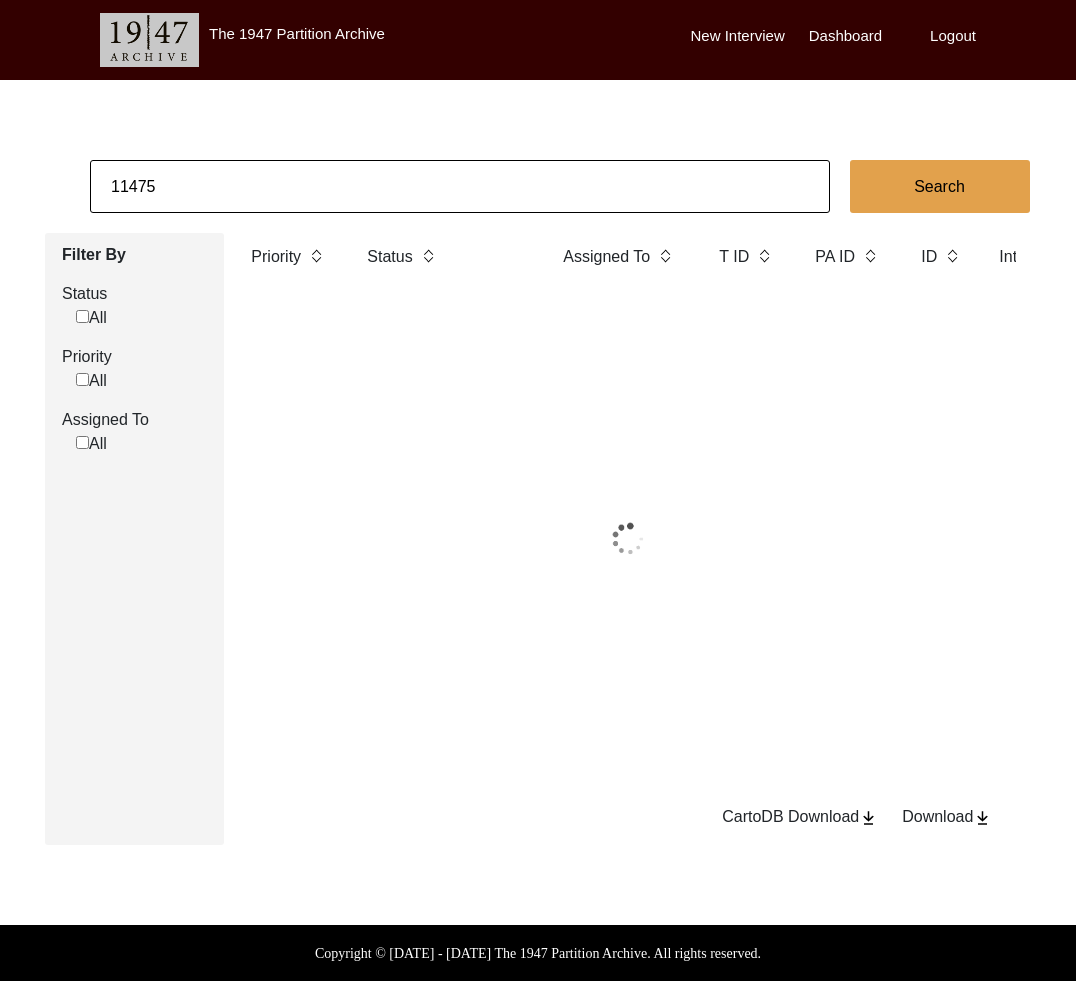 click on "11475" 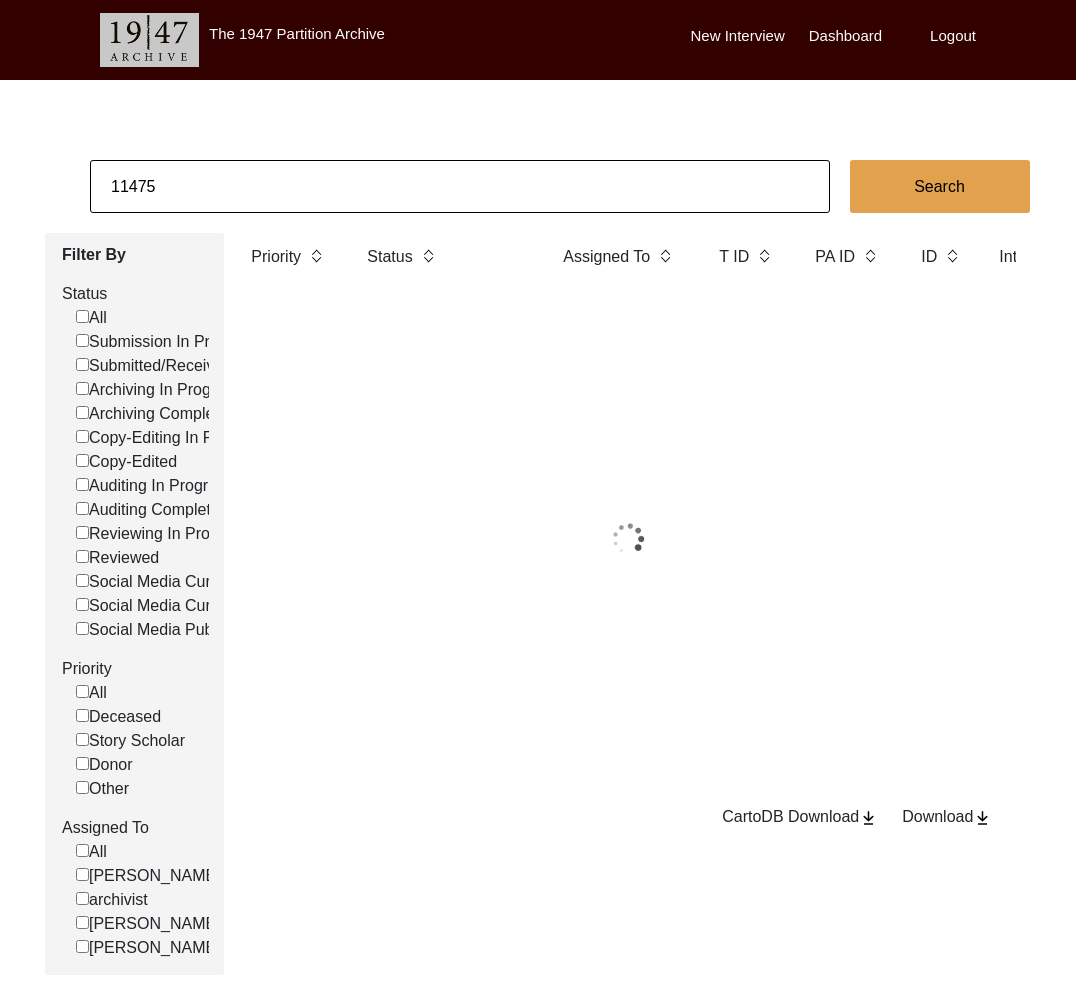paste on "Javairia Abbas" 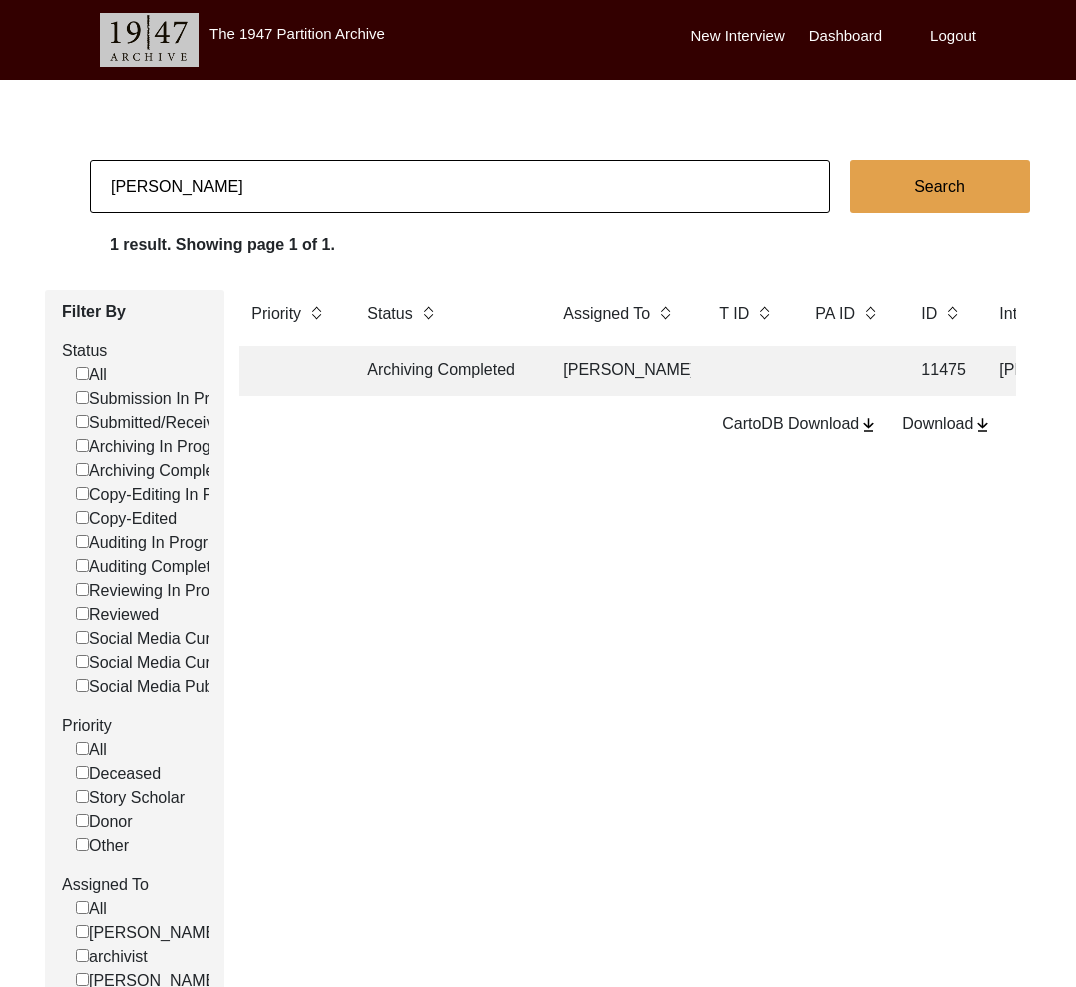 type on "Javairia Abbas" 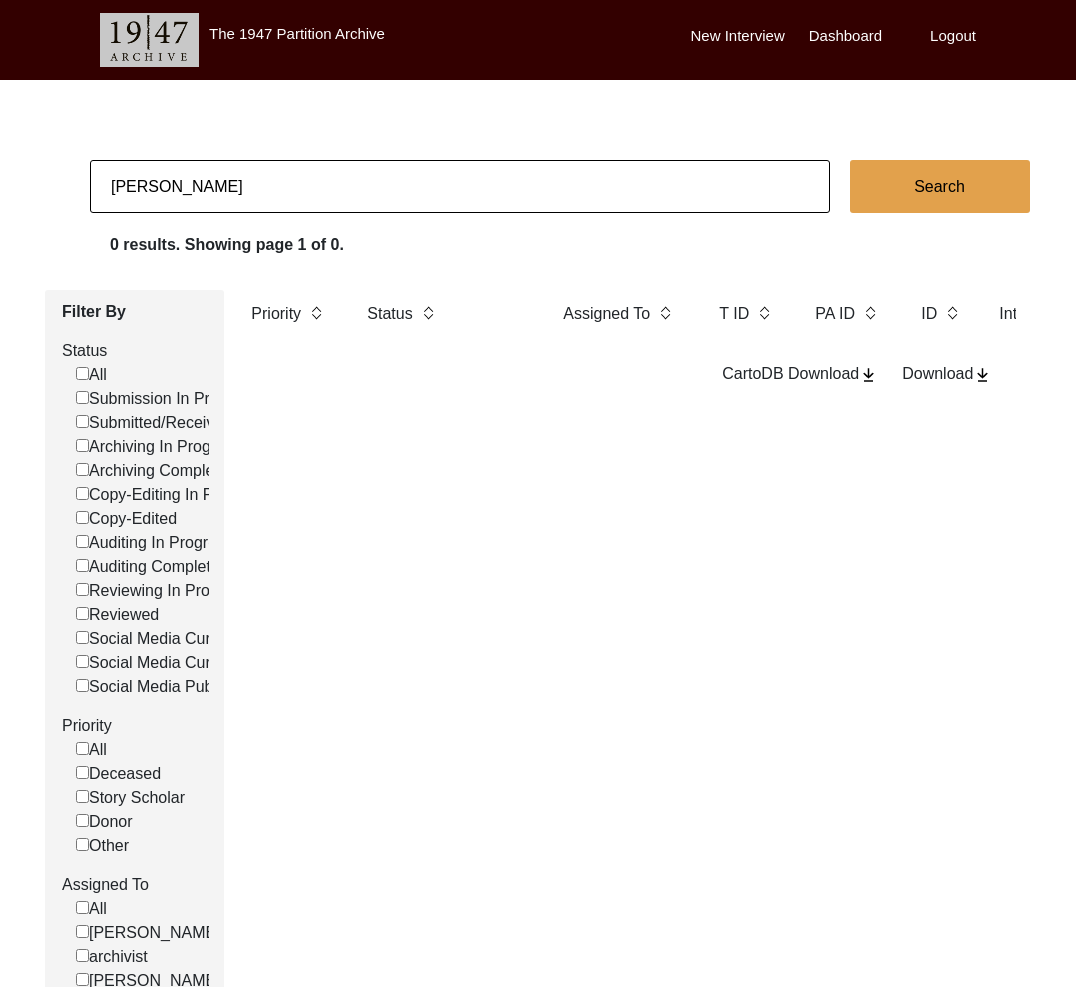 click on "Javairia Abbas" 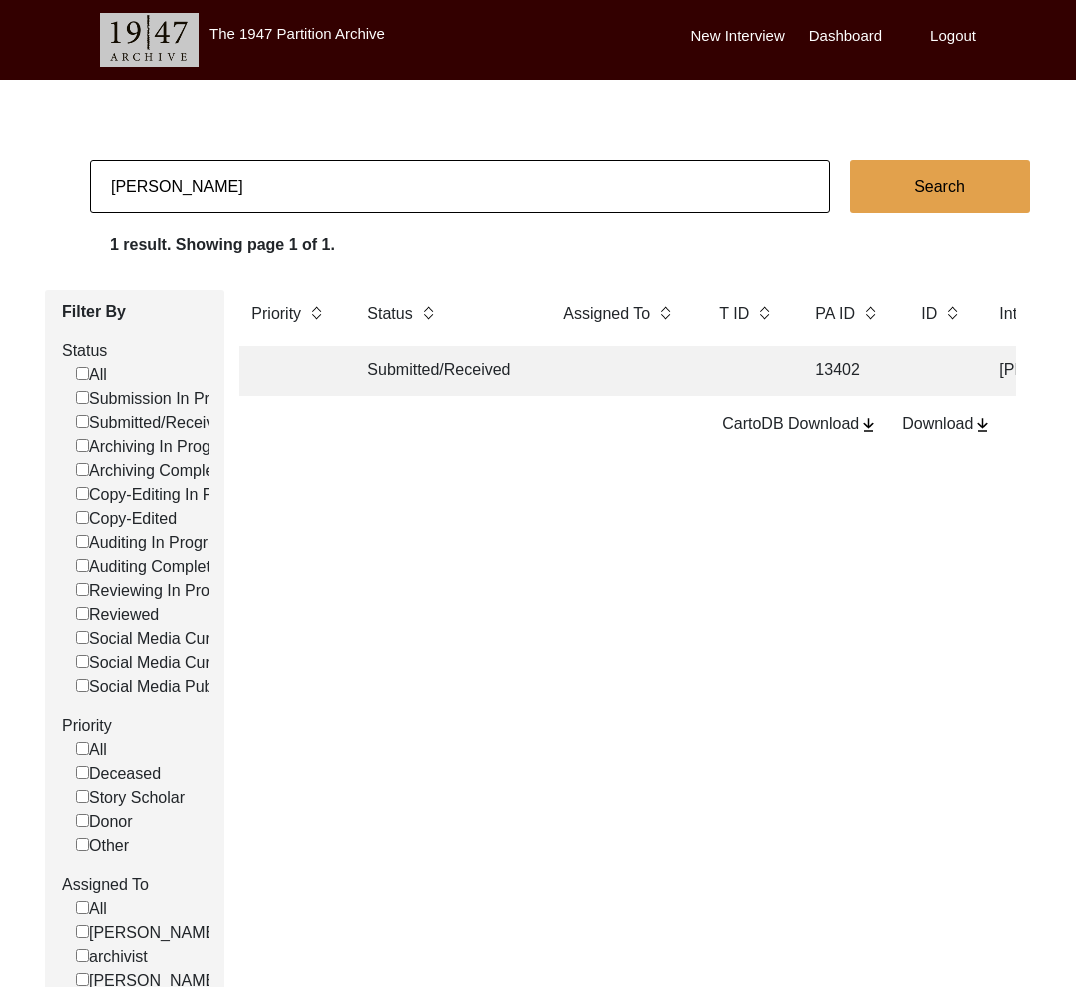 click on "Submitted/Received" 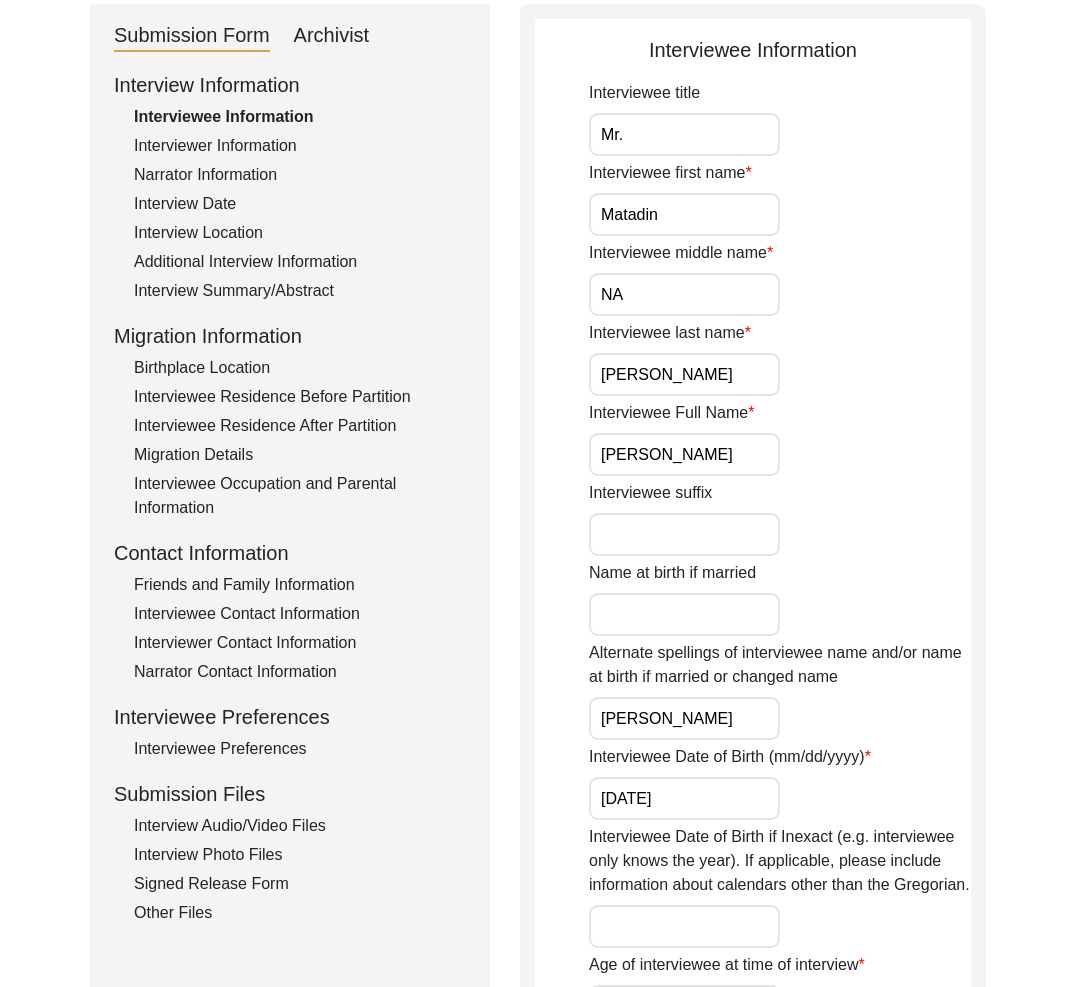scroll, scrollTop: 420, scrollLeft: 0, axis: vertical 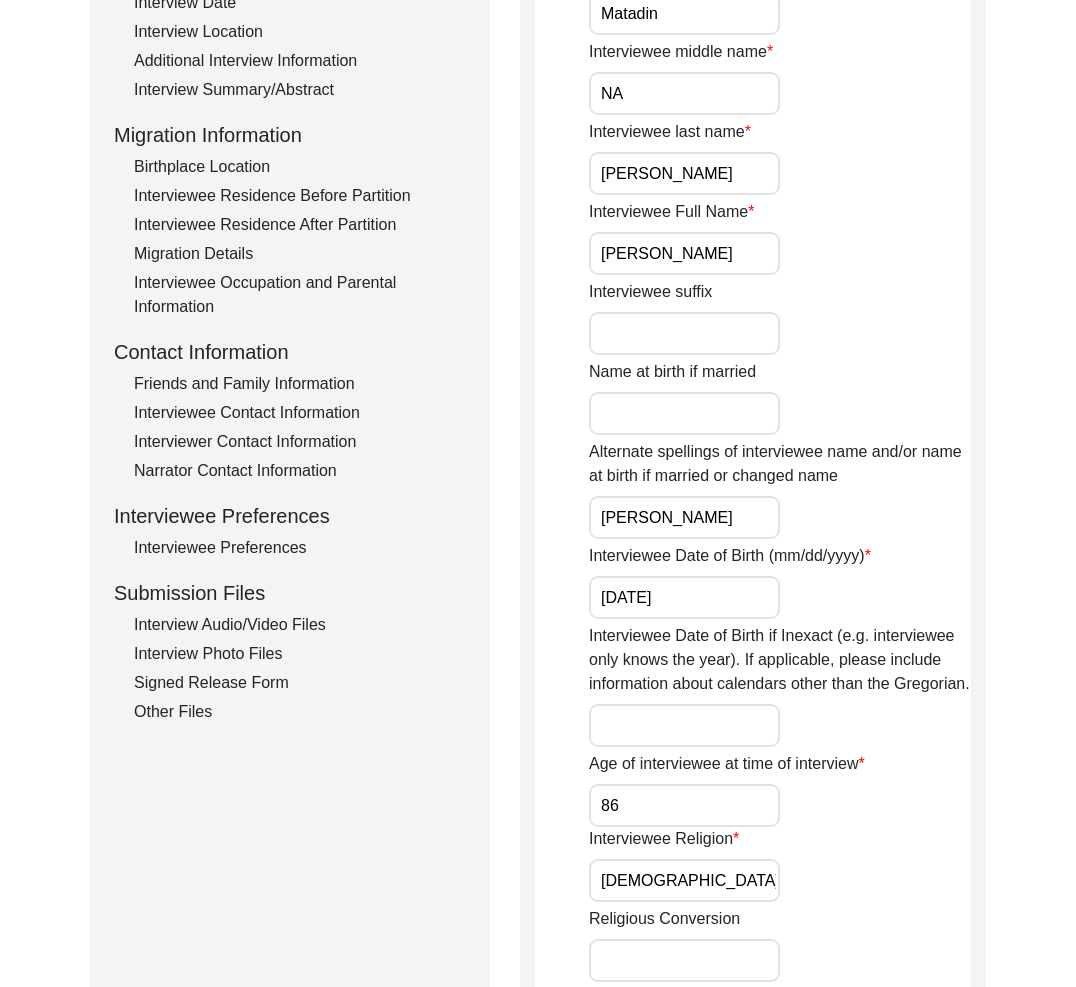 click on "Interview Audio/Video Files" 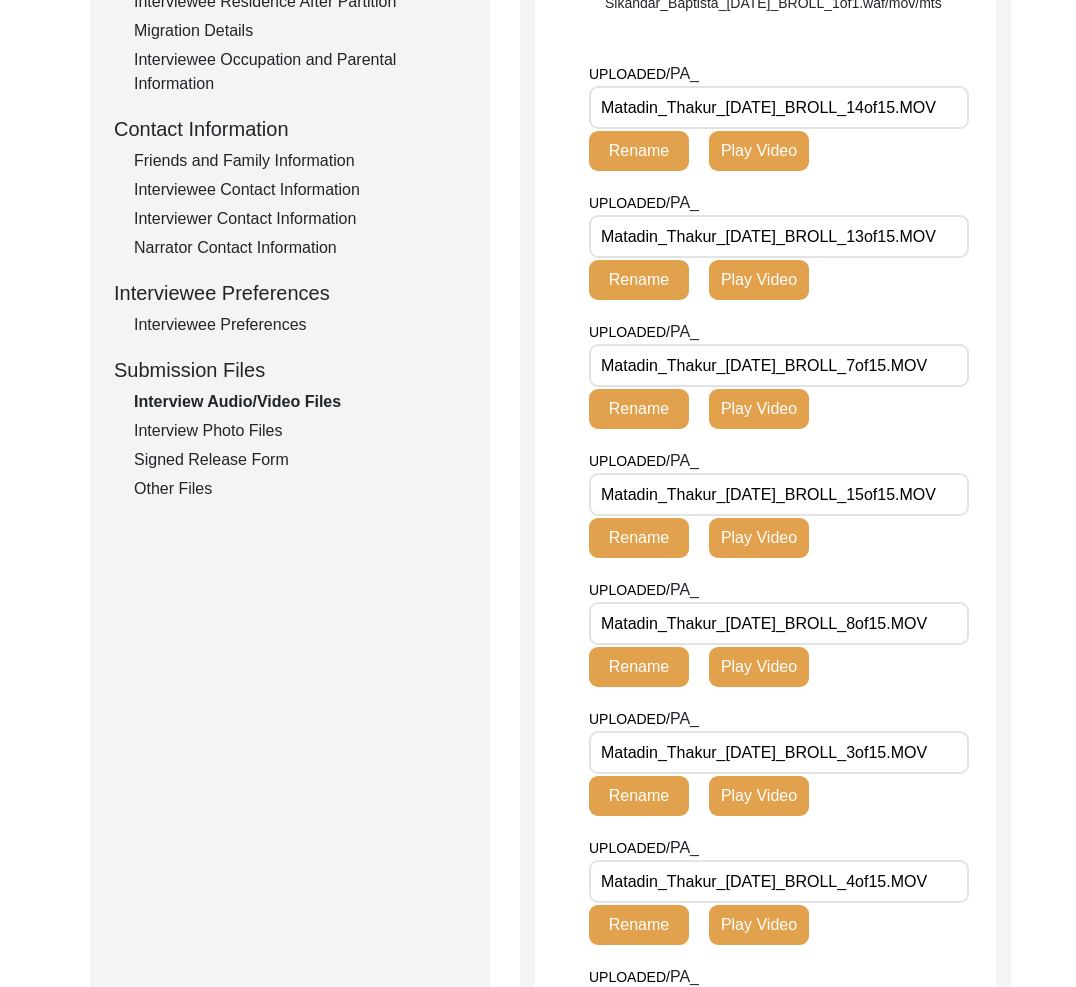 scroll, scrollTop: 419, scrollLeft: 0, axis: vertical 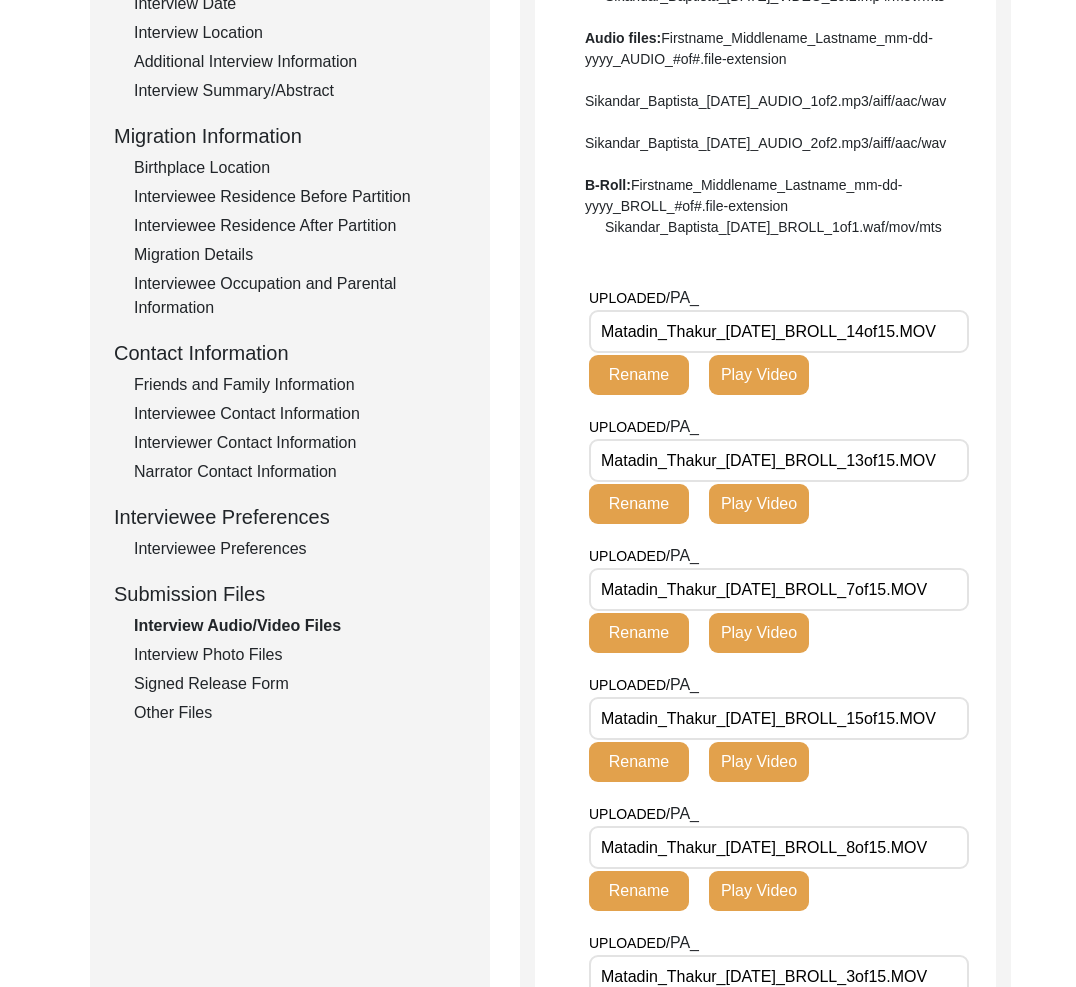 drag, startPoint x: 222, startPoint y: 651, endPoint x: 348, endPoint y: 687, distance: 131.04198 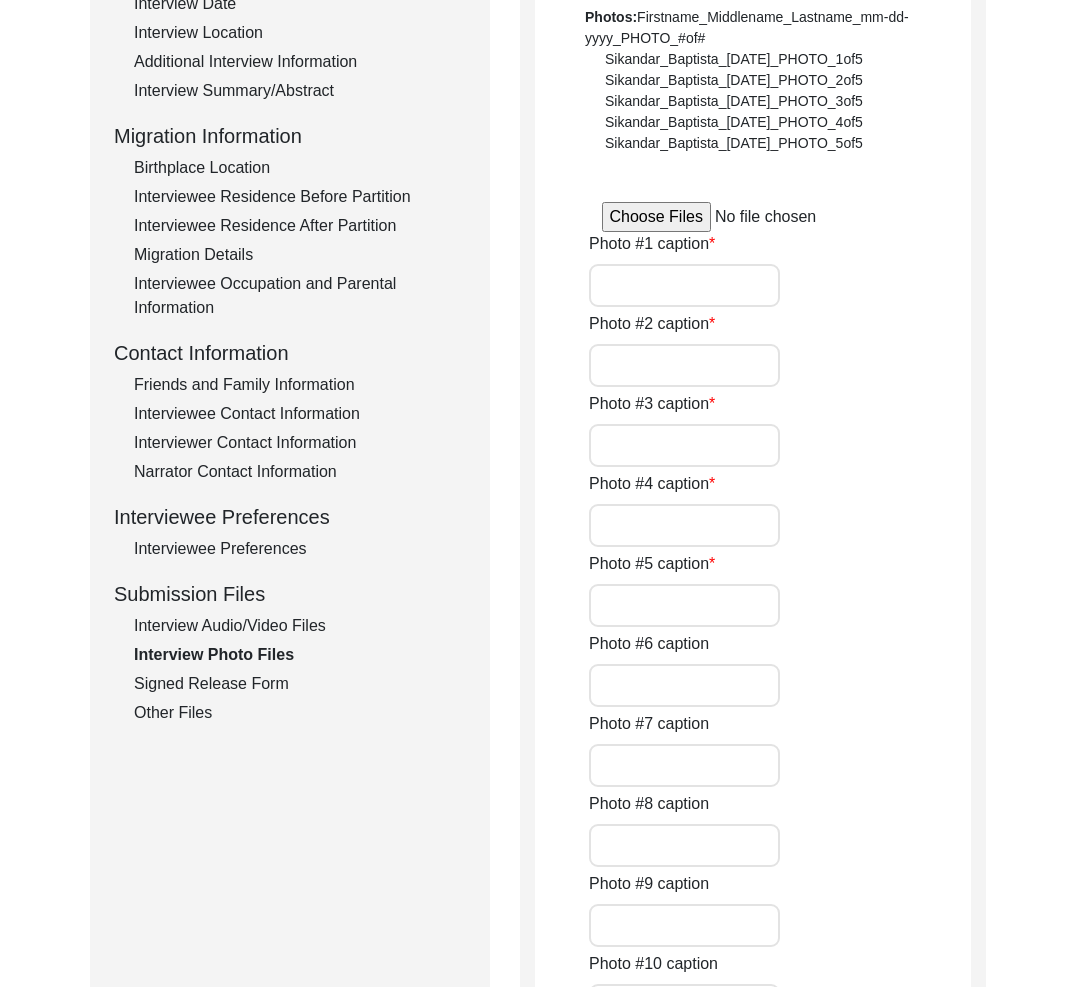 type on "[PERSON_NAME] speaking during the interview." 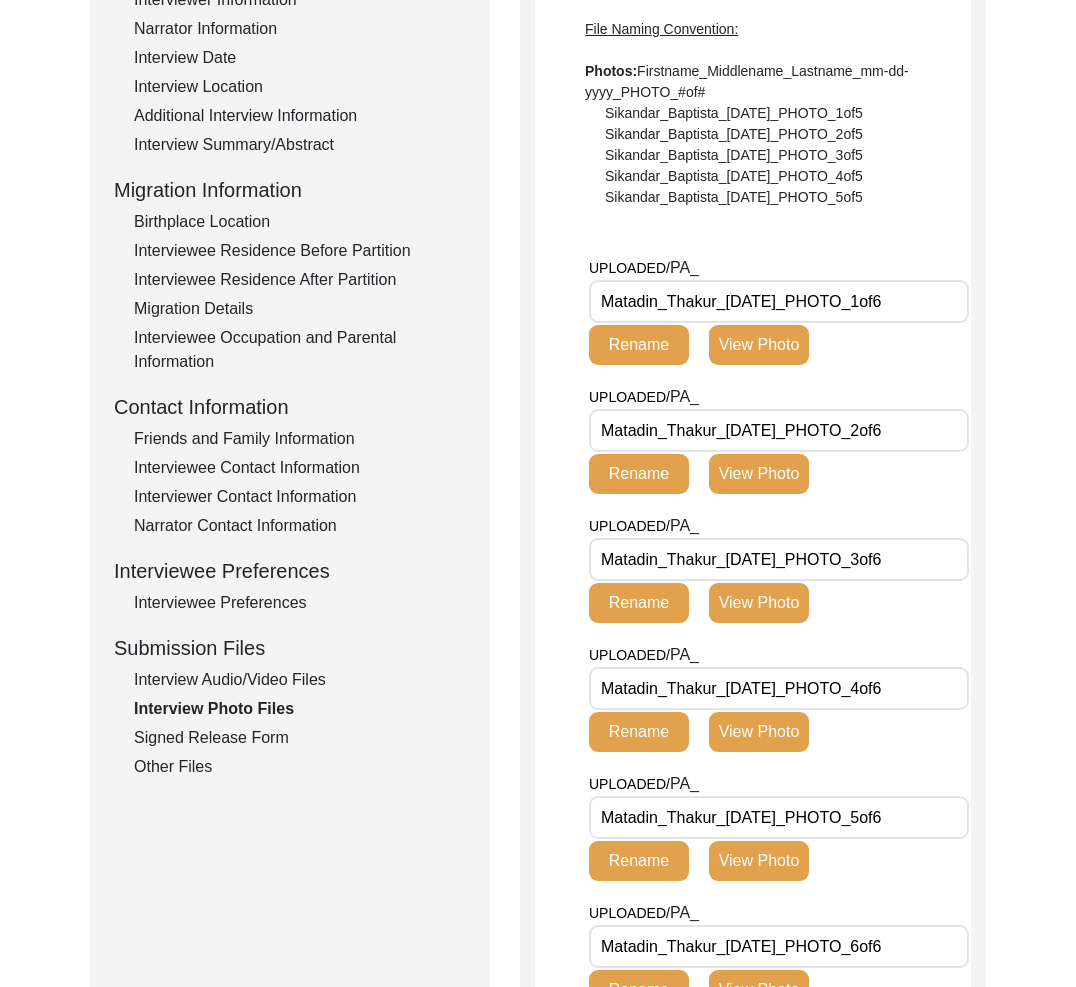 scroll, scrollTop: 275, scrollLeft: 0, axis: vertical 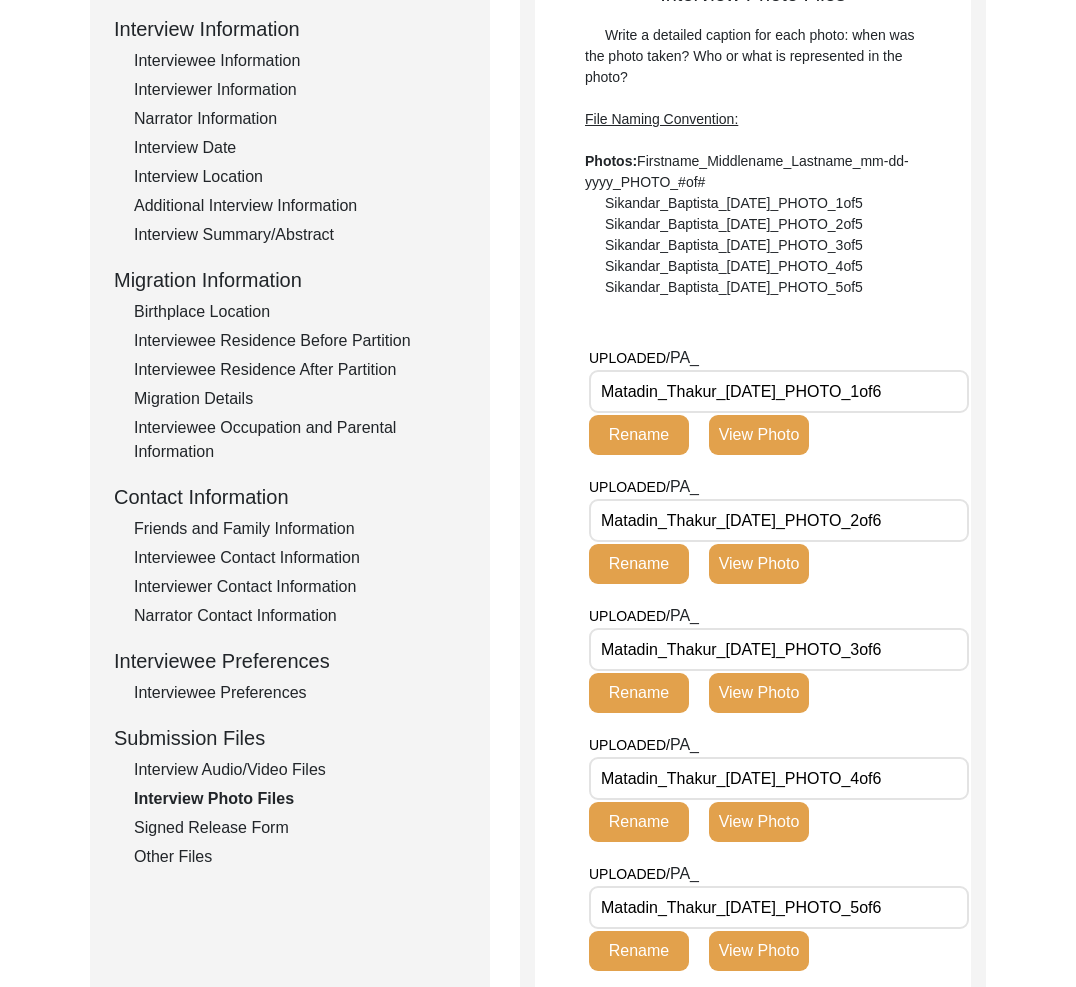 drag, startPoint x: 256, startPoint y: 811, endPoint x: 257, endPoint y: 823, distance: 12.0415945 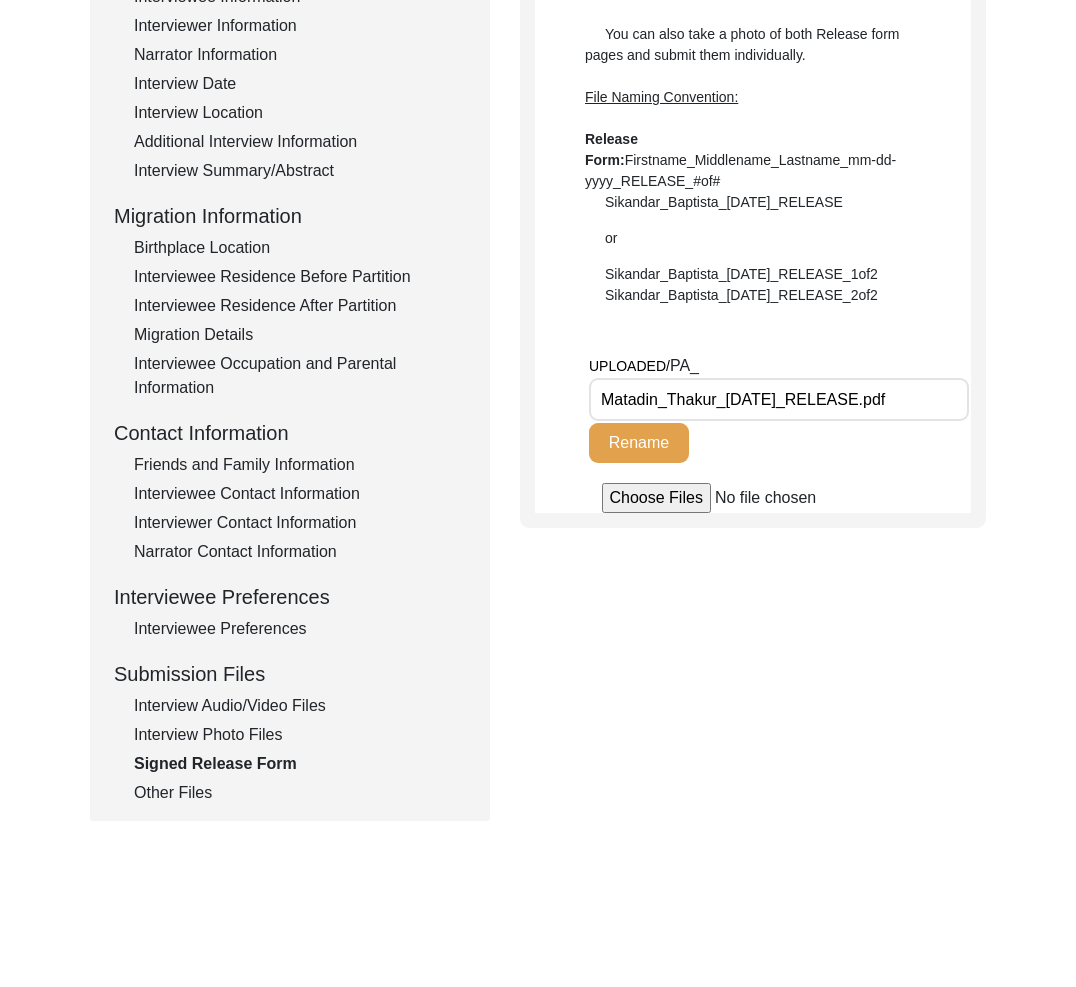 scroll, scrollTop: 358, scrollLeft: 0, axis: vertical 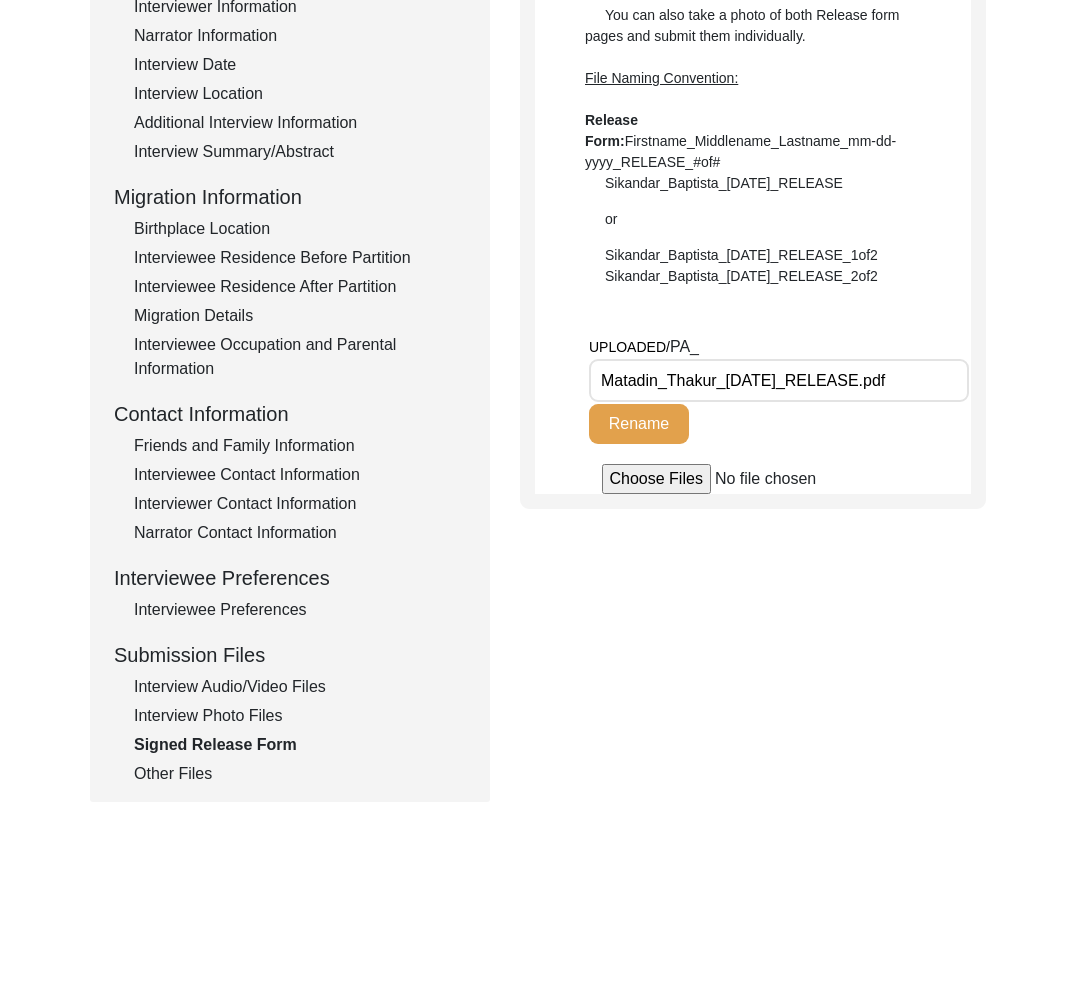 click on "Interview Photo Files" 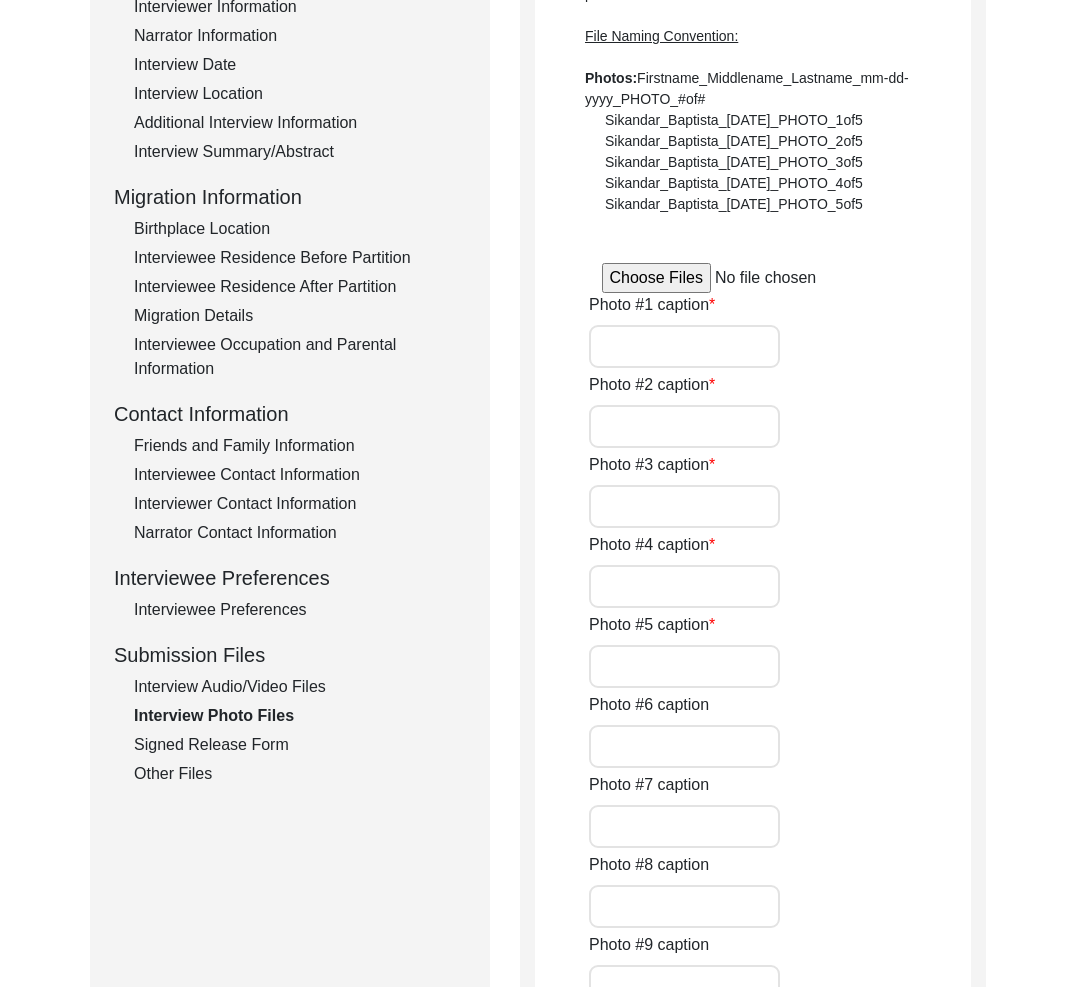 type on "[PERSON_NAME] speaking during the interview." 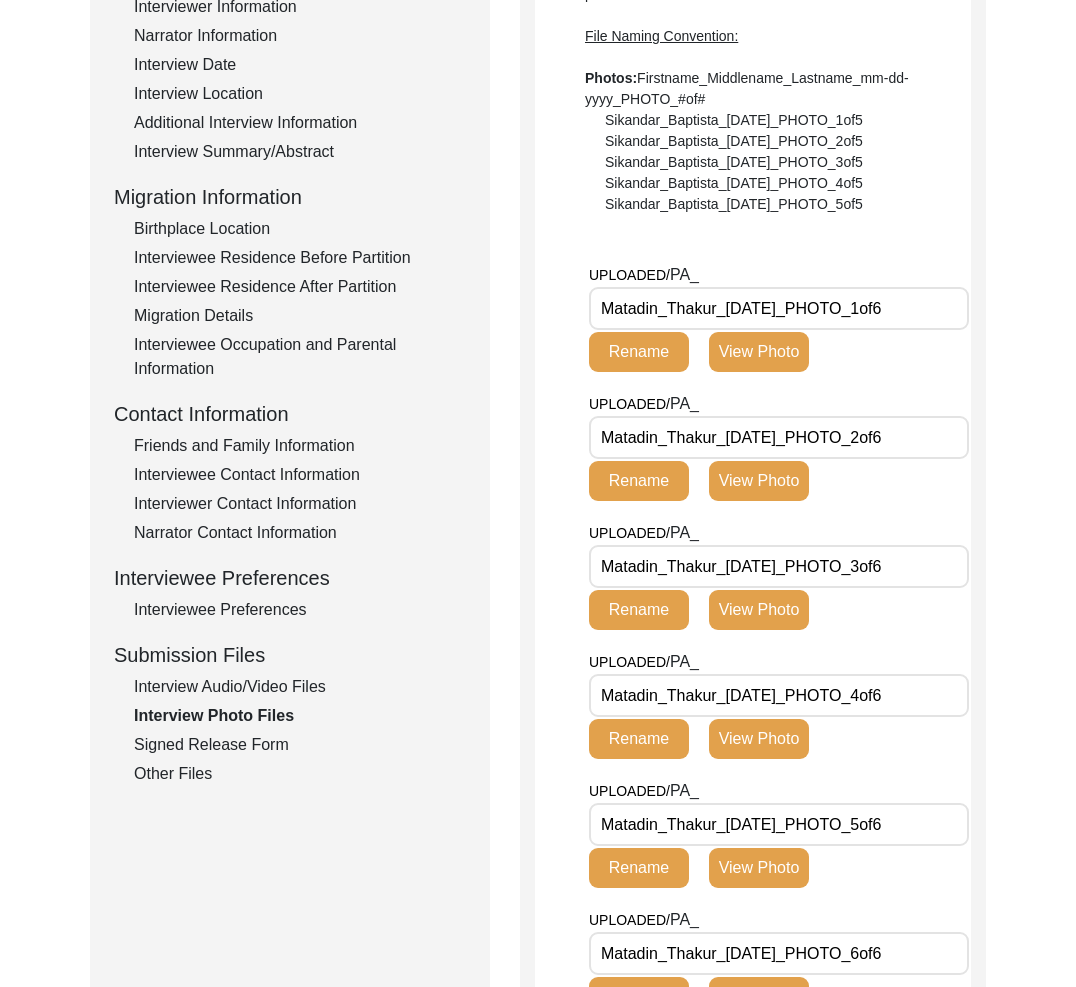 click on "Interview Audio/Video Files" 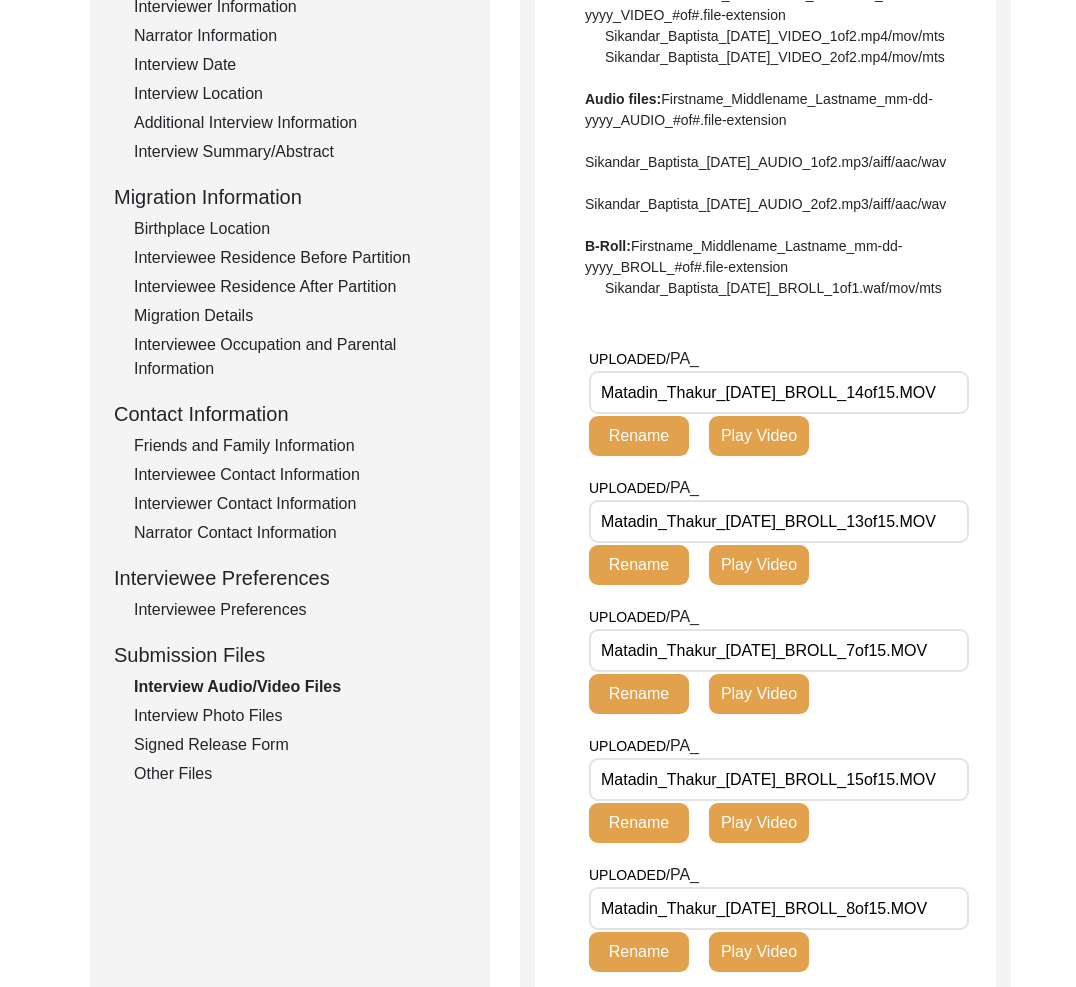 scroll, scrollTop: 0, scrollLeft: 2, axis: horizontal 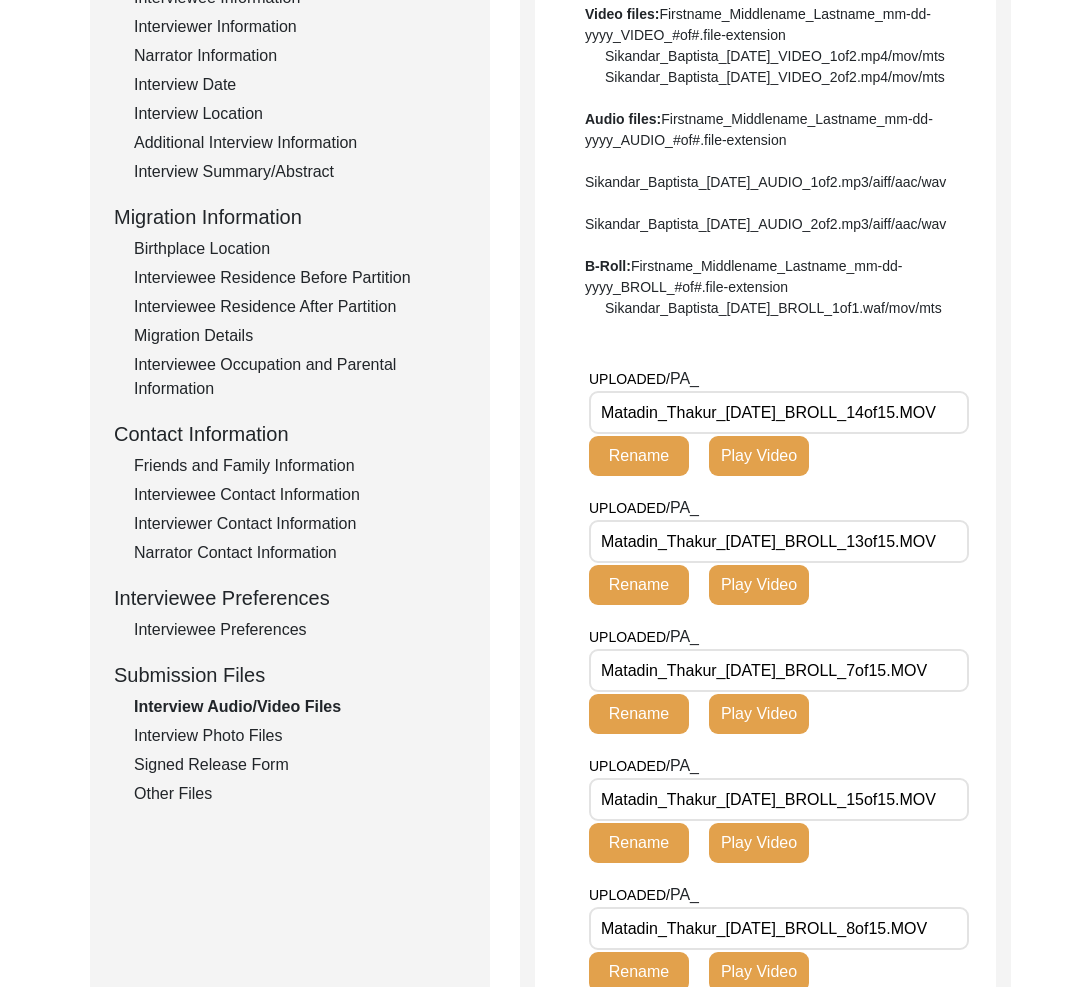 click on "Interview Photo Files" 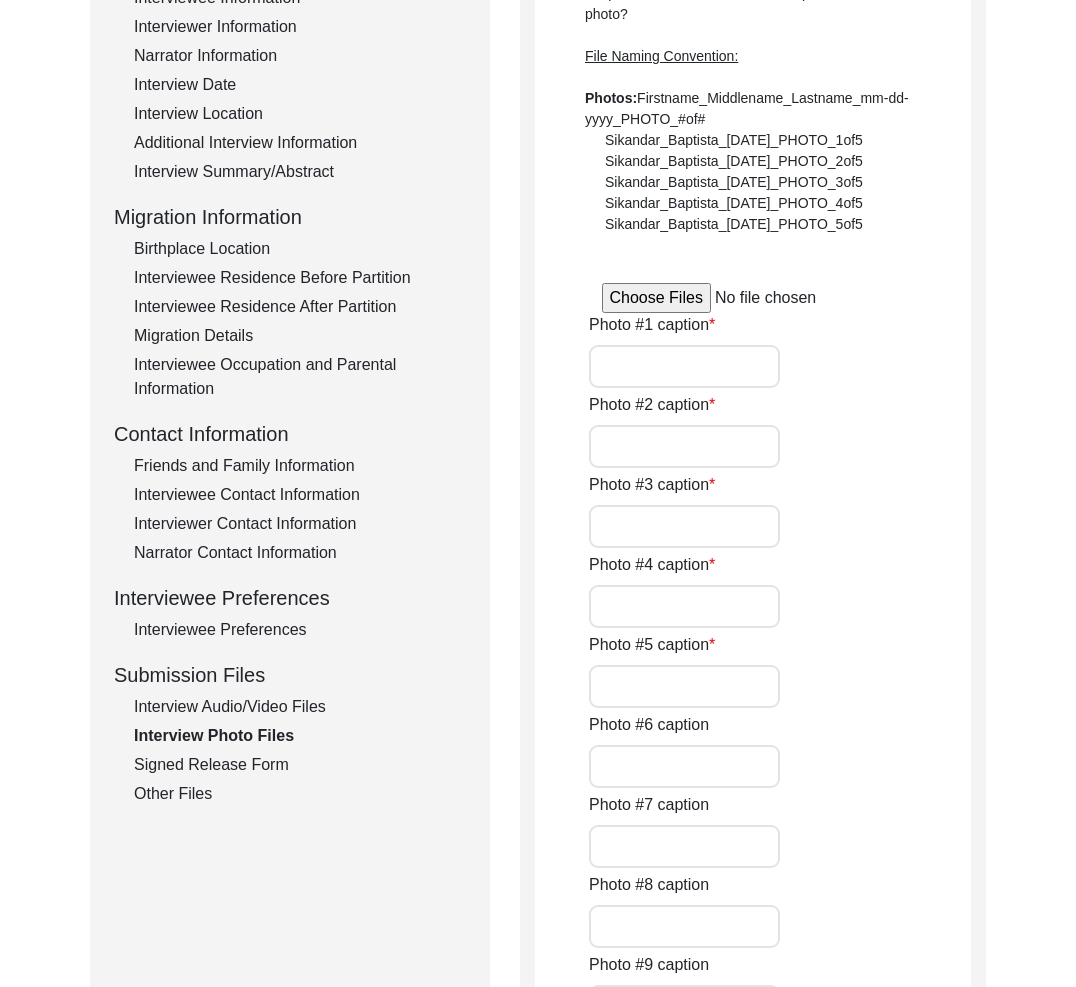 type on "[PERSON_NAME] speaking during the interview." 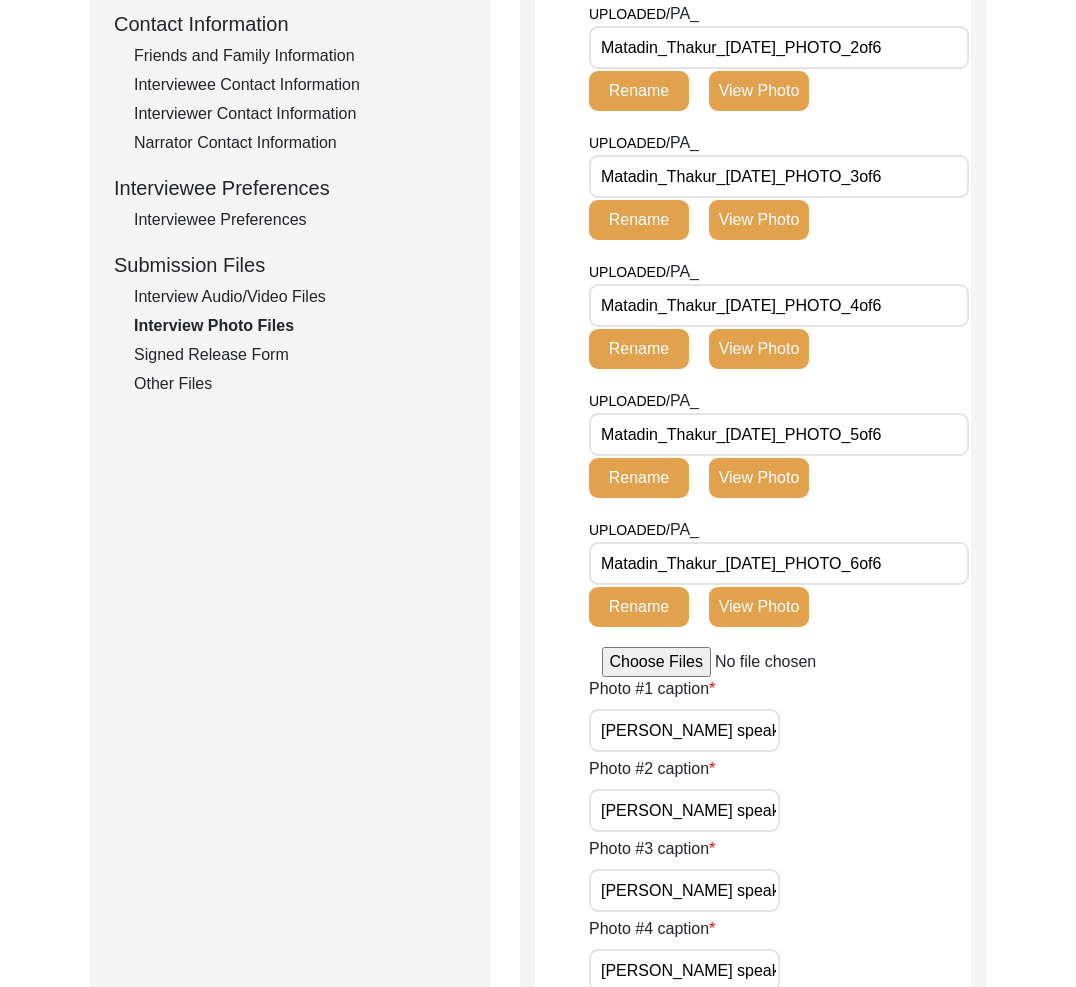 scroll, scrollTop: 0, scrollLeft: 0, axis: both 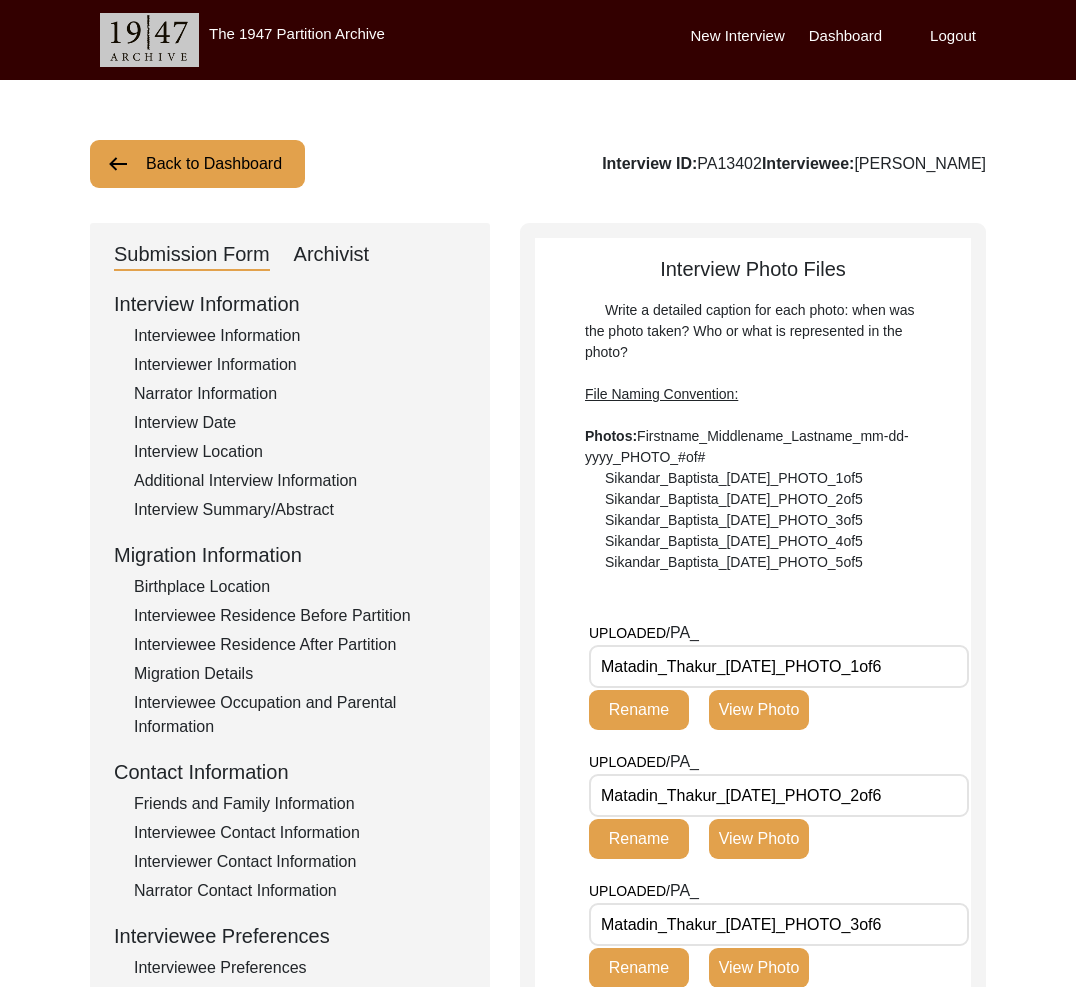 click on "Back to Dashboard" 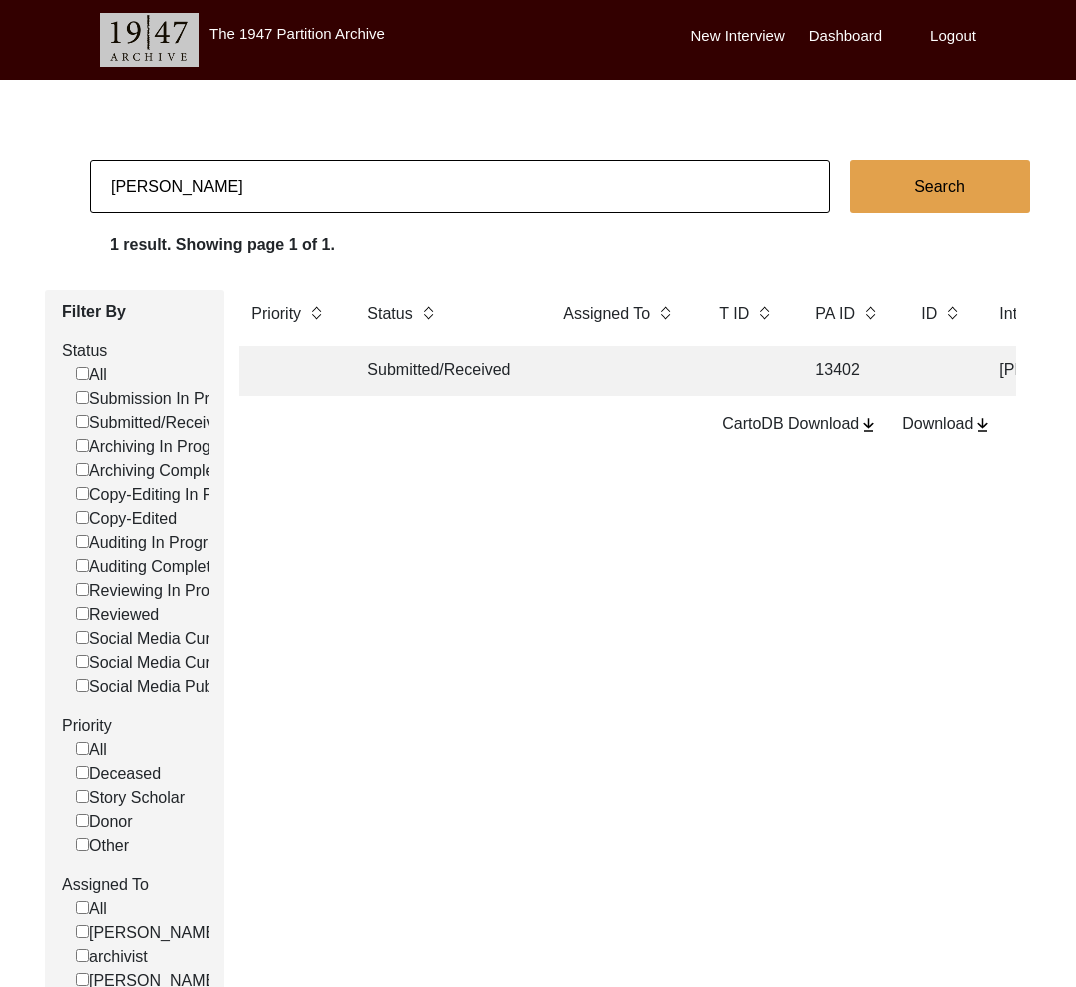 click on "[PERSON_NAME]" 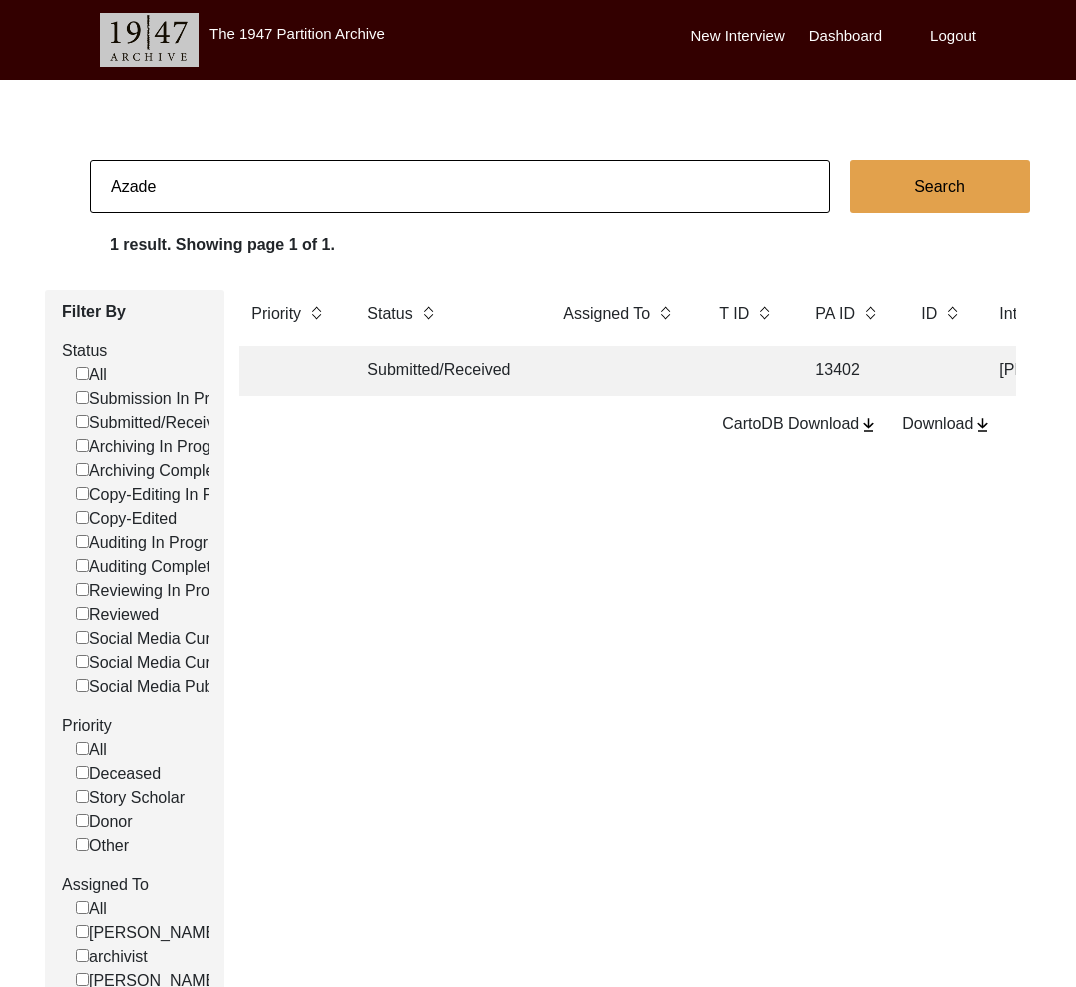 type on "Azadeh Changrani-Rastogi" 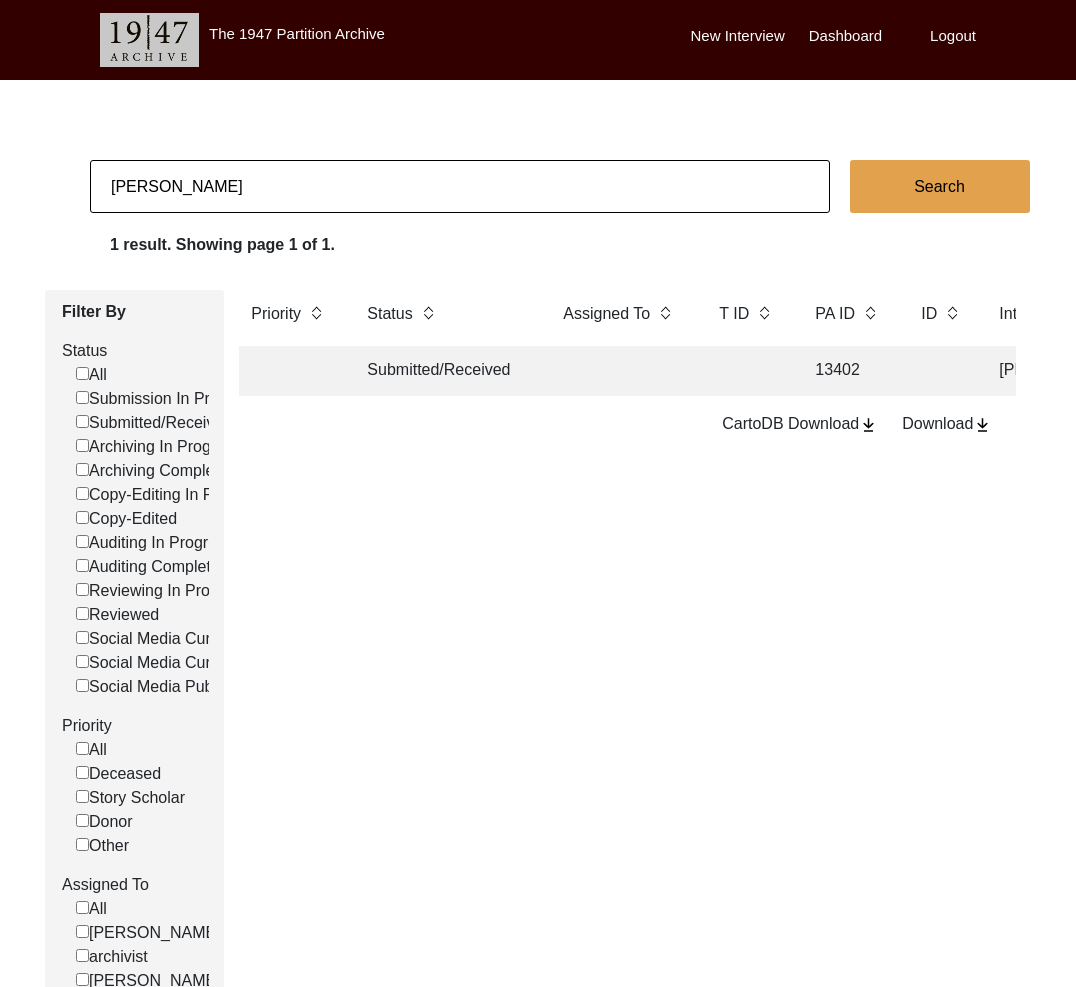checkbox on "false" 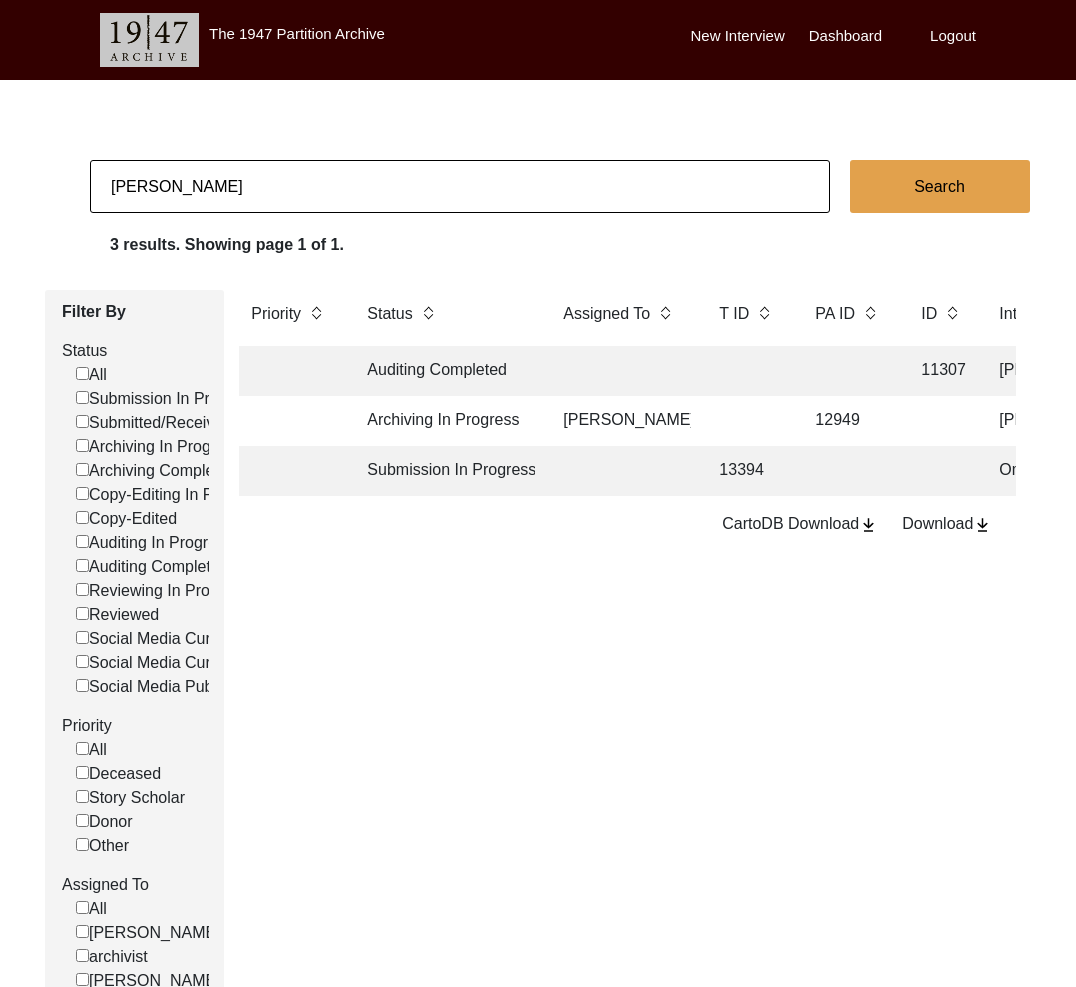 click 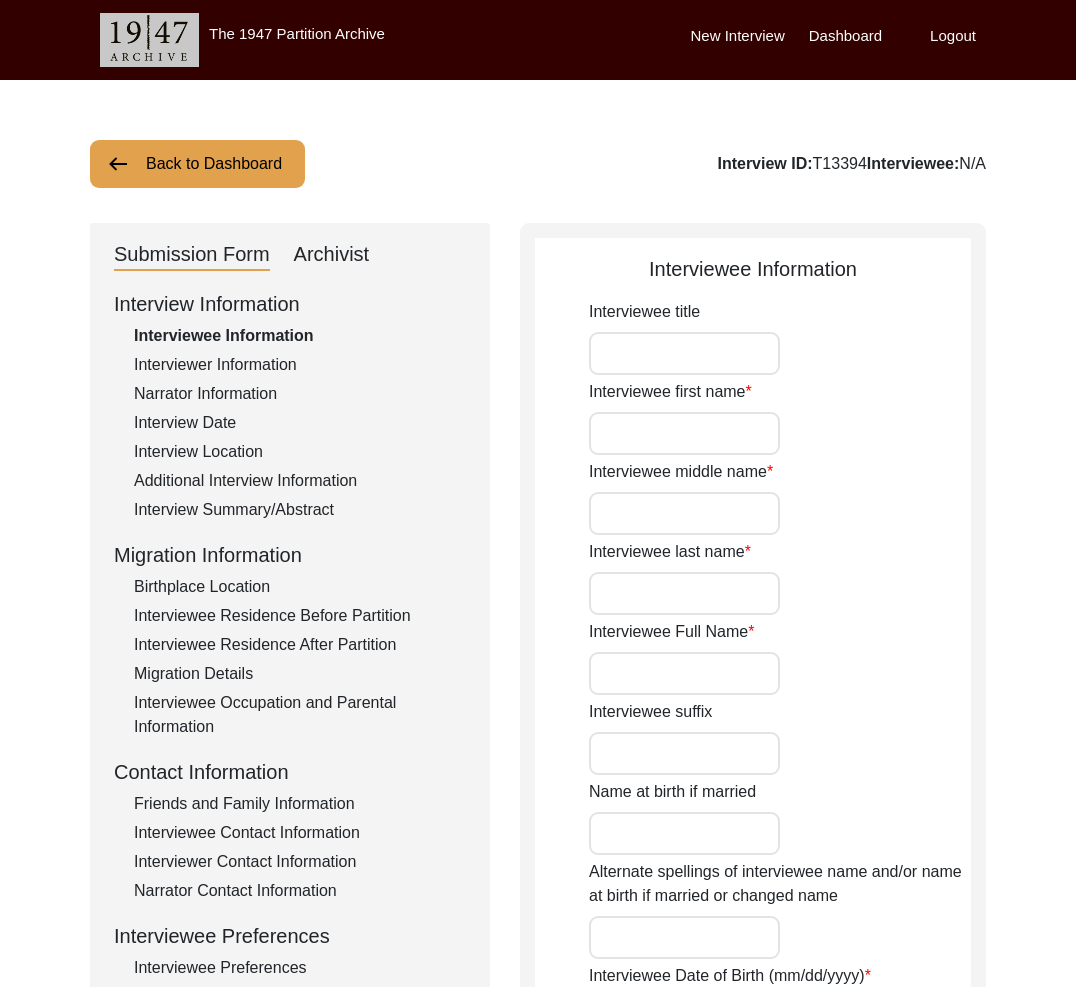 type on "Mr." 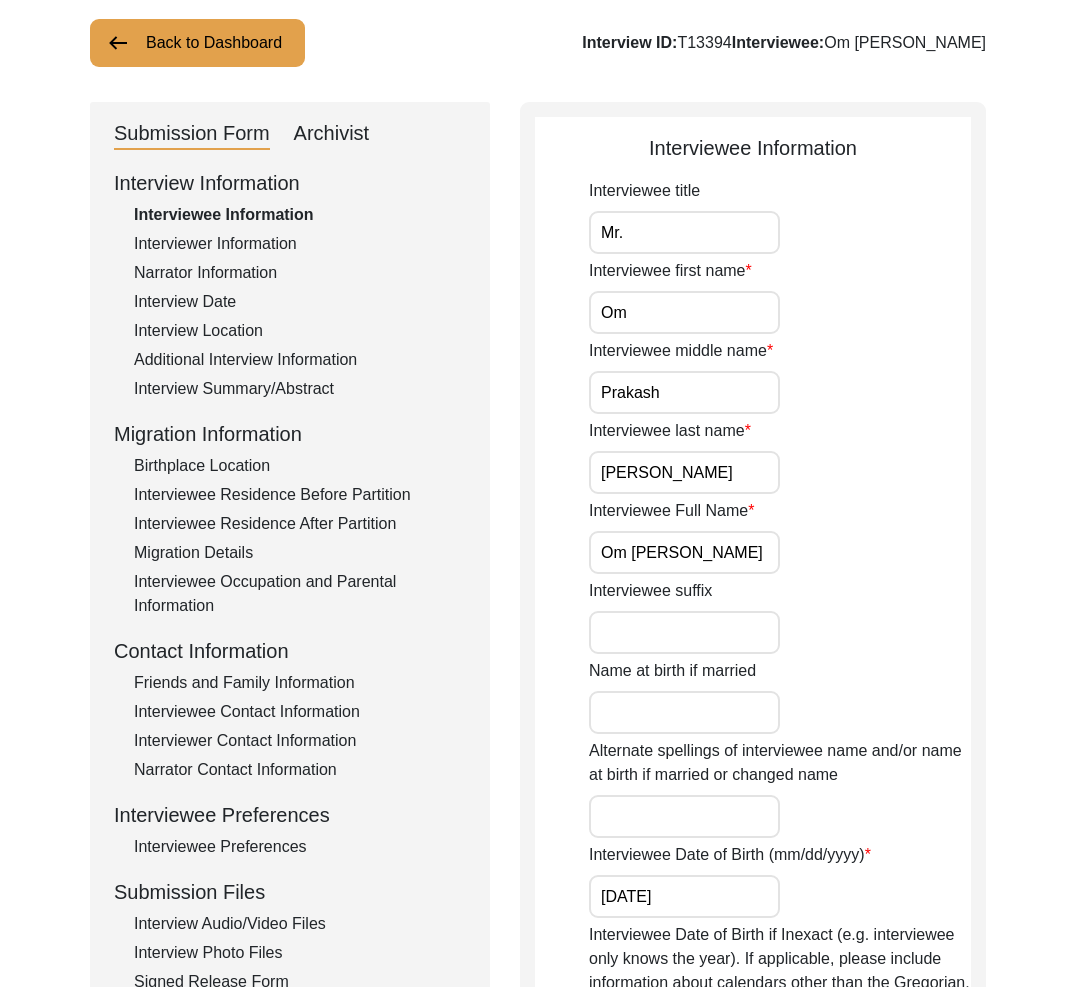 scroll, scrollTop: 243, scrollLeft: 0, axis: vertical 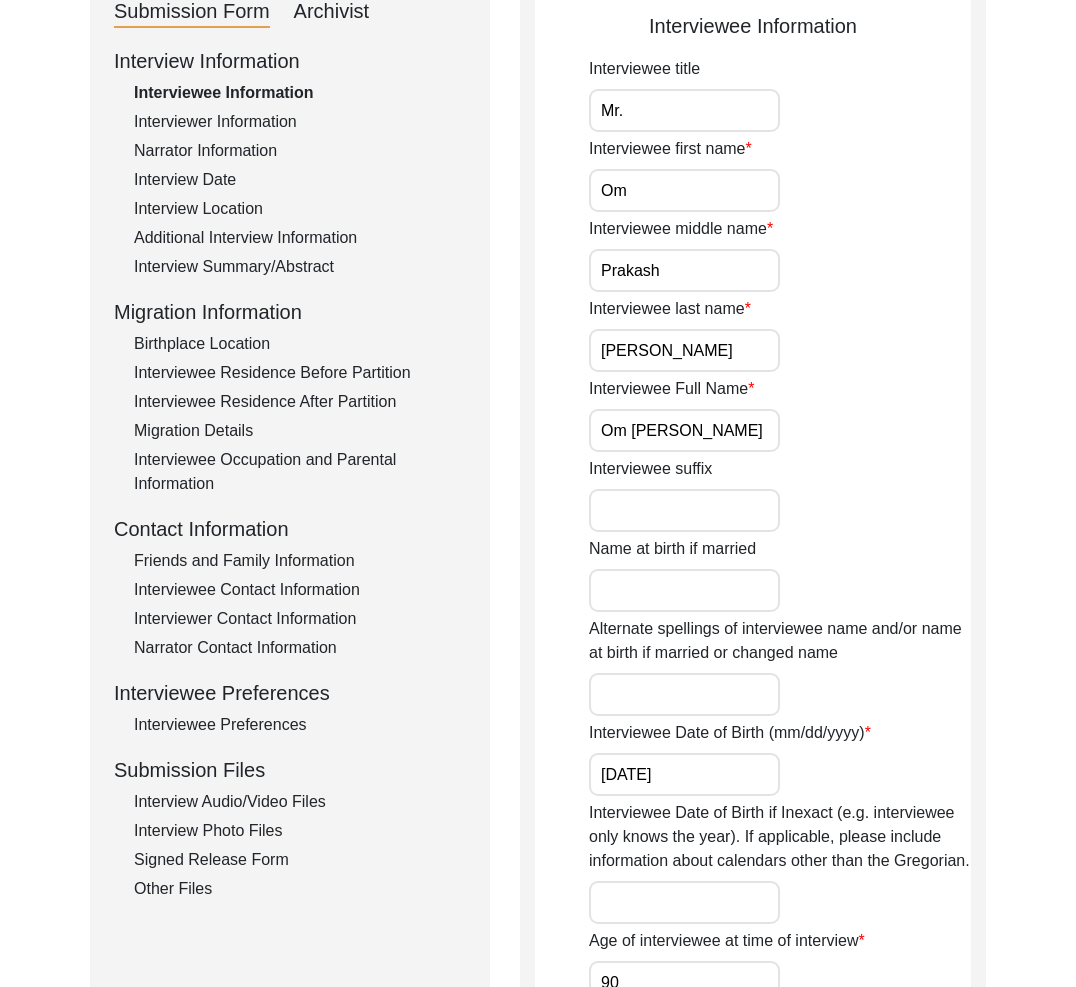 click on "Interview Audio/Video Files" 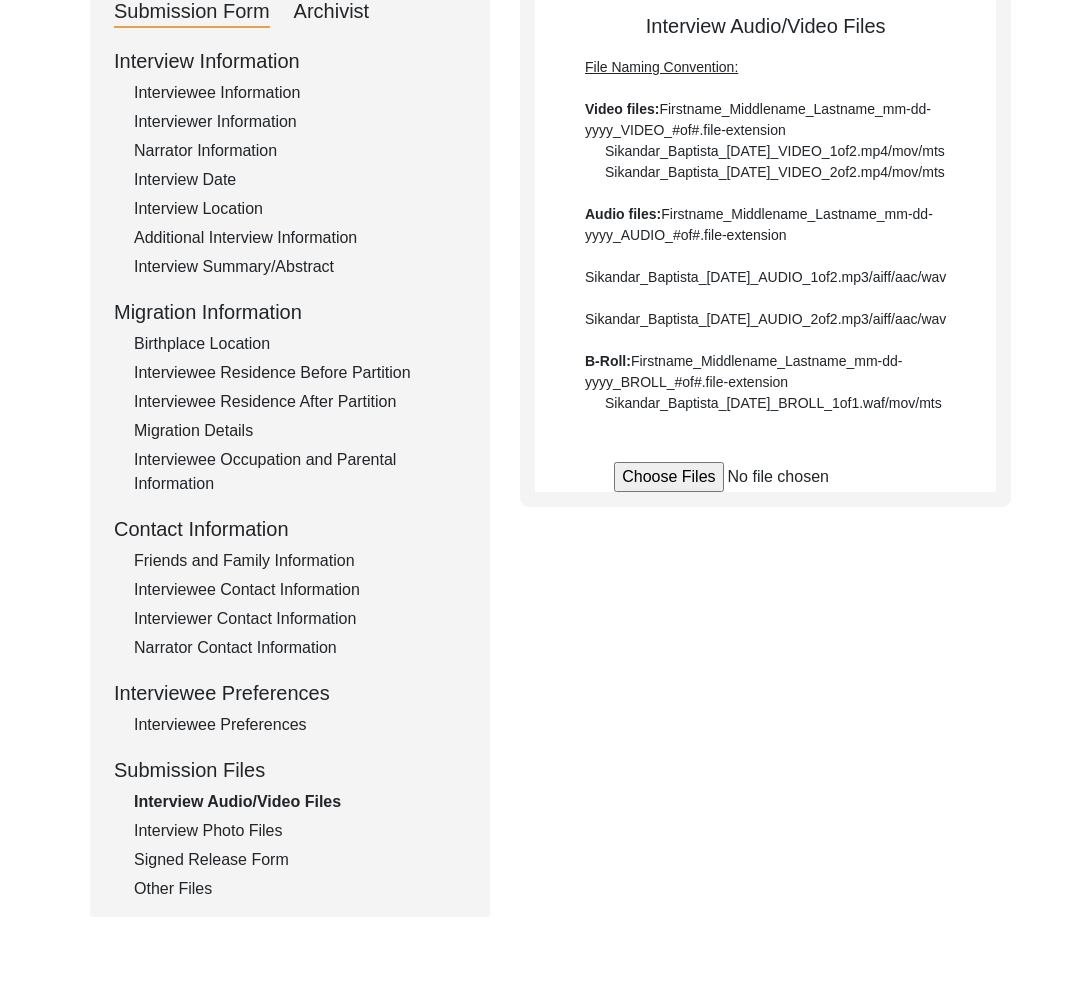 click on "Interview Photo Files" 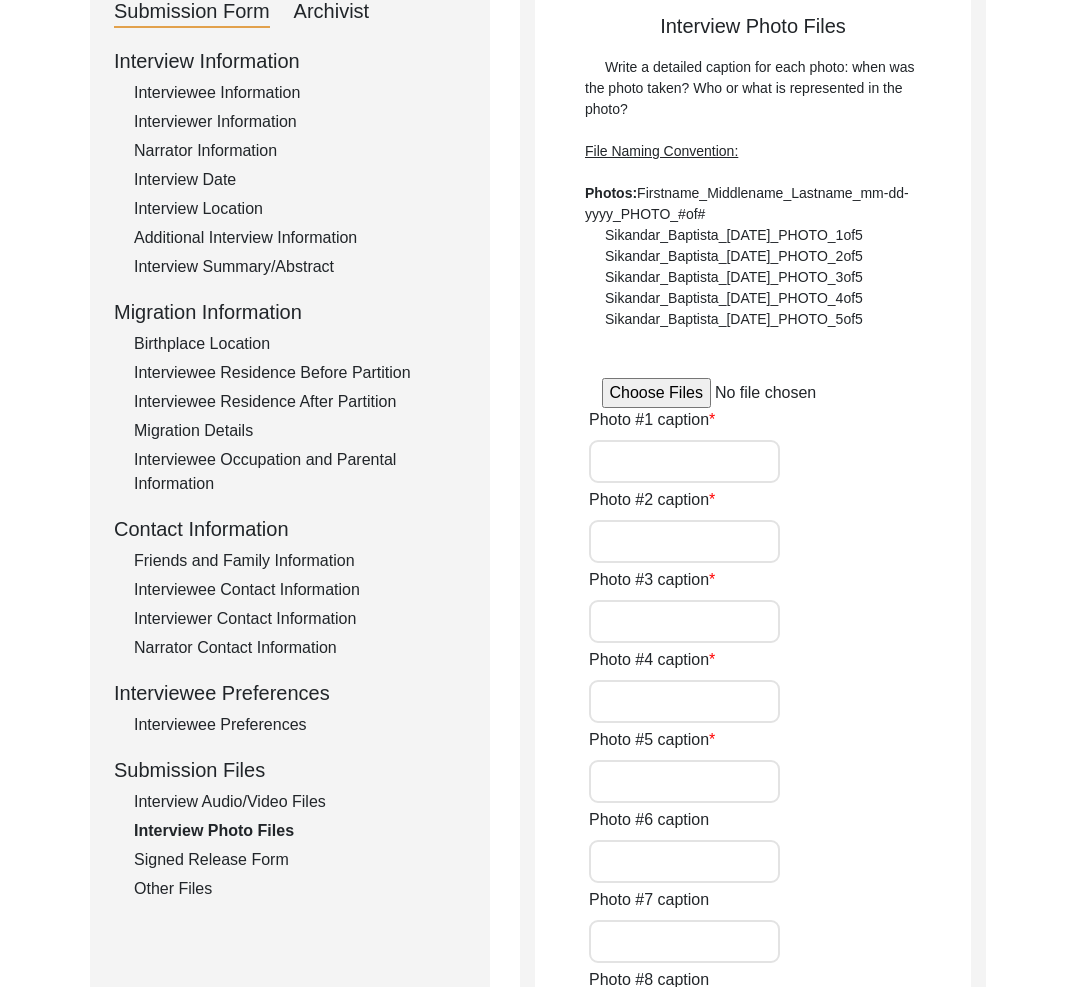 click on "Signed Release Form" 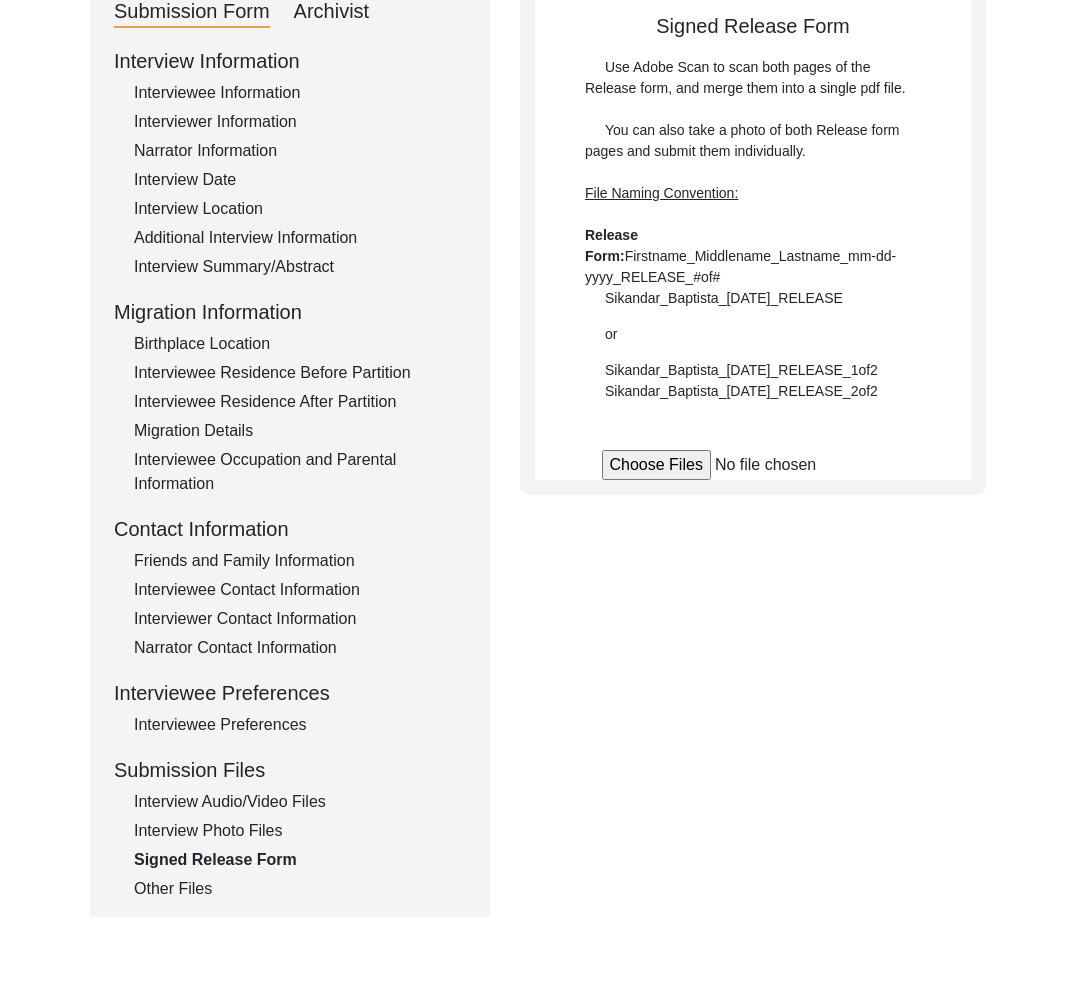 click on "Other Files" 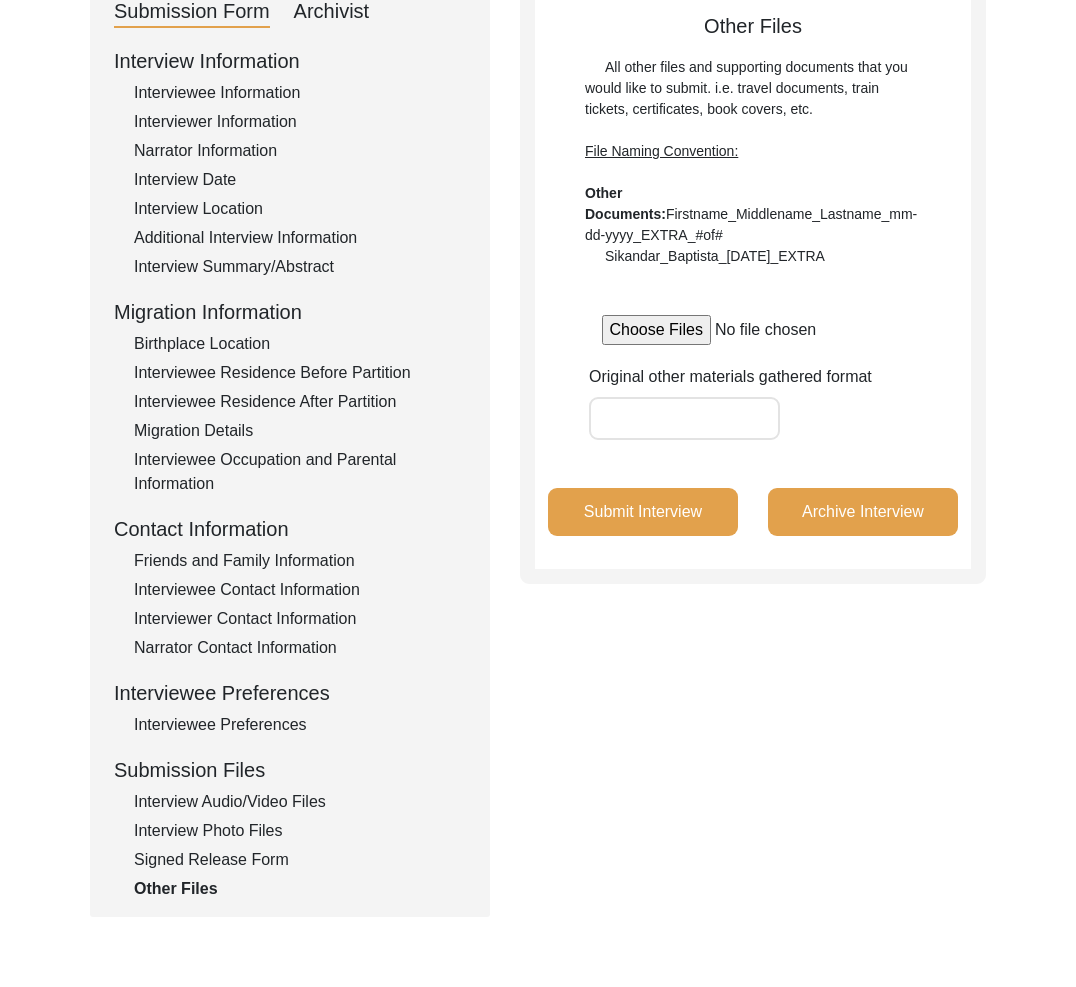 drag, startPoint x: 98, startPoint y: 102, endPoint x: 166, endPoint y: 137, distance: 76.47875 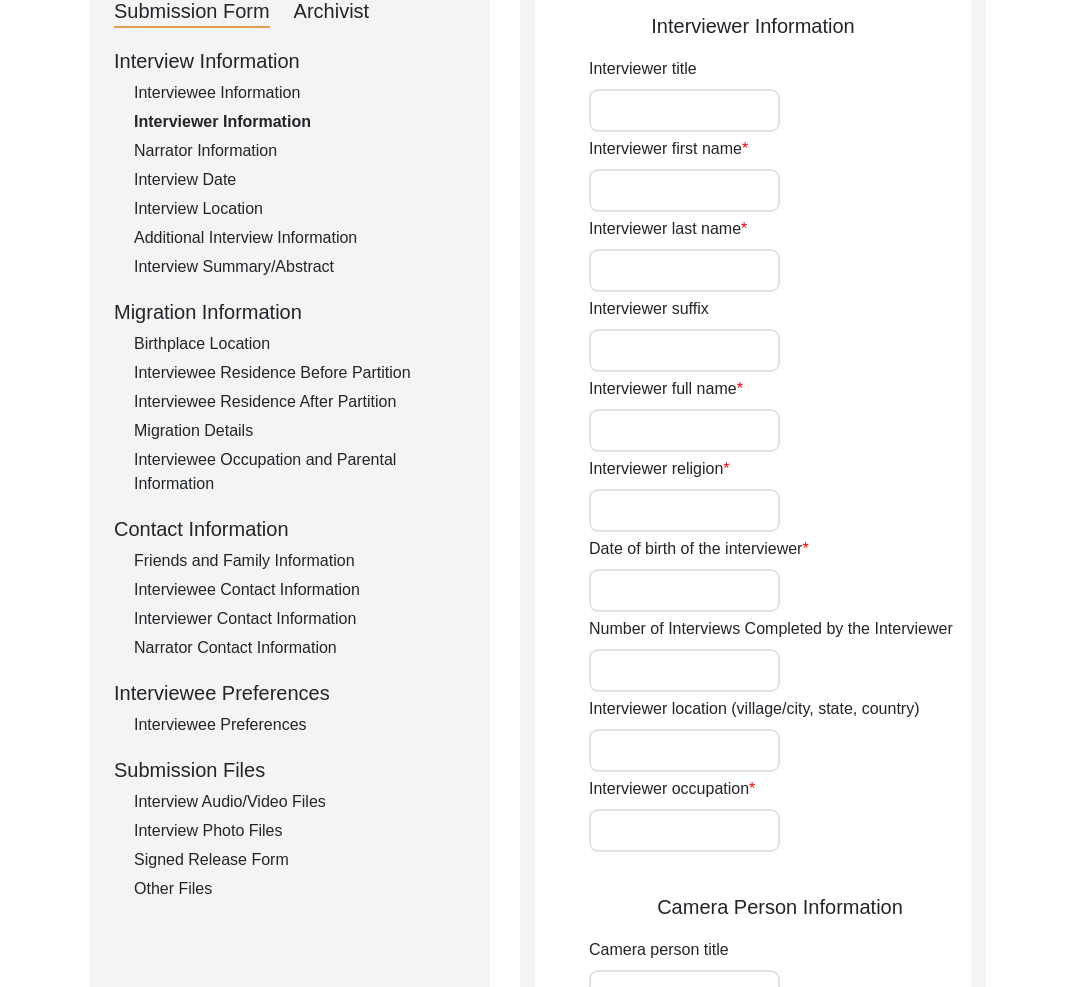 type on "Azadeh" 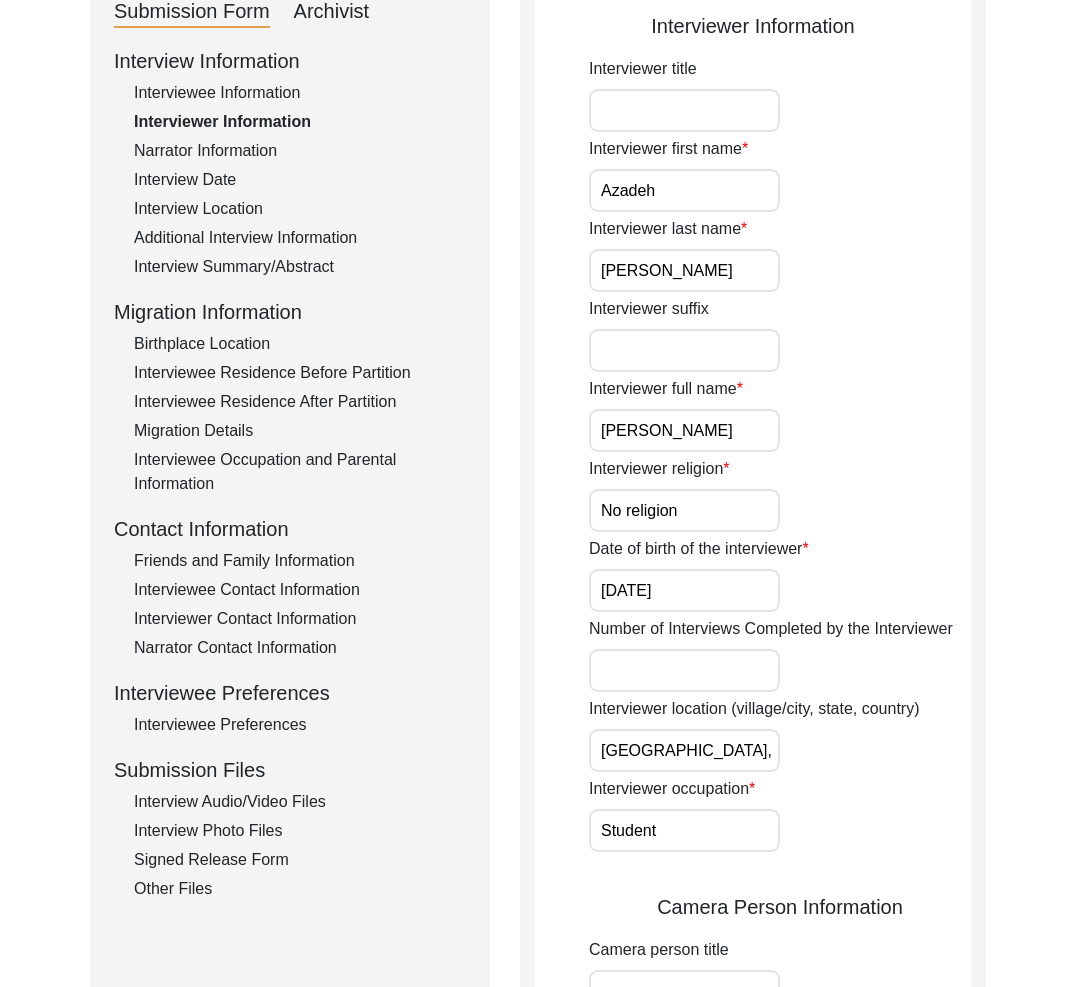 scroll, scrollTop: 0, scrollLeft: 24, axis: horizontal 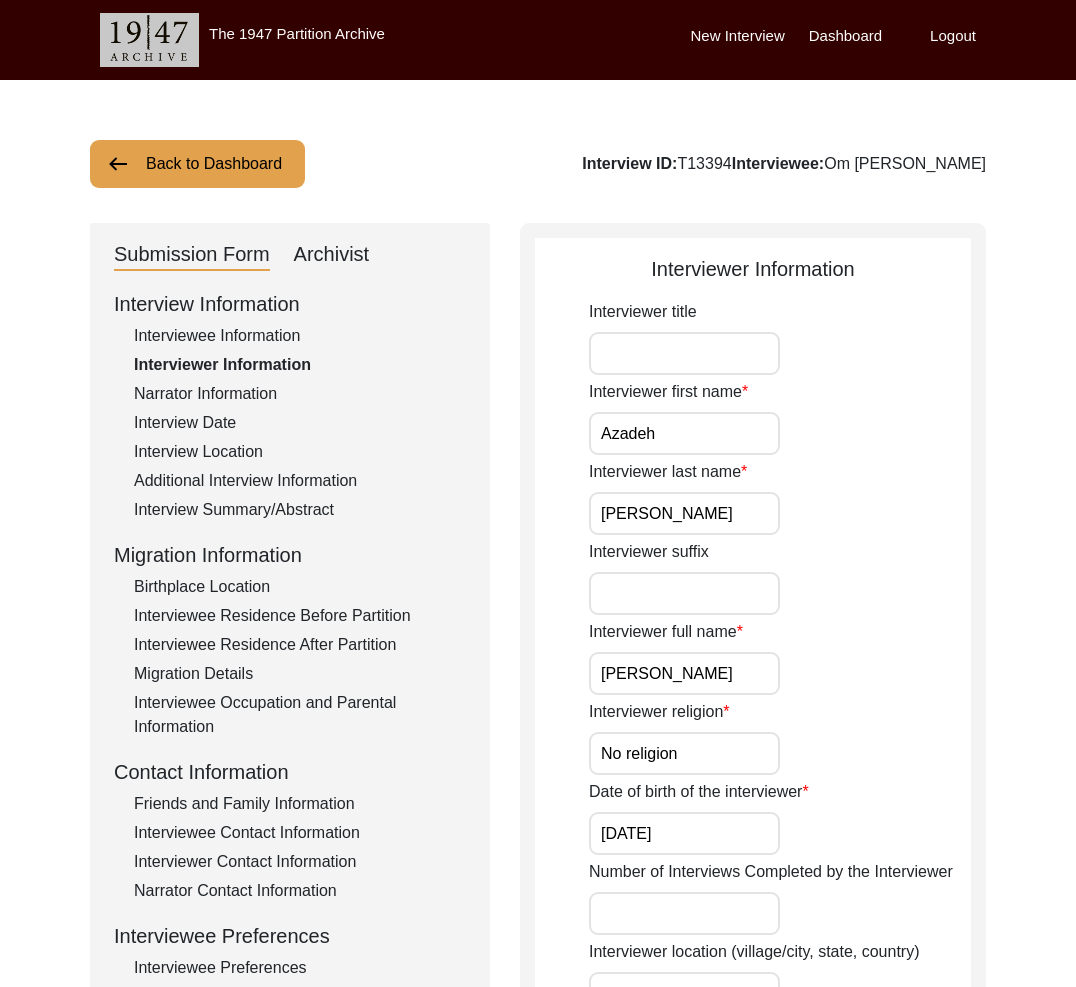 click on "Back to Dashboard" 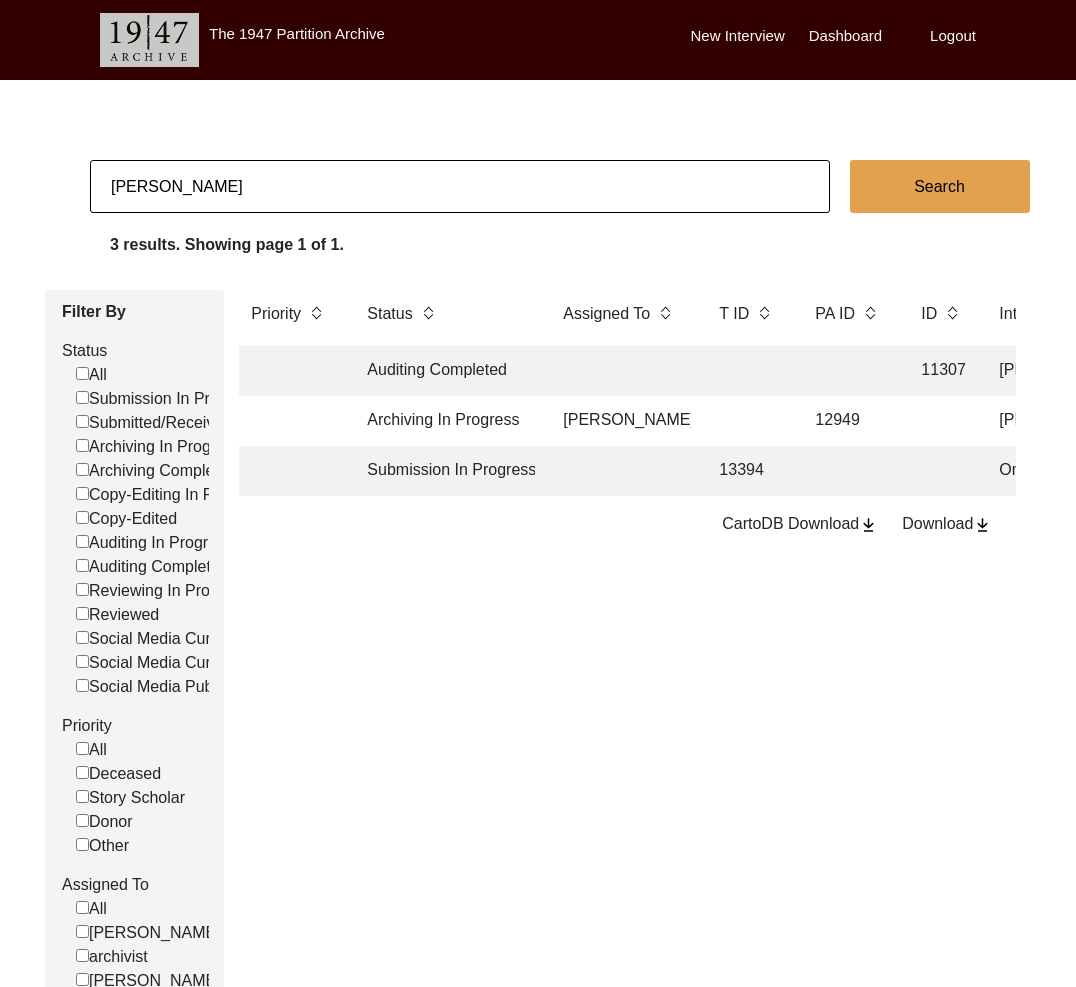 scroll, scrollTop: 0, scrollLeft: 308, axis: horizontal 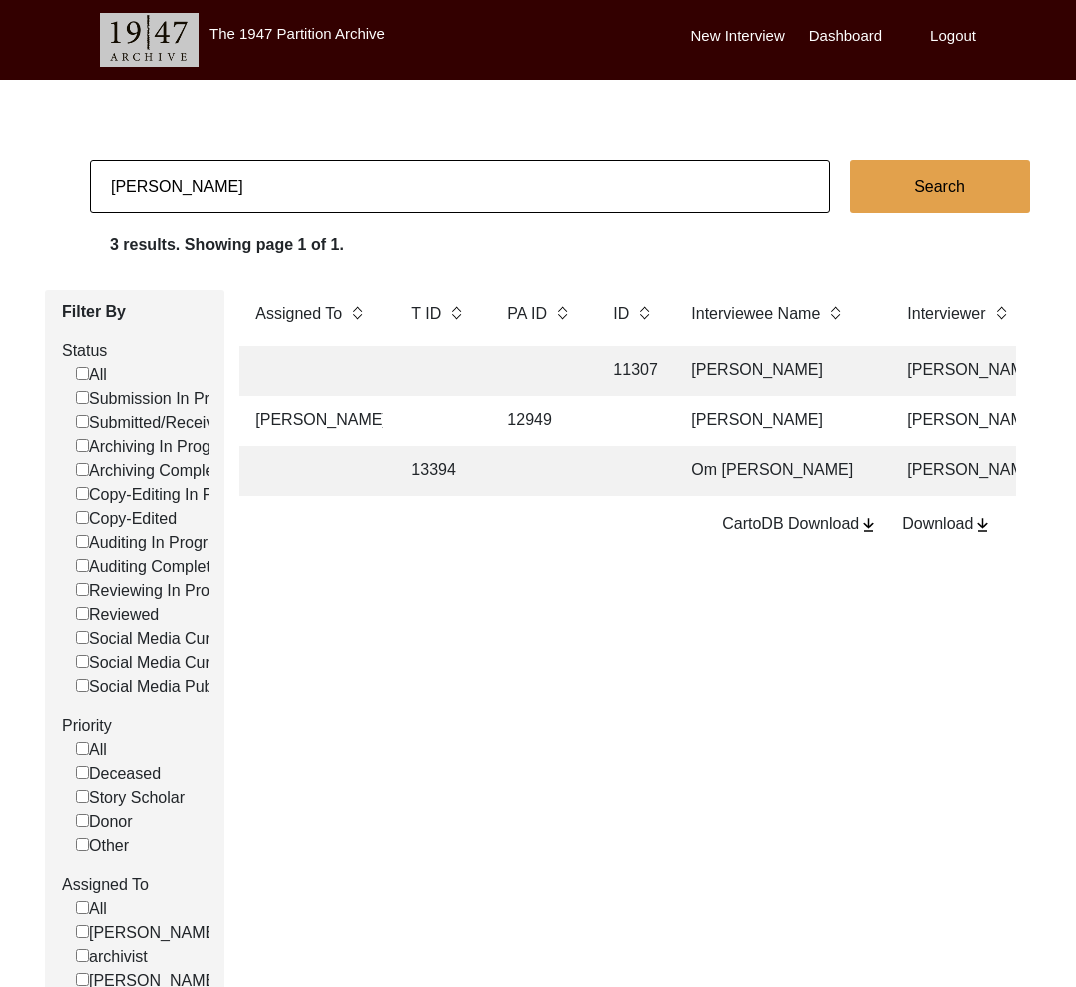 click 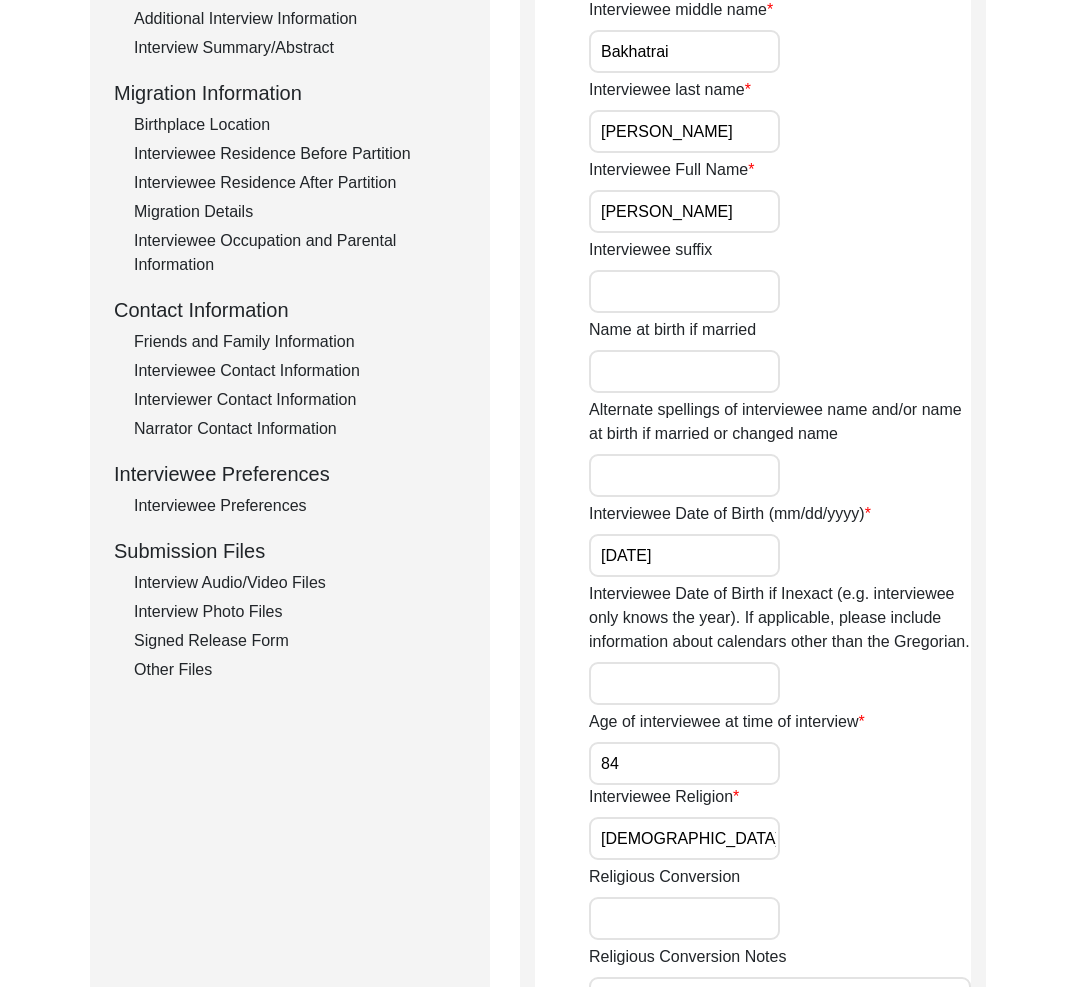 click on "Interview Audio/Video Files" 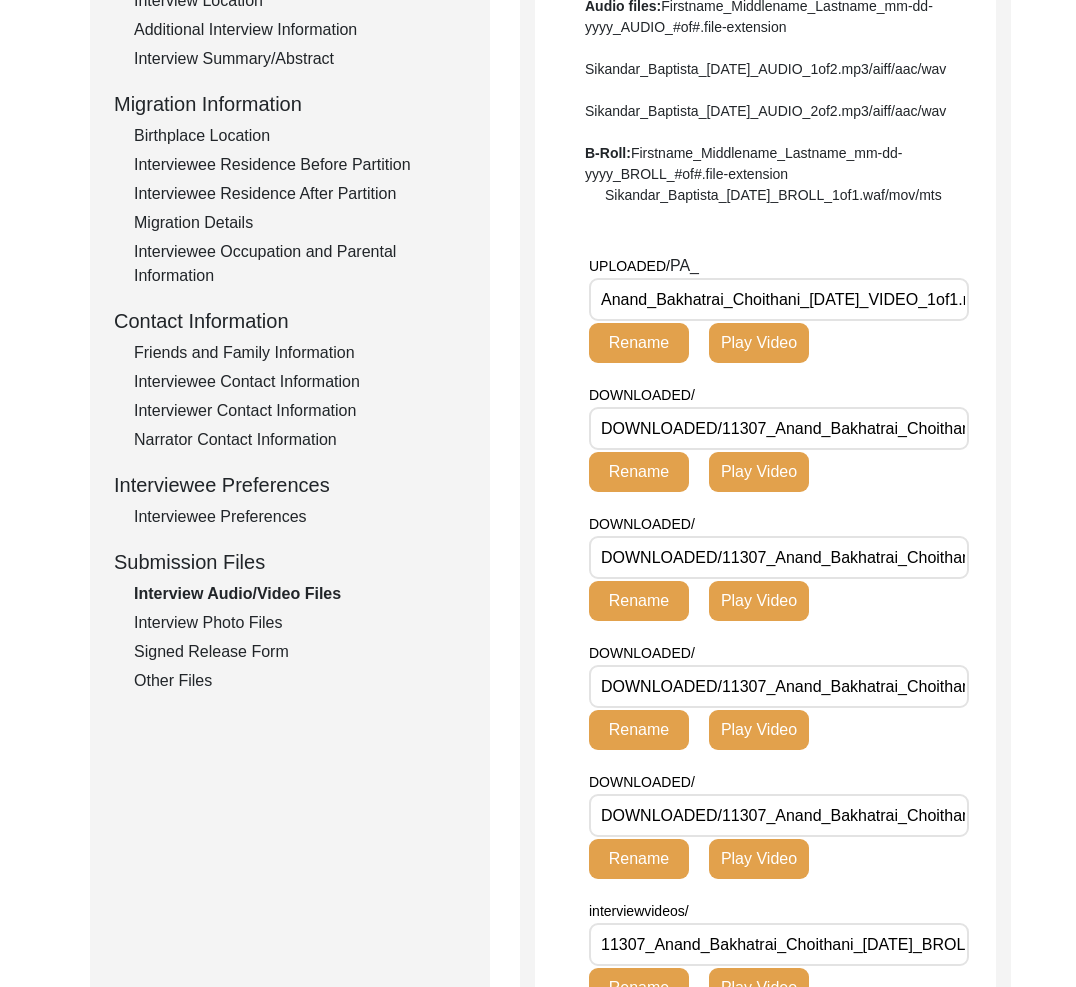 scroll, scrollTop: 0, scrollLeft: 0, axis: both 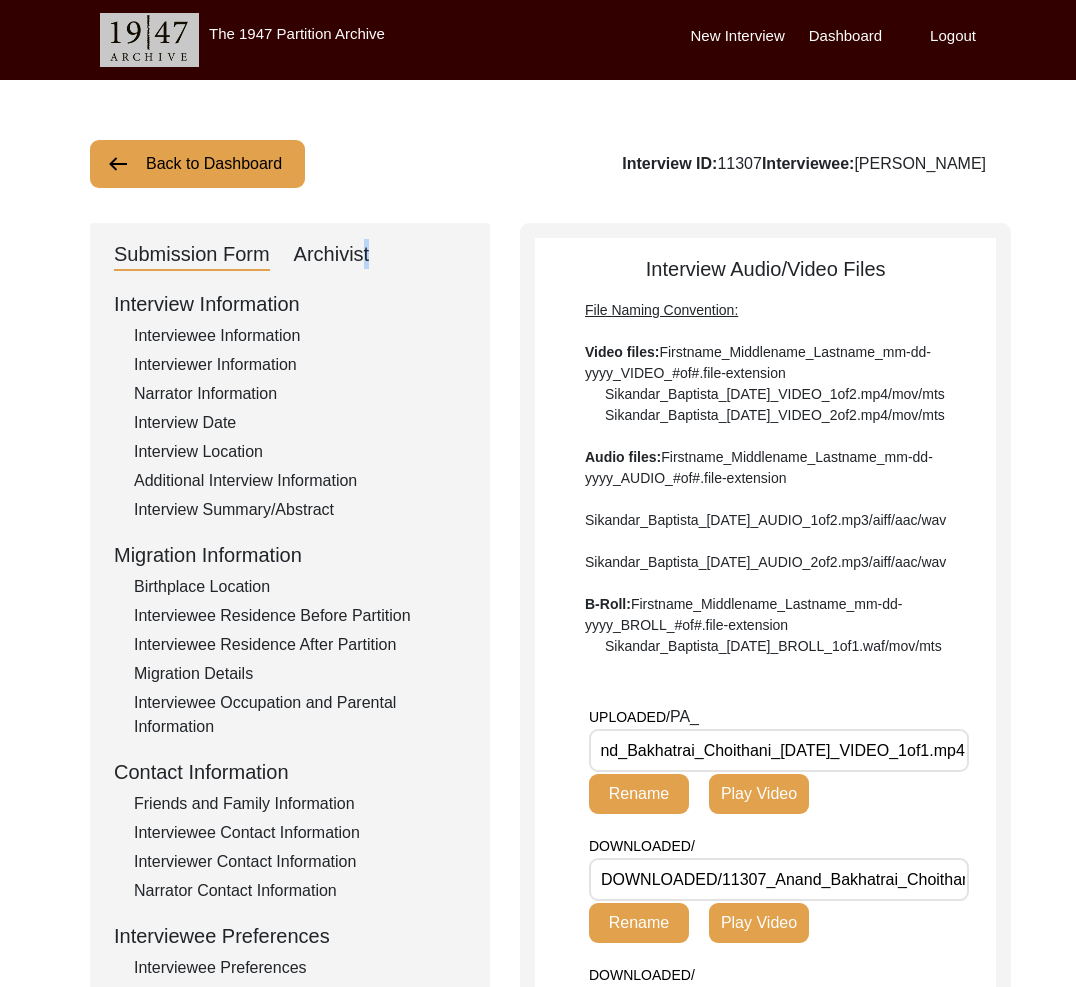 click on "Archivist" 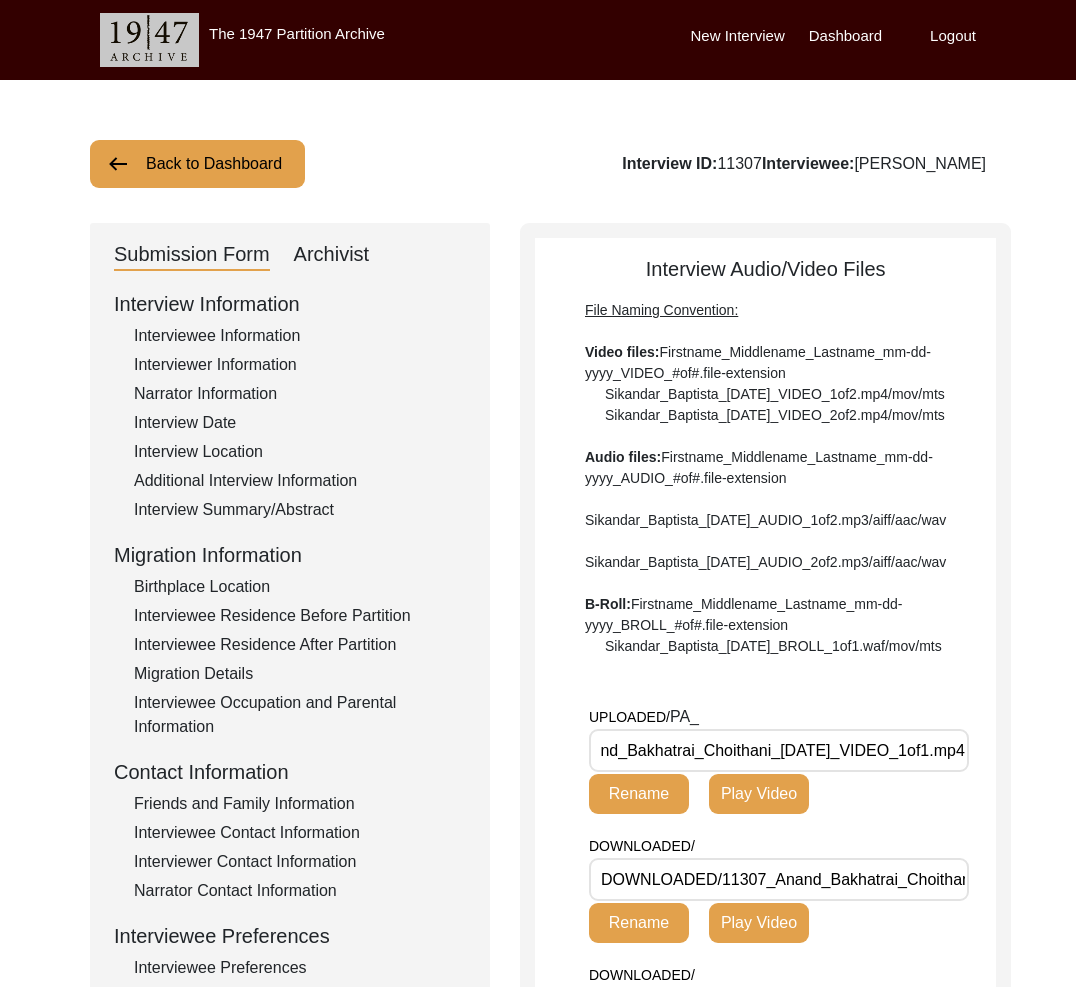 select on "Auditing Completed" 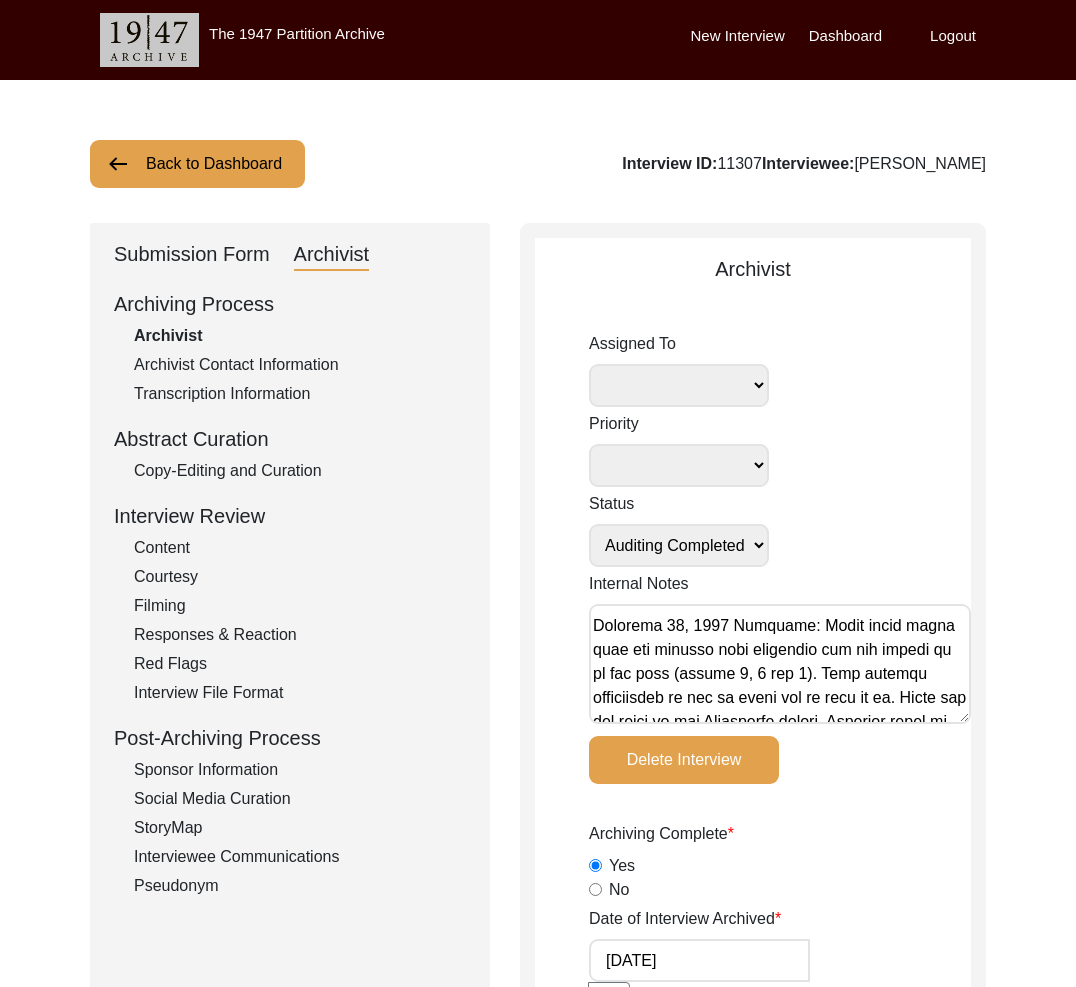scroll, scrollTop: 800, scrollLeft: 0, axis: vertical 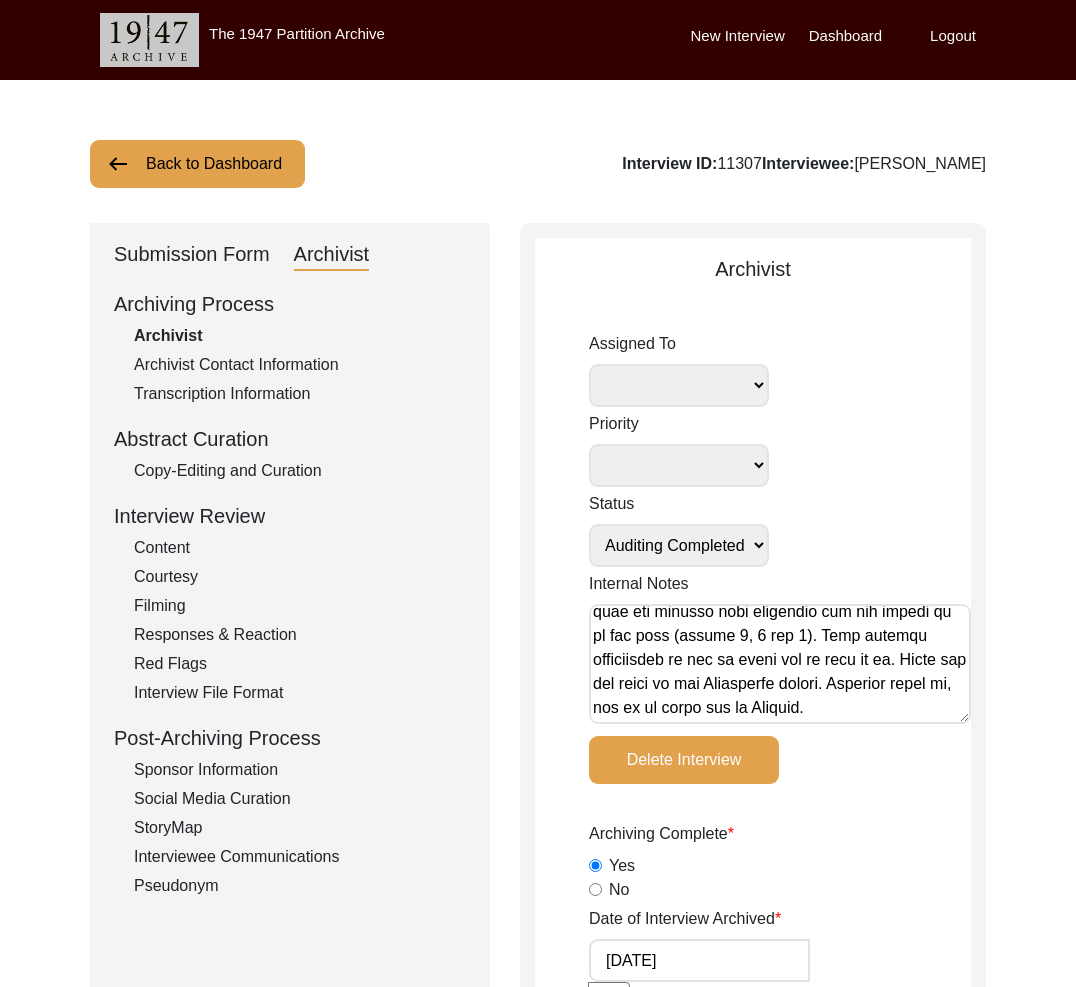 click on "Submission Form" 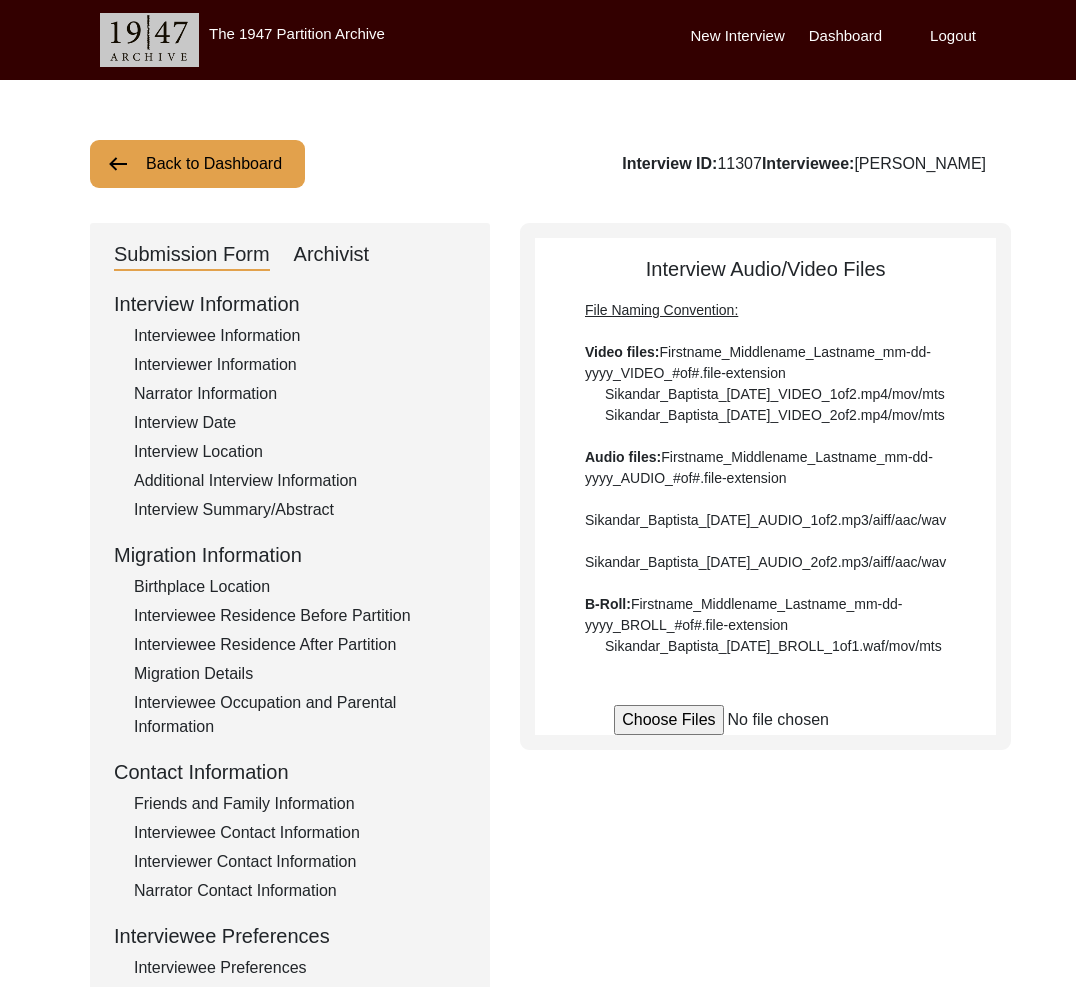 click on "Back to Dashboard" 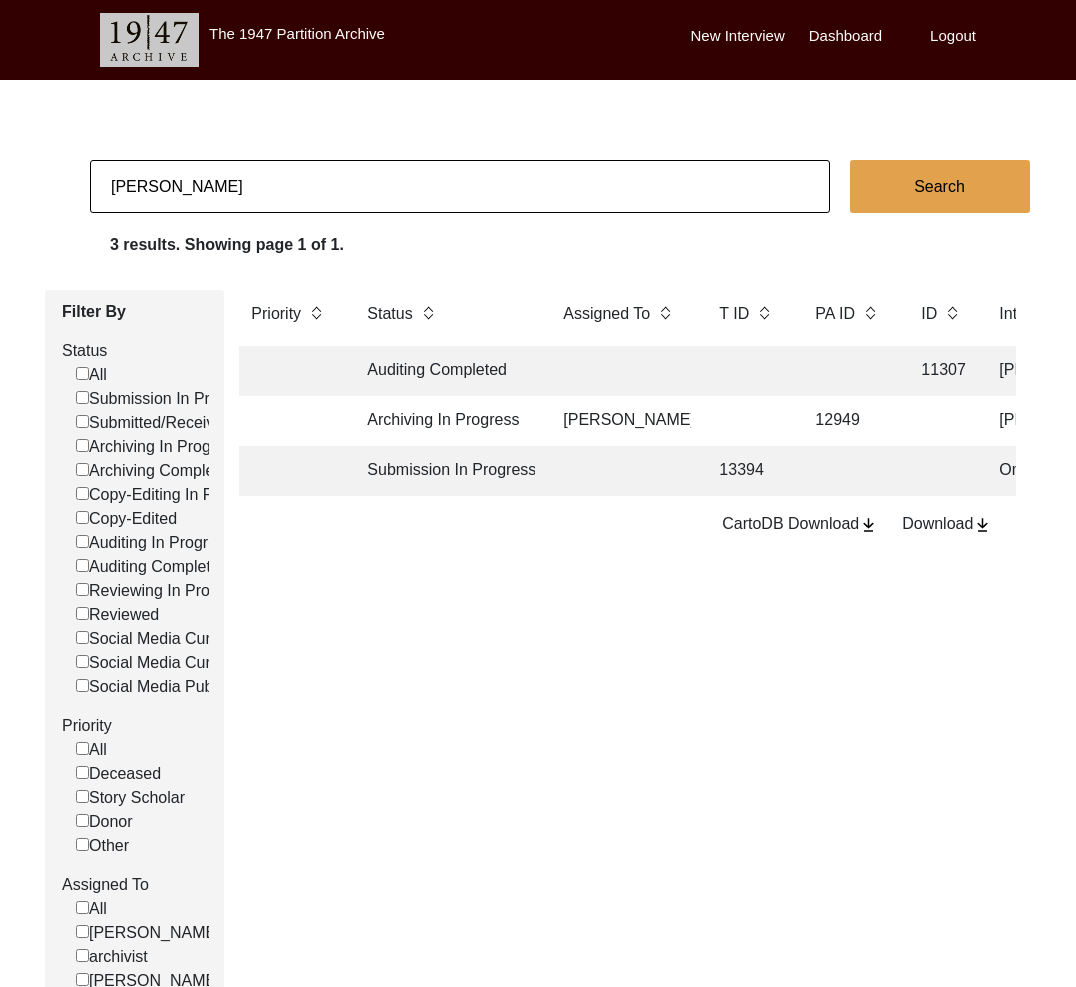 click 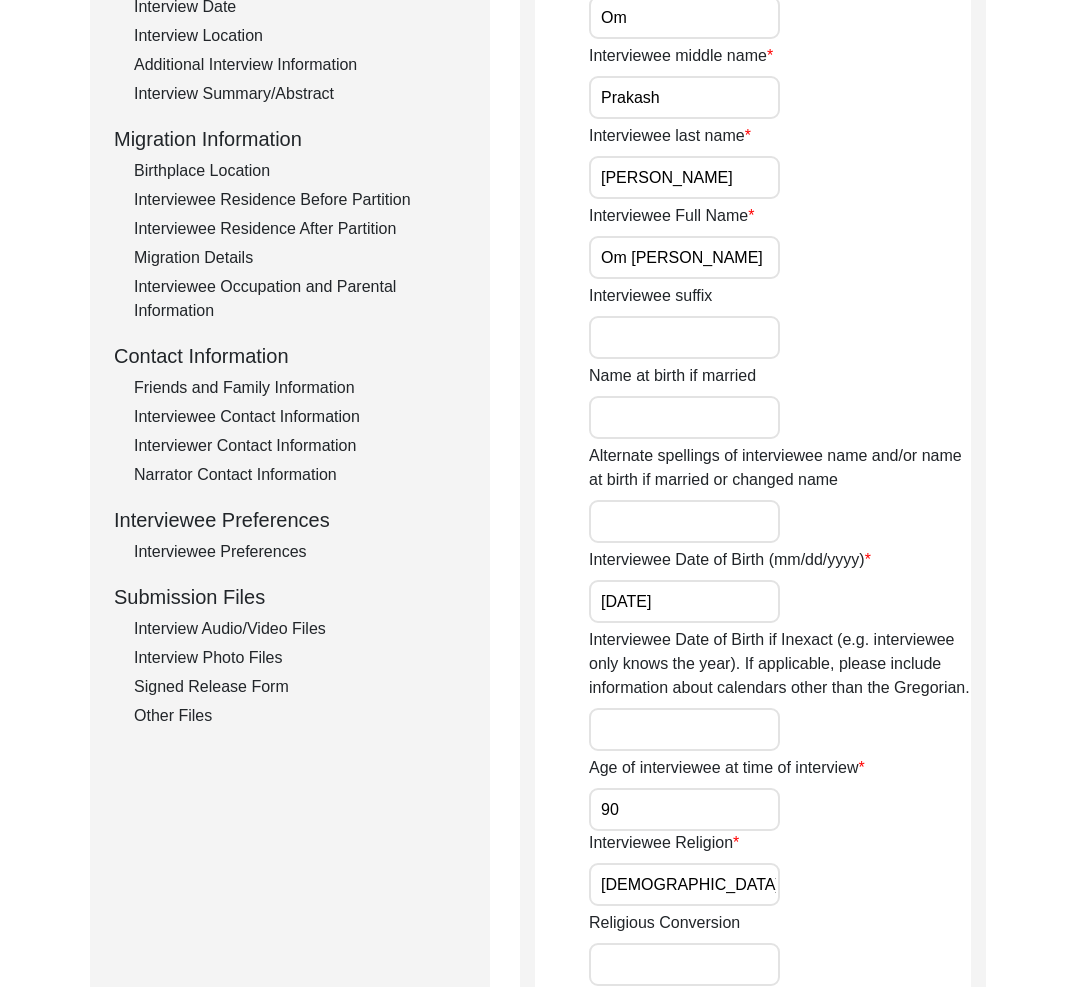 scroll, scrollTop: 774, scrollLeft: 0, axis: vertical 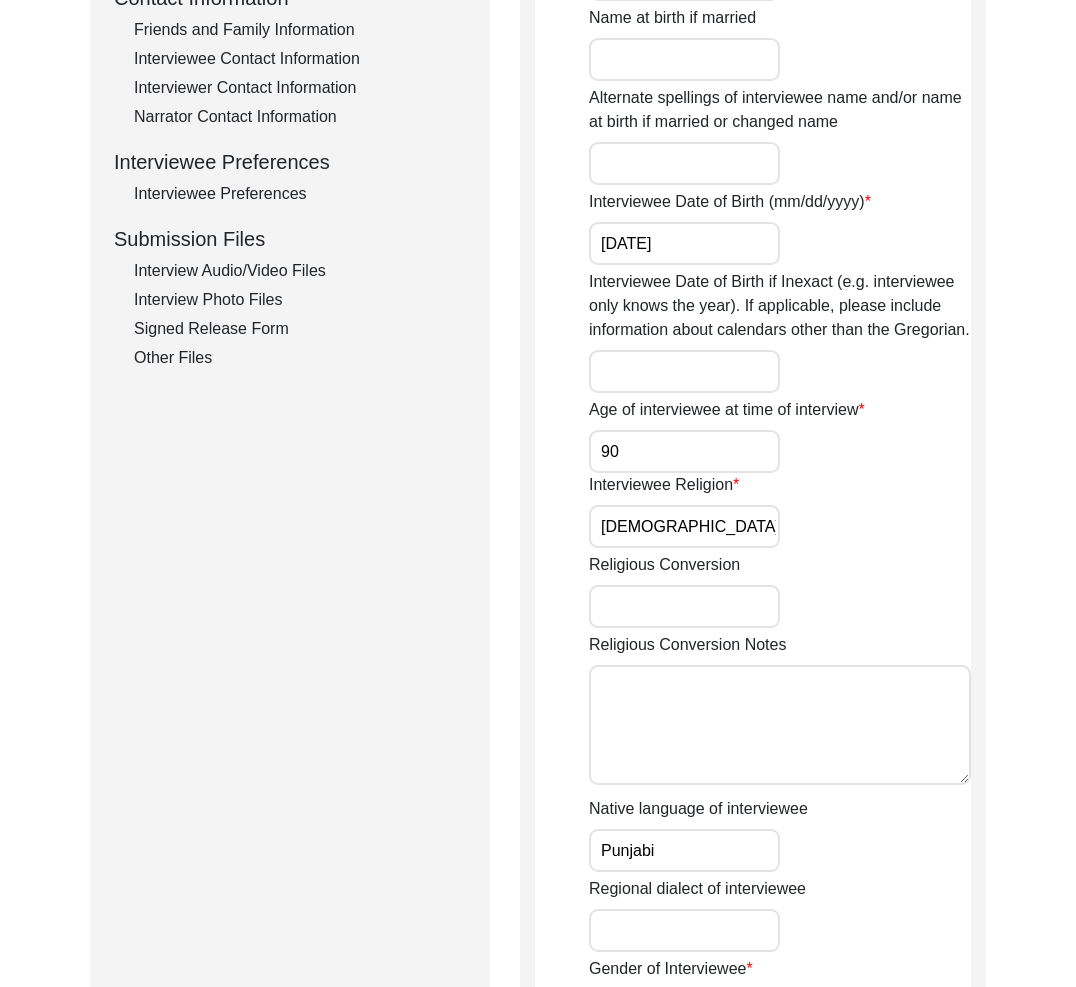click on "Interview Audio/Video Files" 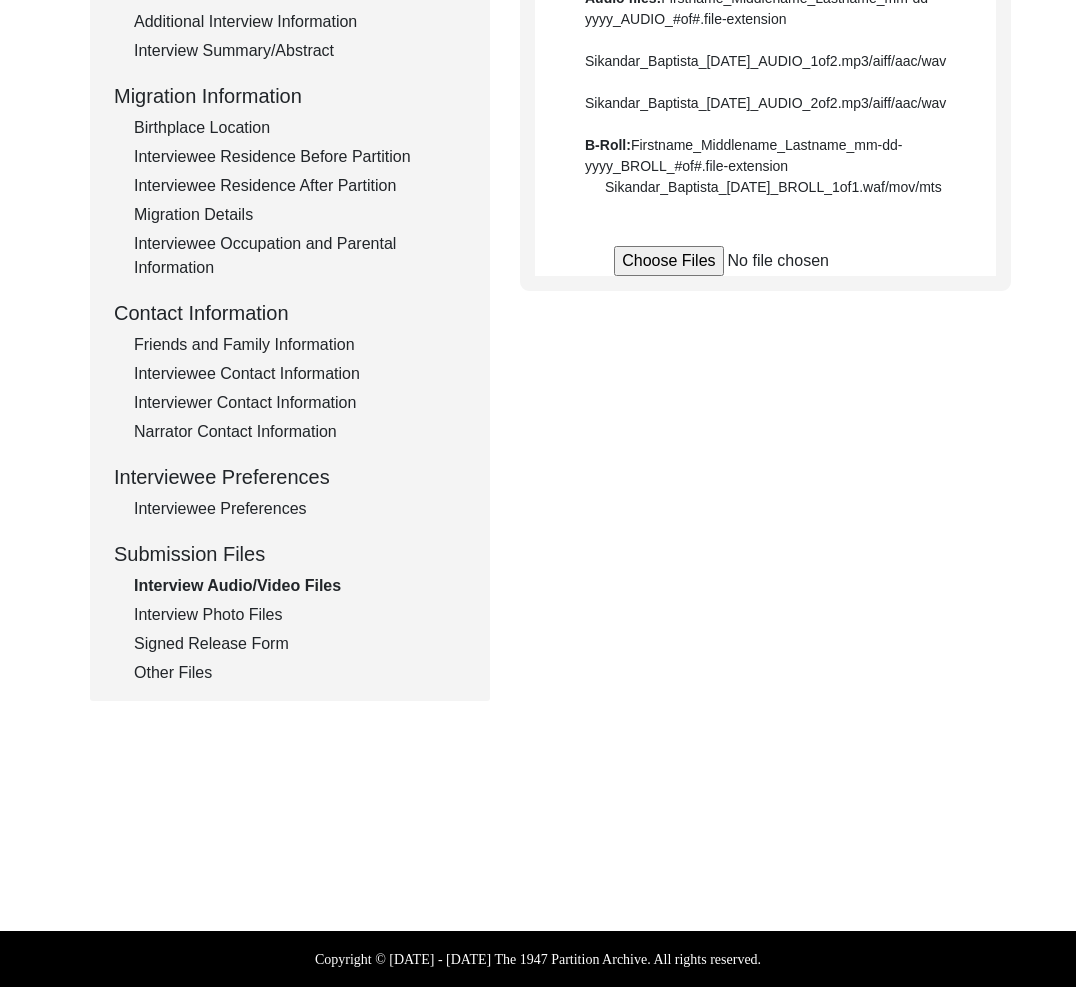 click on "Interview Information   Interviewee Information   Interviewer Information   Narrator Information   Interview Date   Interview Location   Additional Interview Information   Interview Summary/Abstract   Migration Information   Birthplace Location   Interviewee Residence Before Partition   Interviewee Residence After Partition   Migration Details   Interviewee Occupation and Parental Information   Contact Information   Friends and Family Information   Interviewee Contact Information   Interviewer Contact Information   Narrator Contact Information   Interviewee Preferences   Interviewee Preferences   Submission Files   Interview Audio/Video Files   Interview Photo Files   Signed Release Form   Other Files" 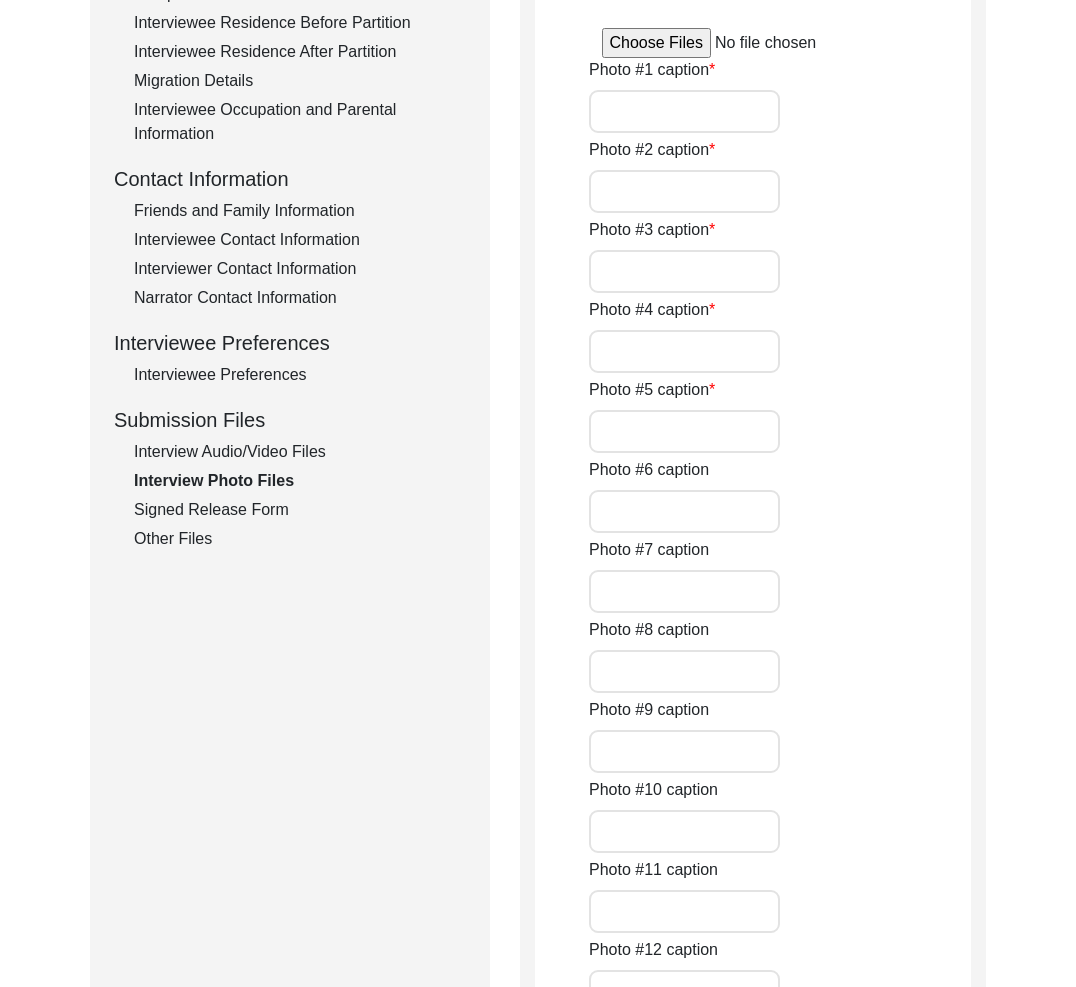 click on "Signed Release Form" 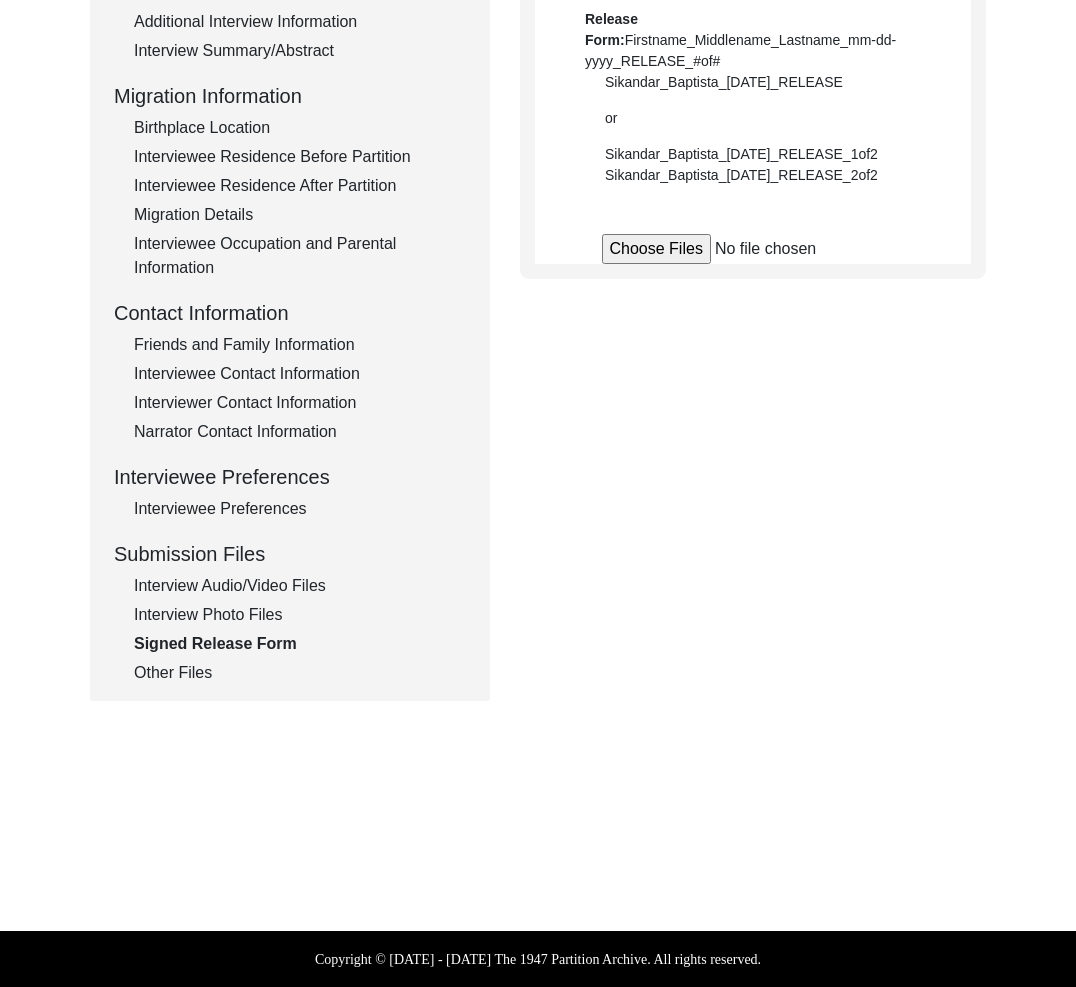 scroll, scrollTop: 459, scrollLeft: 0, axis: vertical 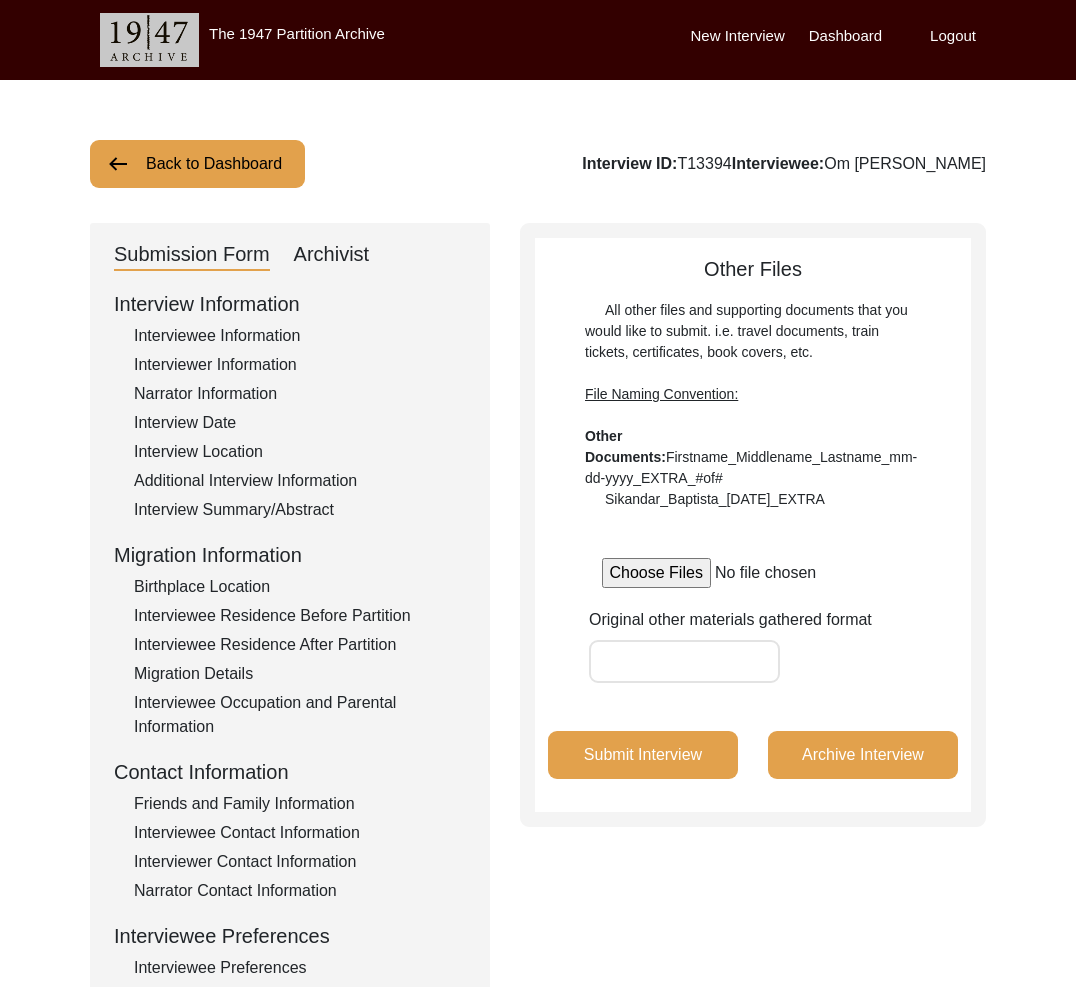 drag, startPoint x: 187, startPoint y: 148, endPoint x: 205, endPoint y: 159, distance: 21.095022 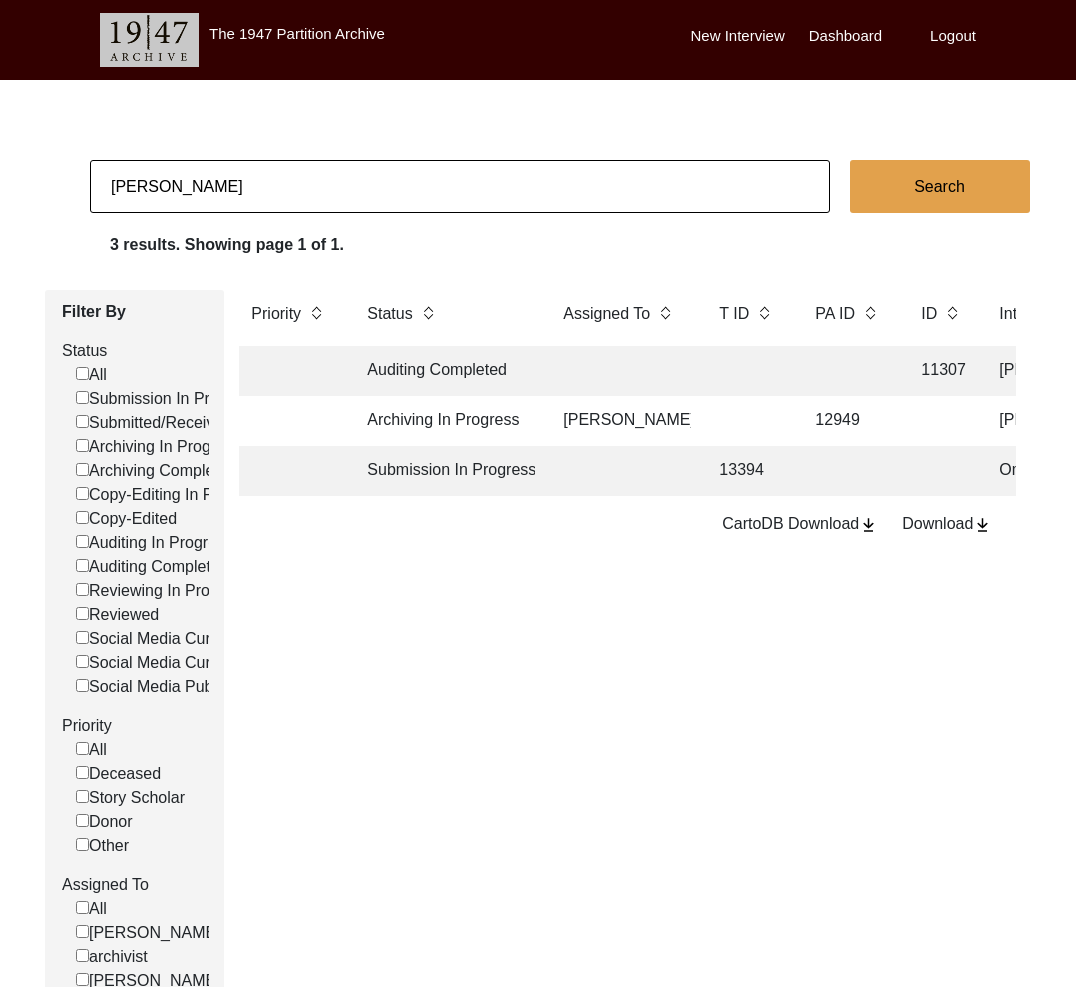 click on "Azadeh Changrani-Rastogi" 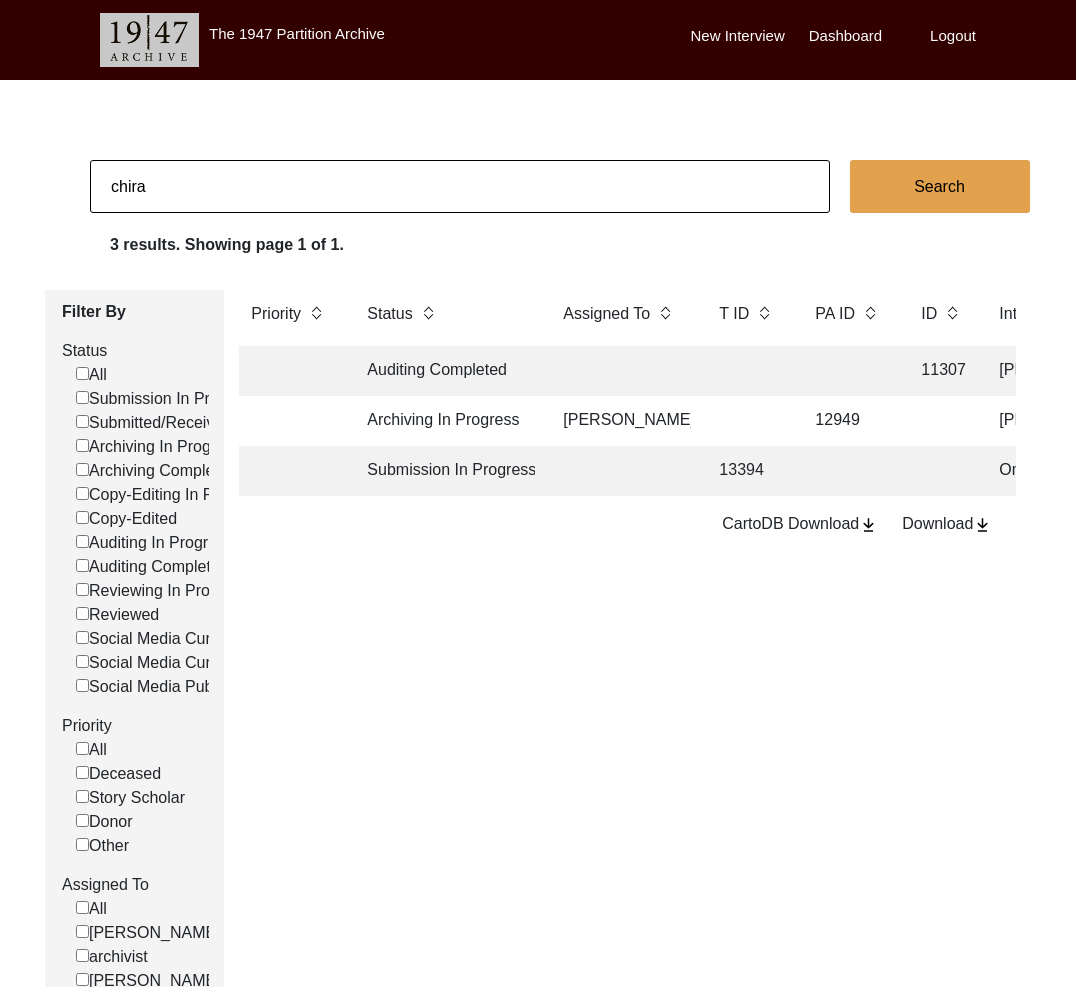 type on "[PERSON_NAME]" 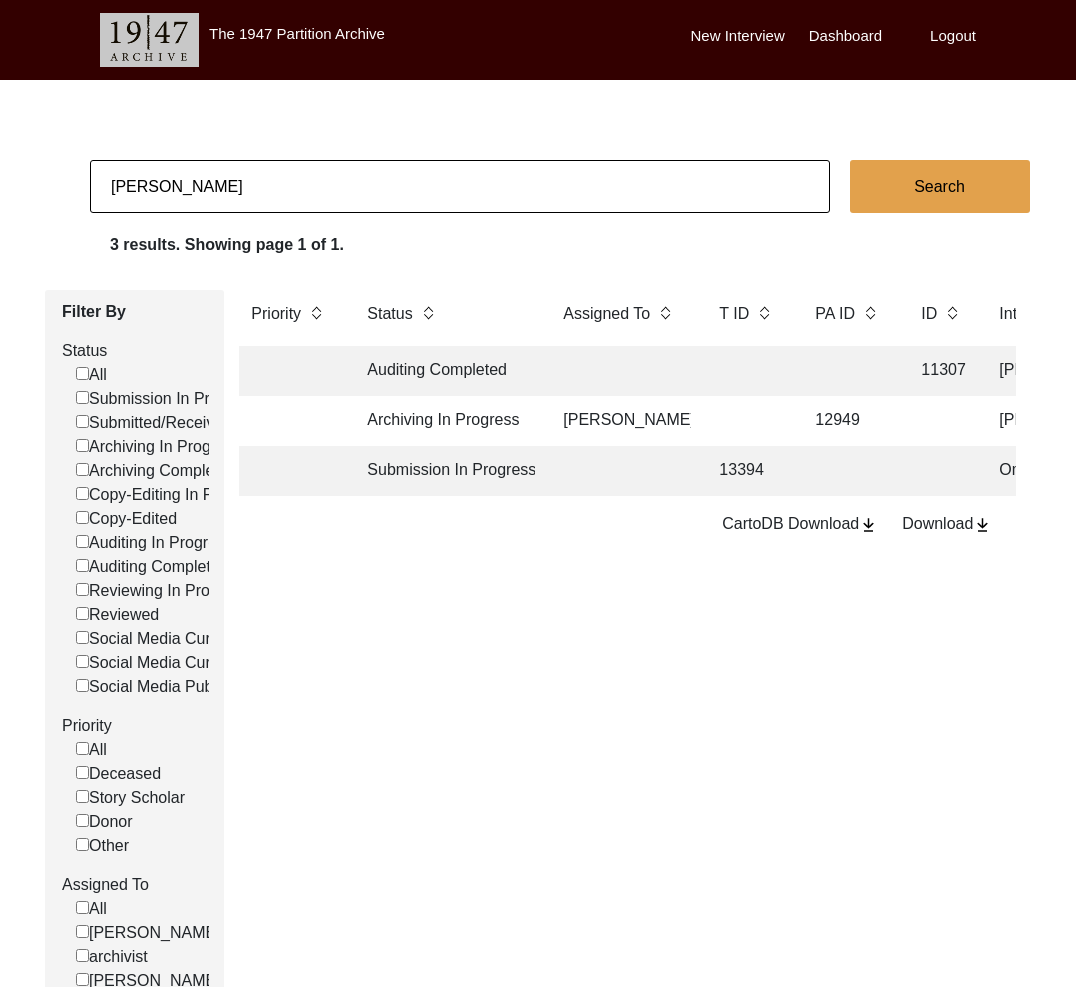 checkbox on "false" 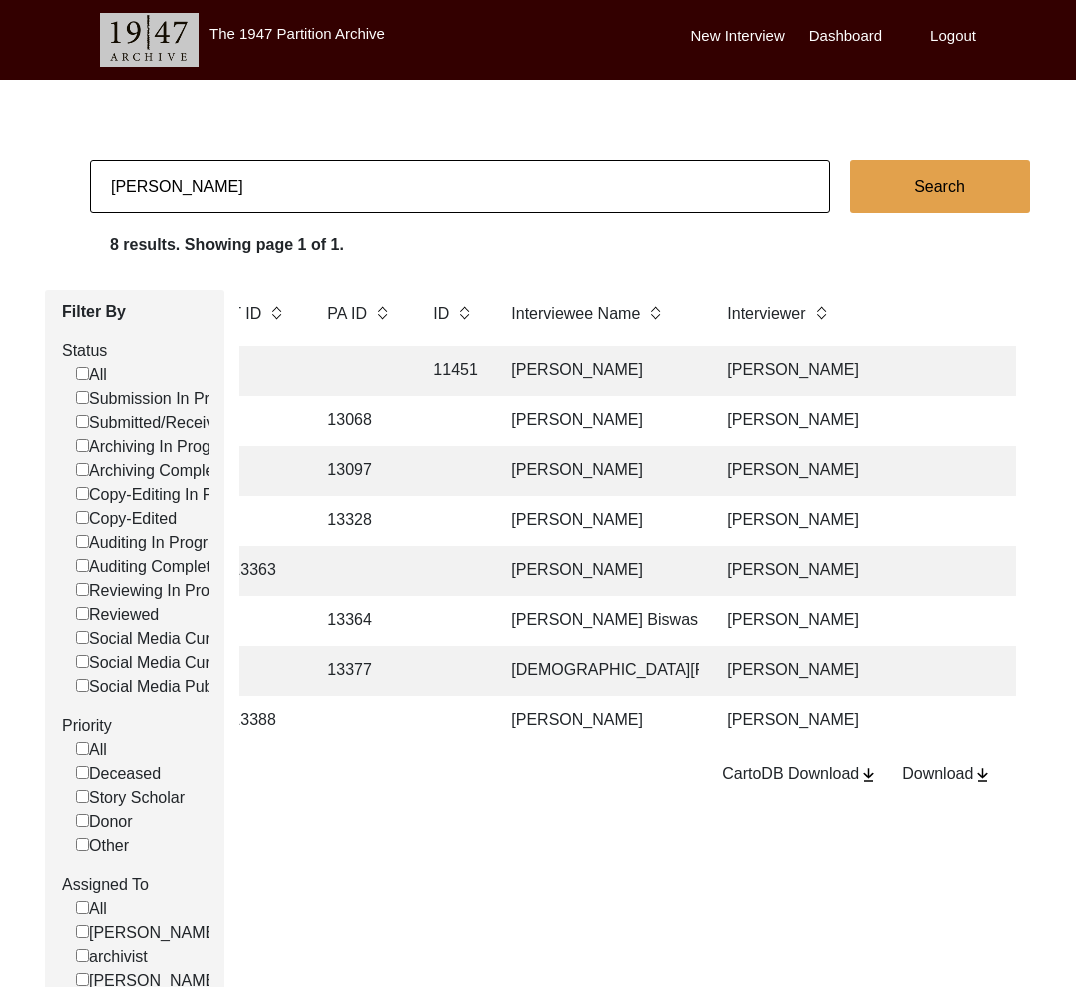 scroll, scrollTop: 0, scrollLeft: 484, axis: horizontal 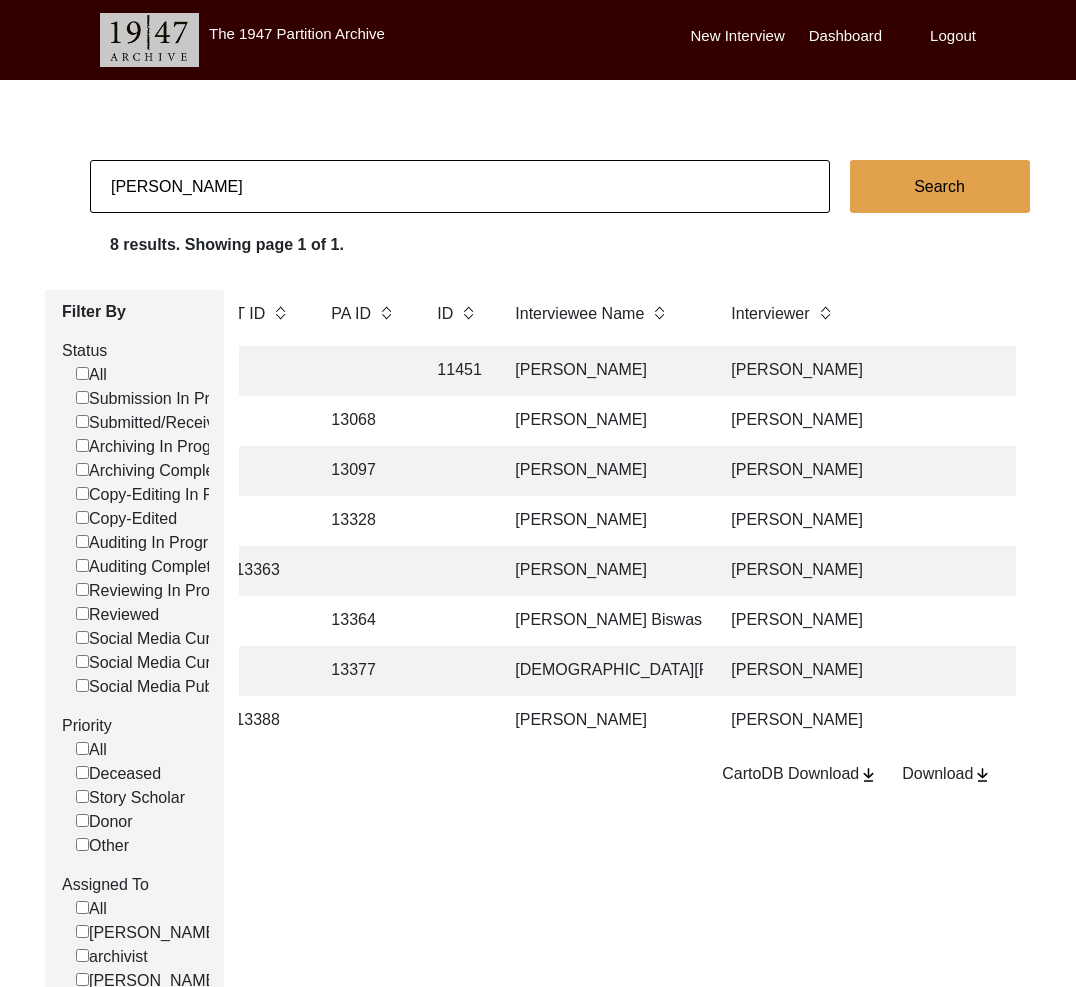 click on "[PERSON_NAME]" 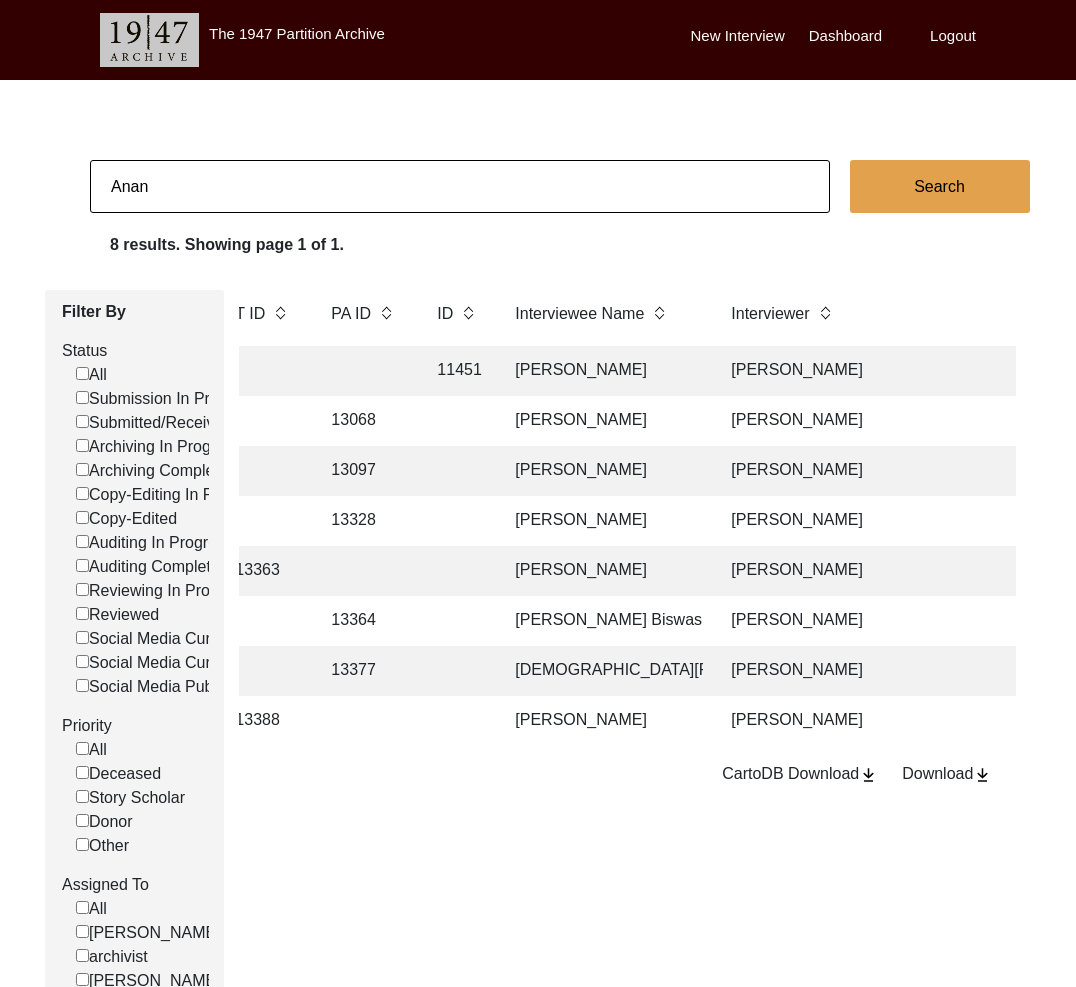 type on "Ananya Sakargayen" 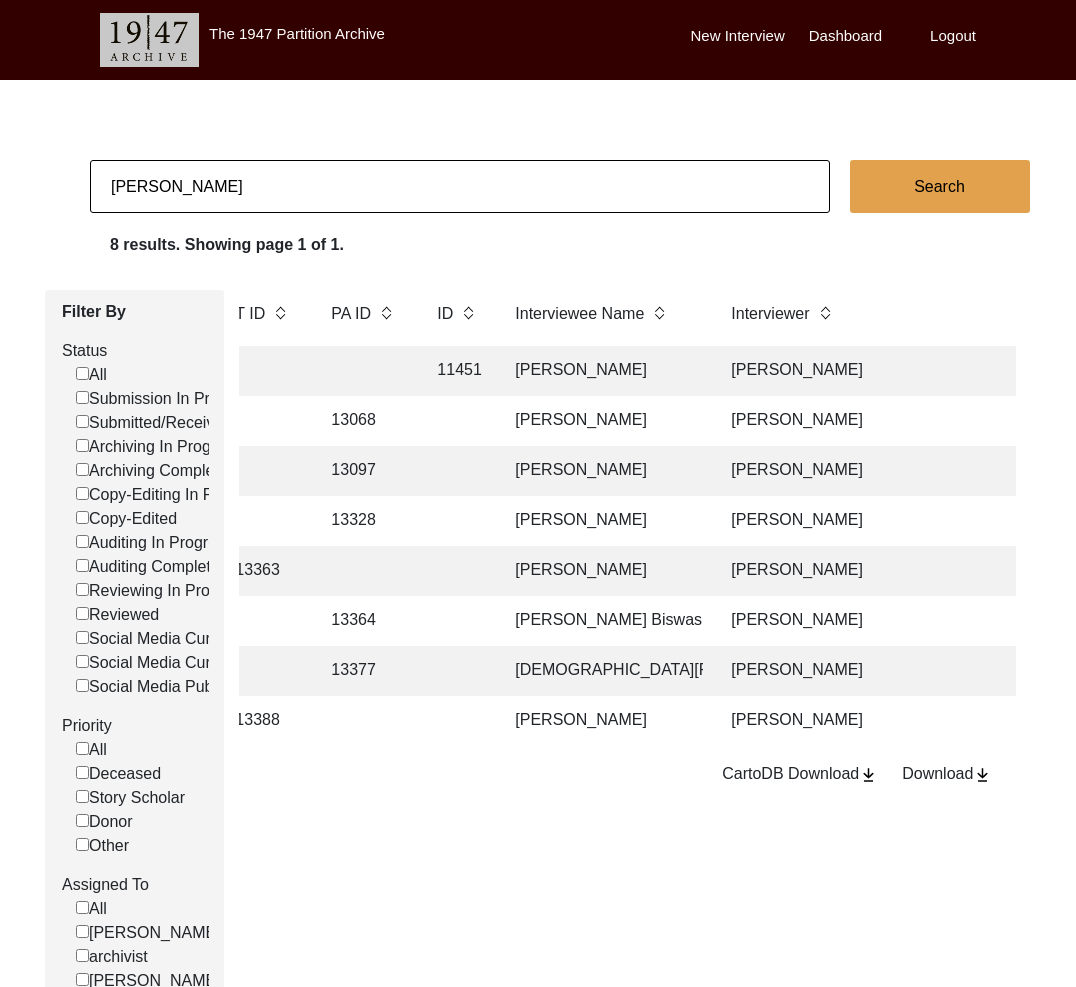 checkbox on "false" 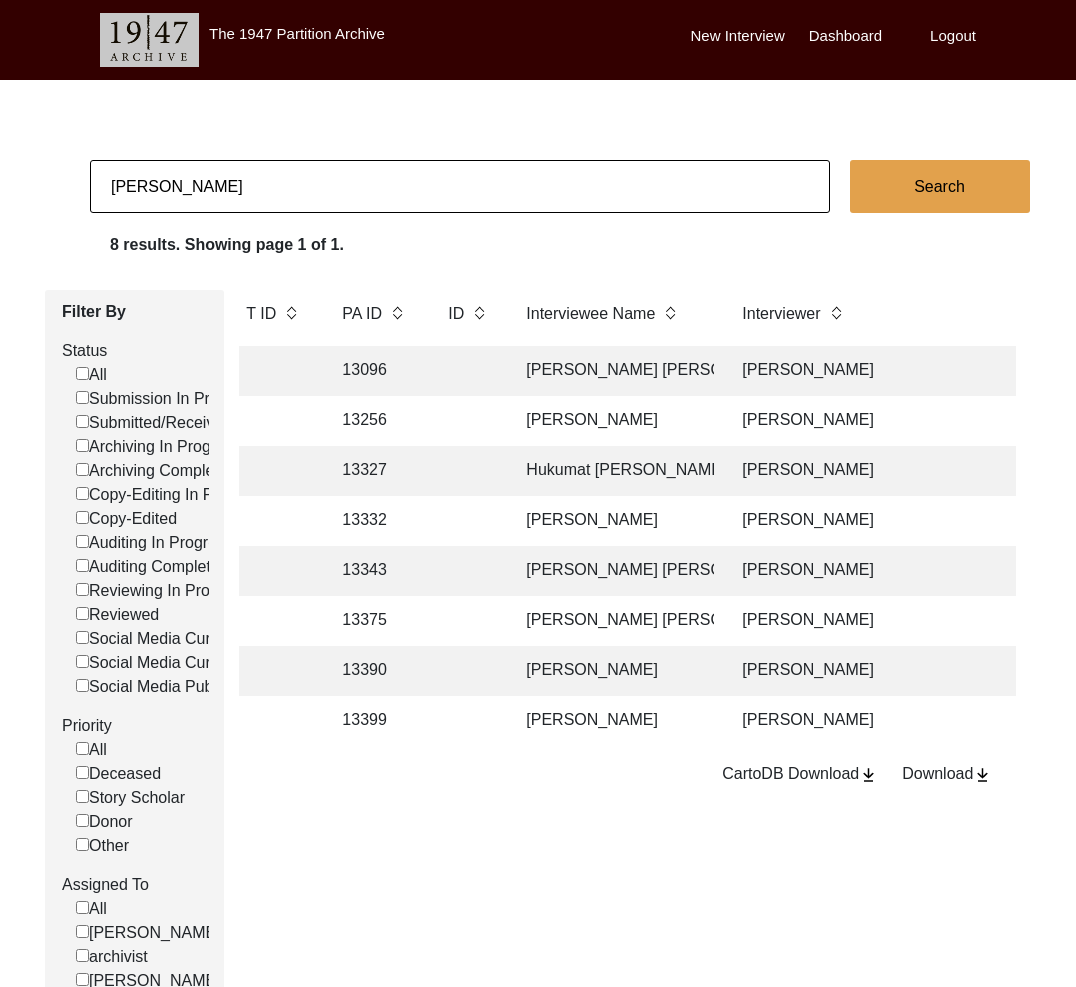 scroll, scrollTop: 0, scrollLeft: 470, axis: horizontal 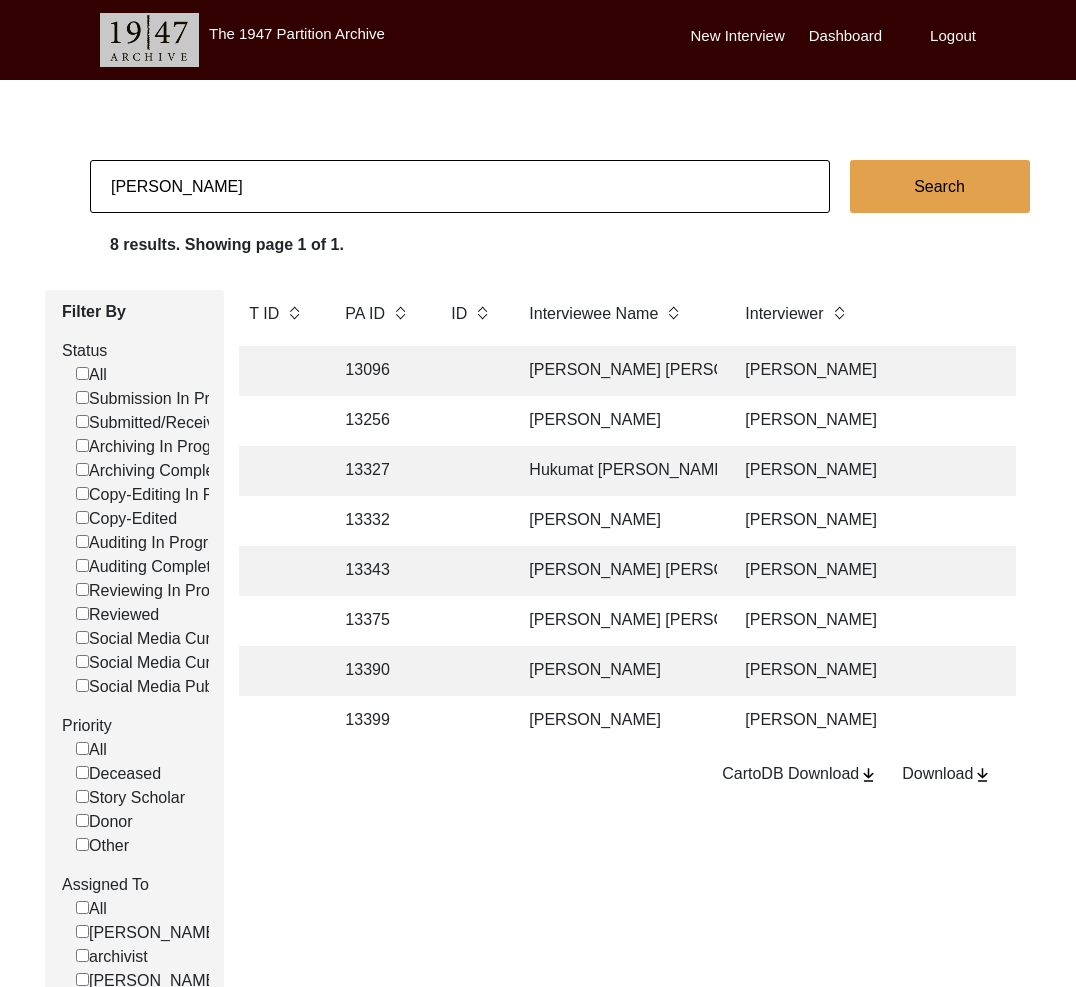 click on "Ananya Sakargayen" 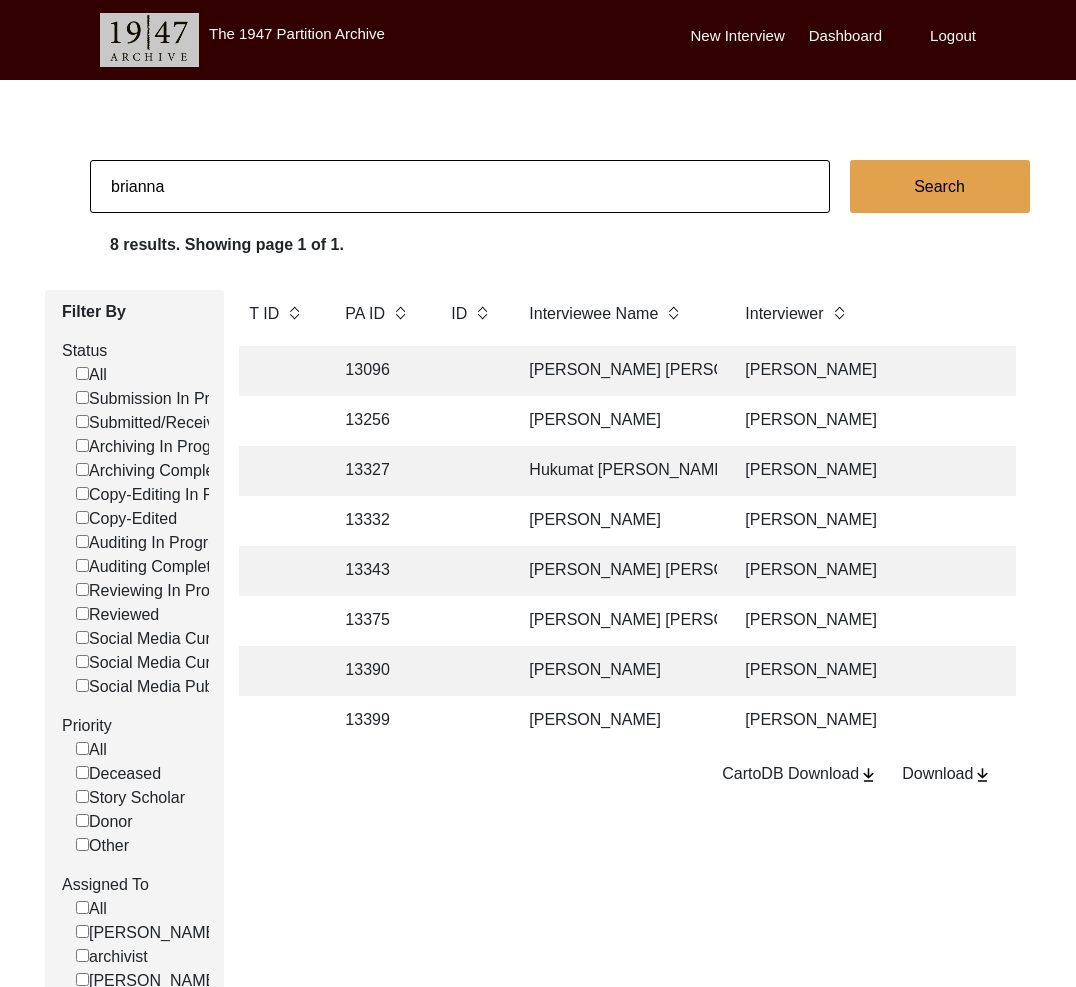 type on "brianna" 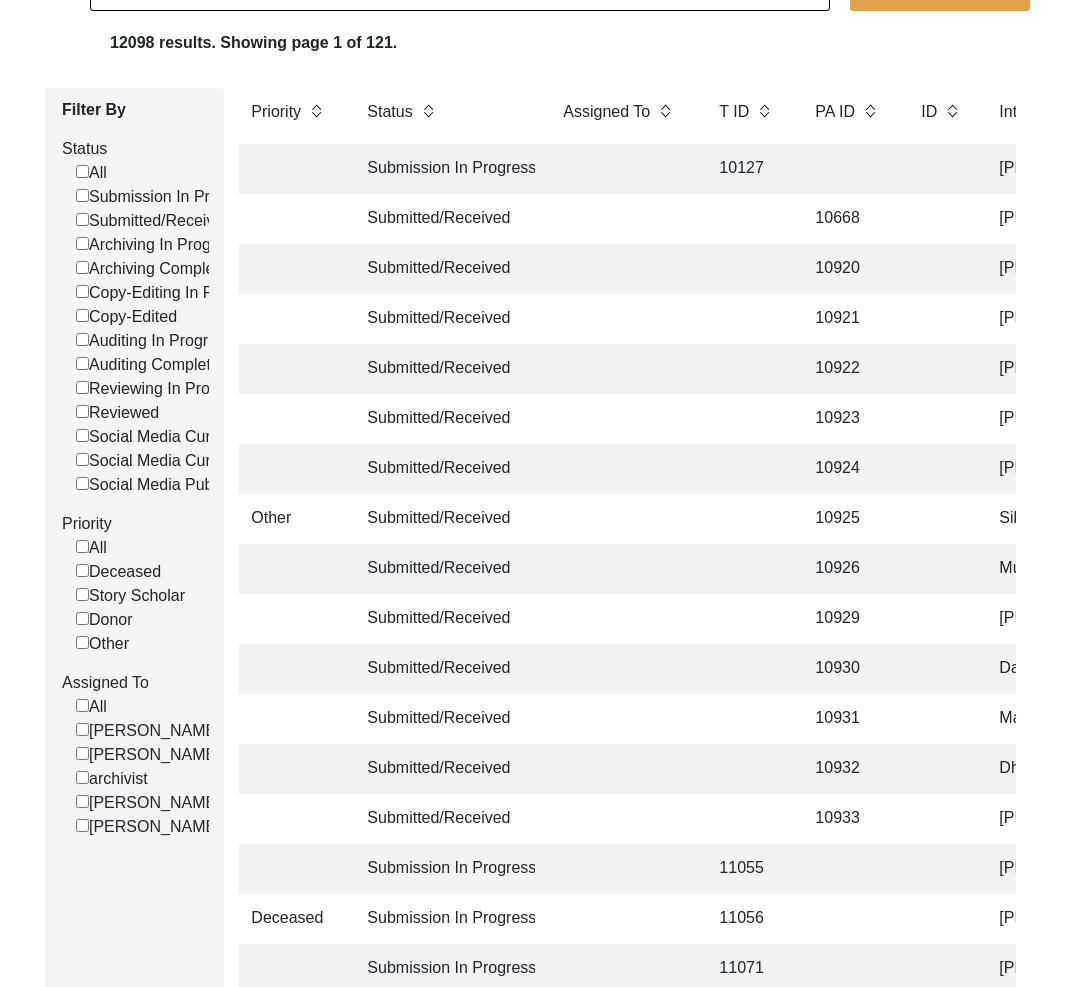 scroll, scrollTop: 204, scrollLeft: 0, axis: vertical 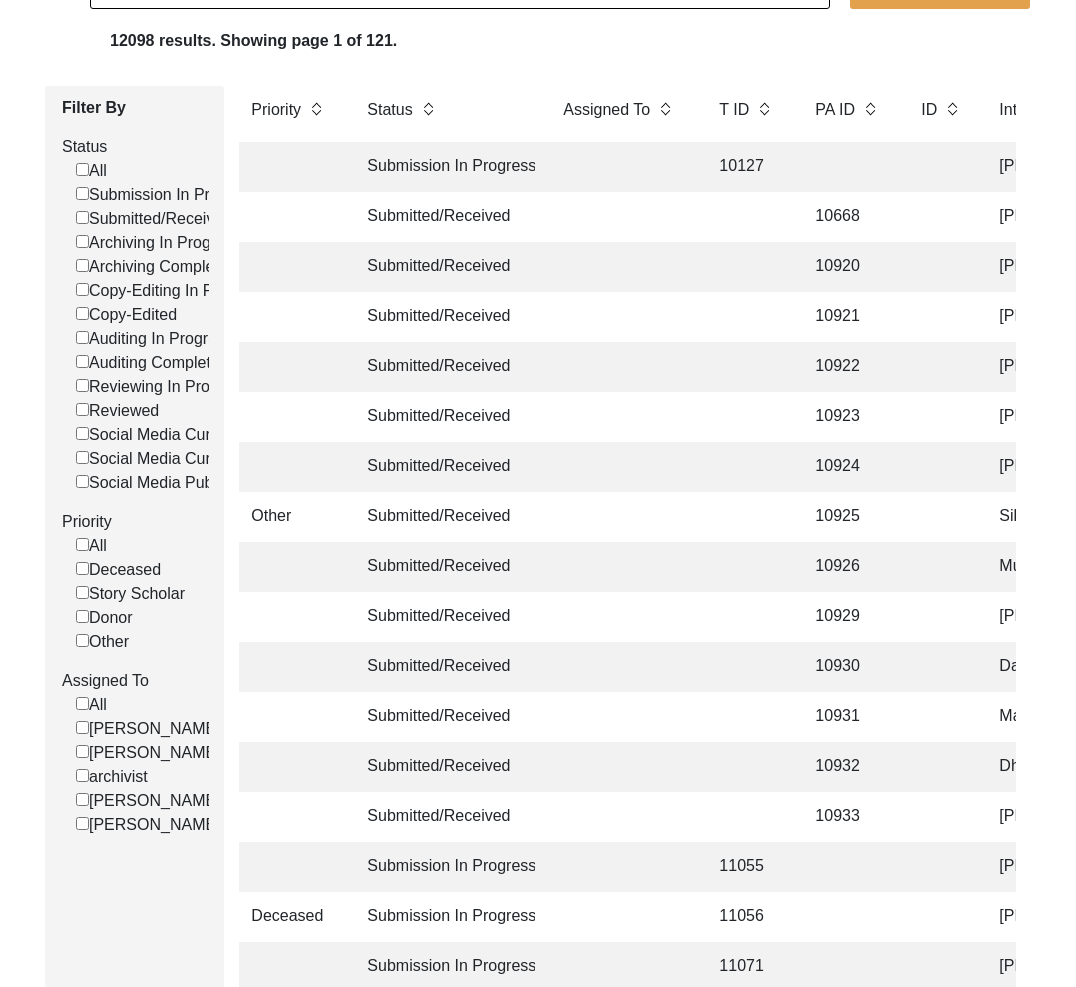 click on "[PERSON_NAME]" 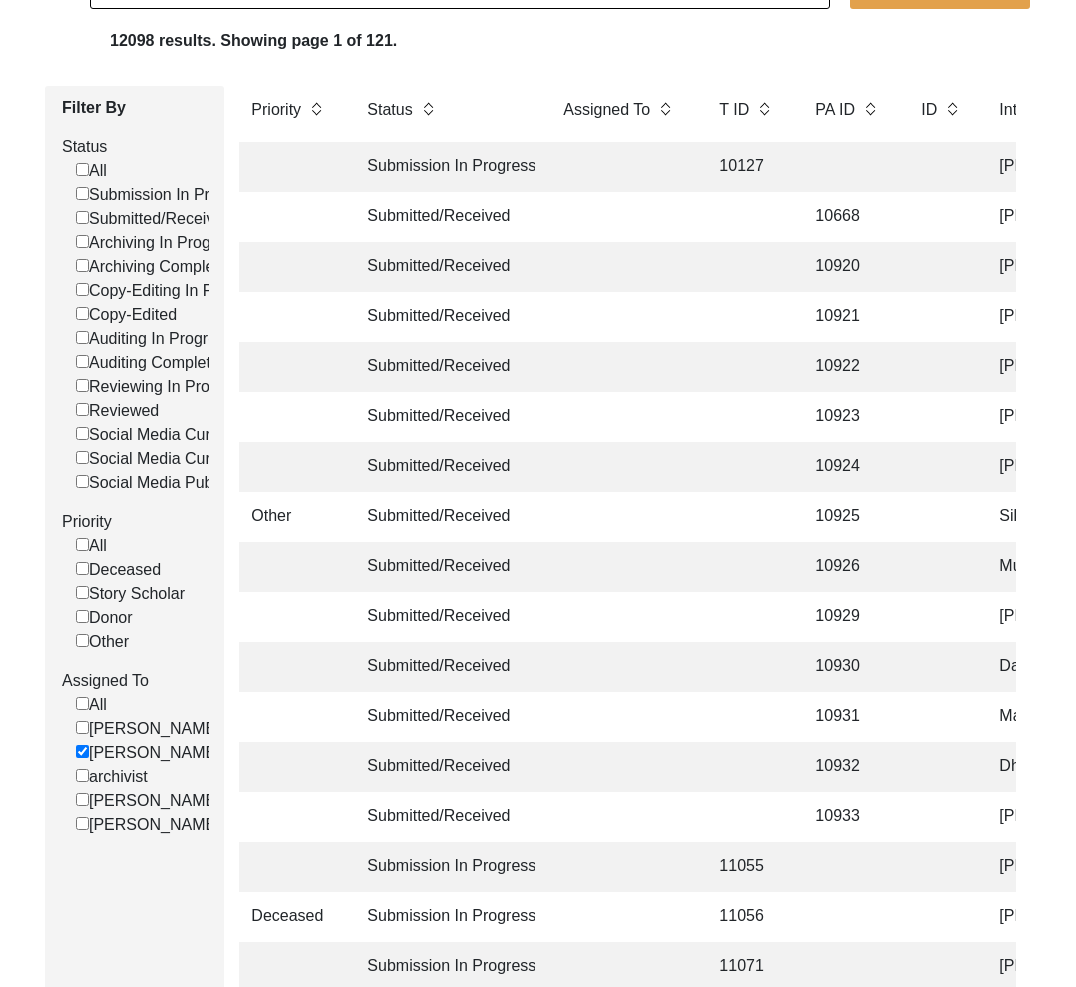 checkbox on "false" 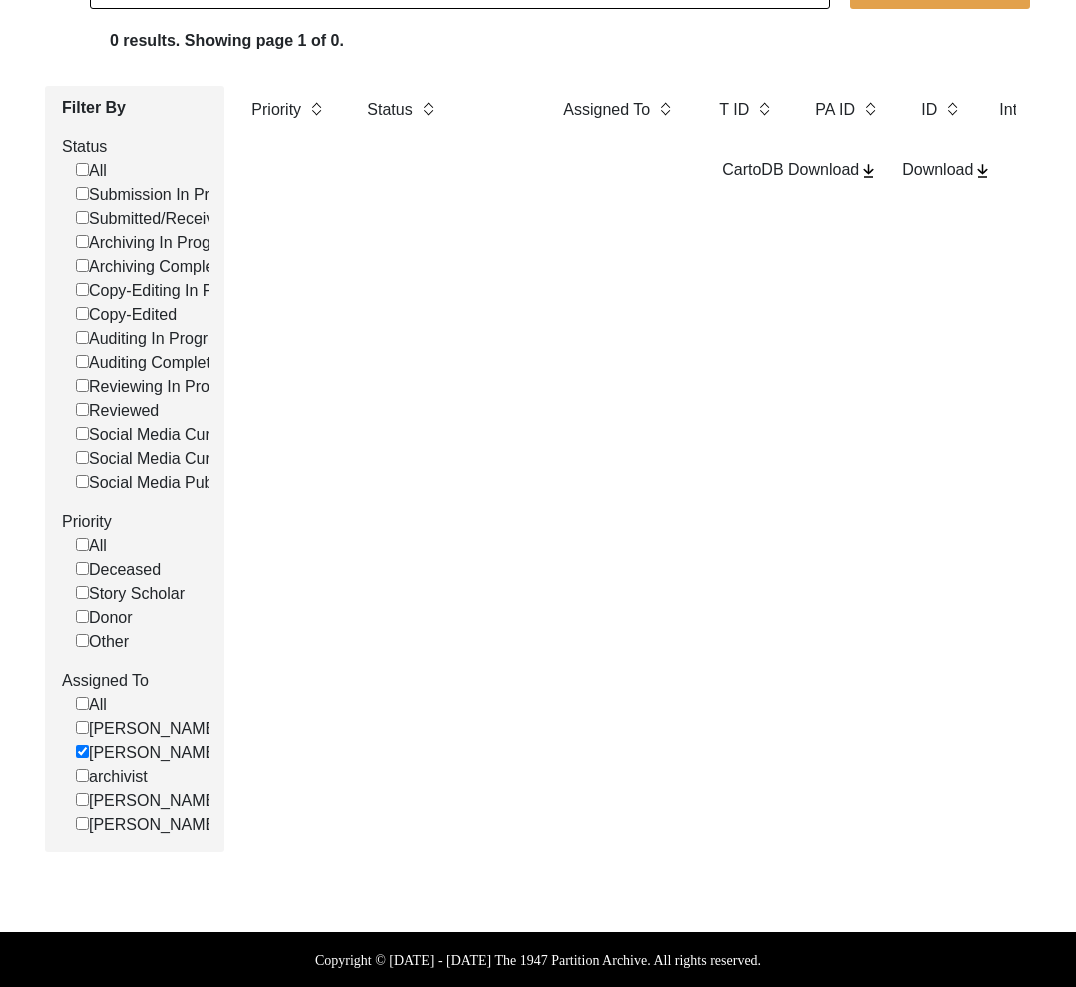 click on "[PERSON_NAME]" 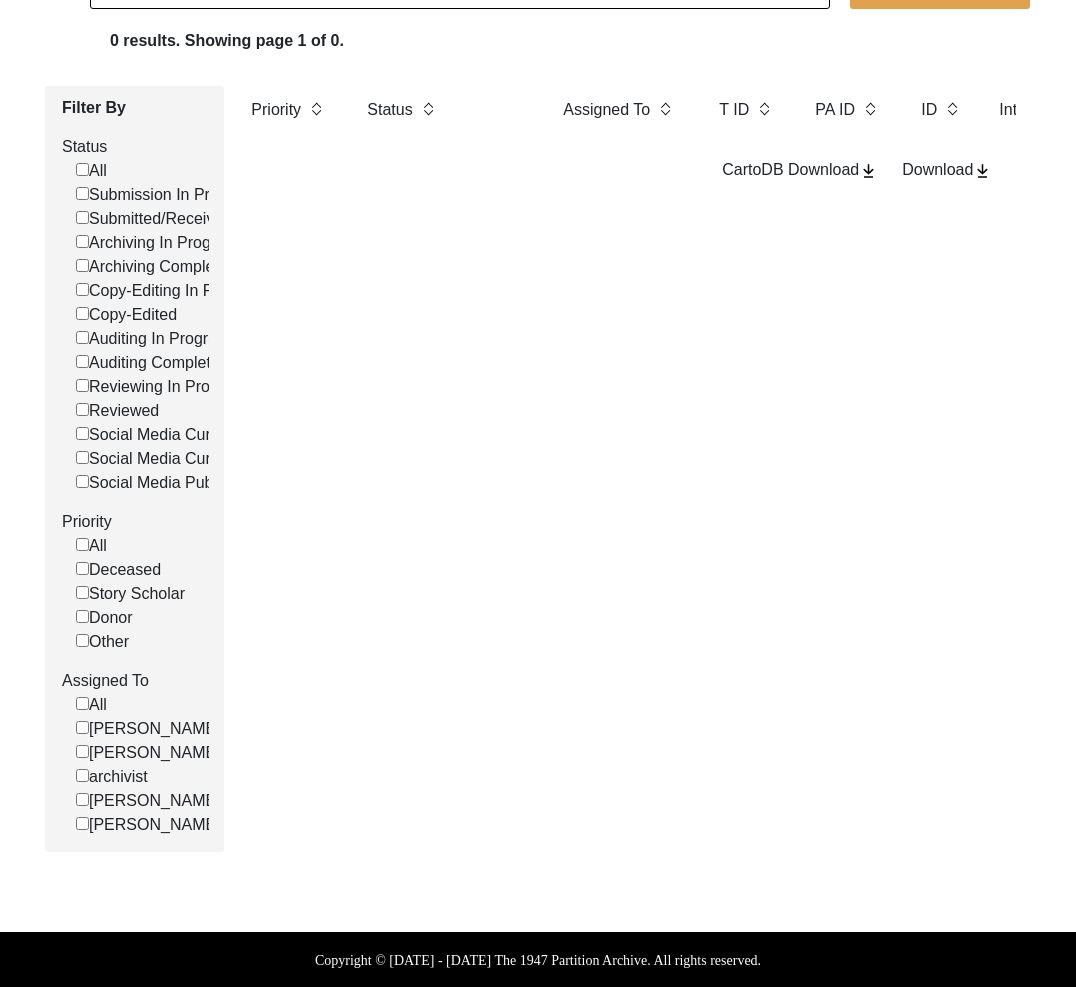 checkbox on "false" 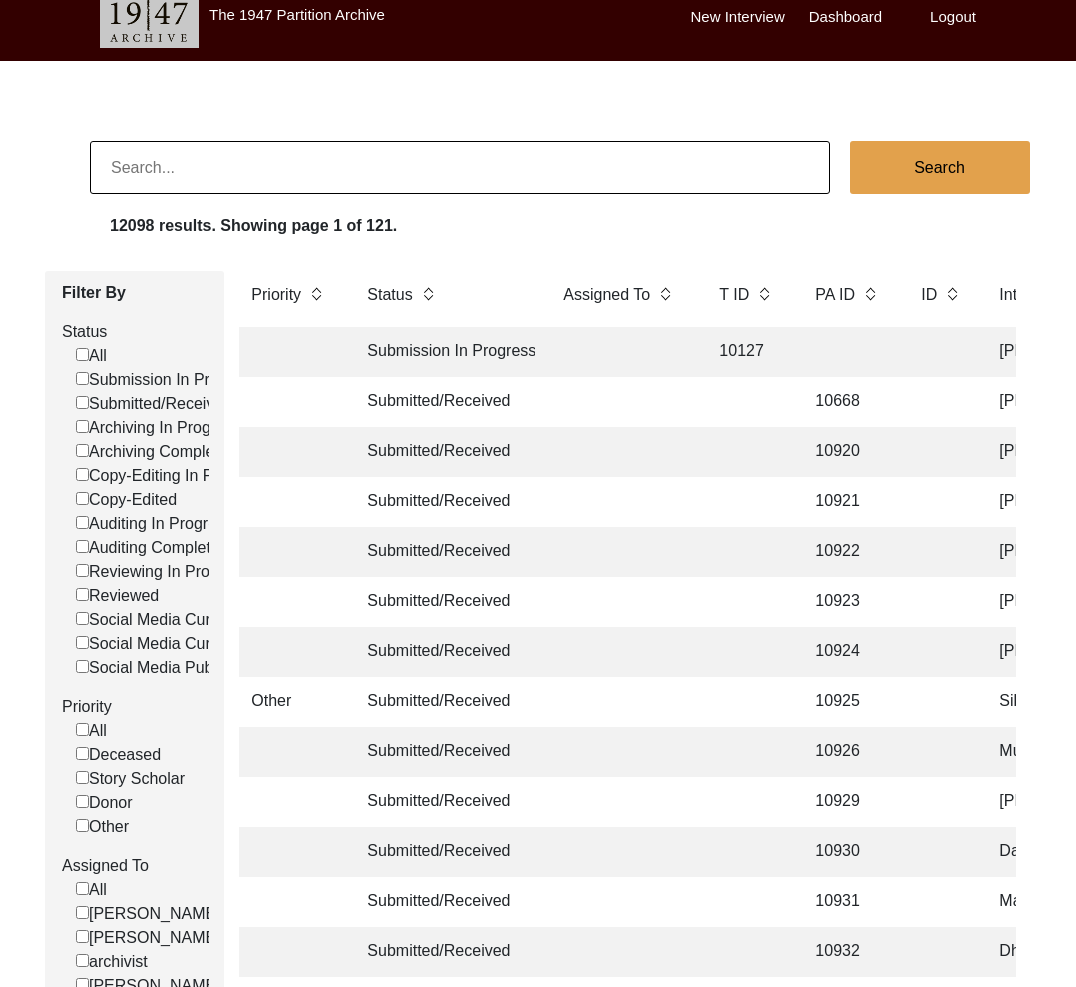 scroll, scrollTop: 6, scrollLeft: 0, axis: vertical 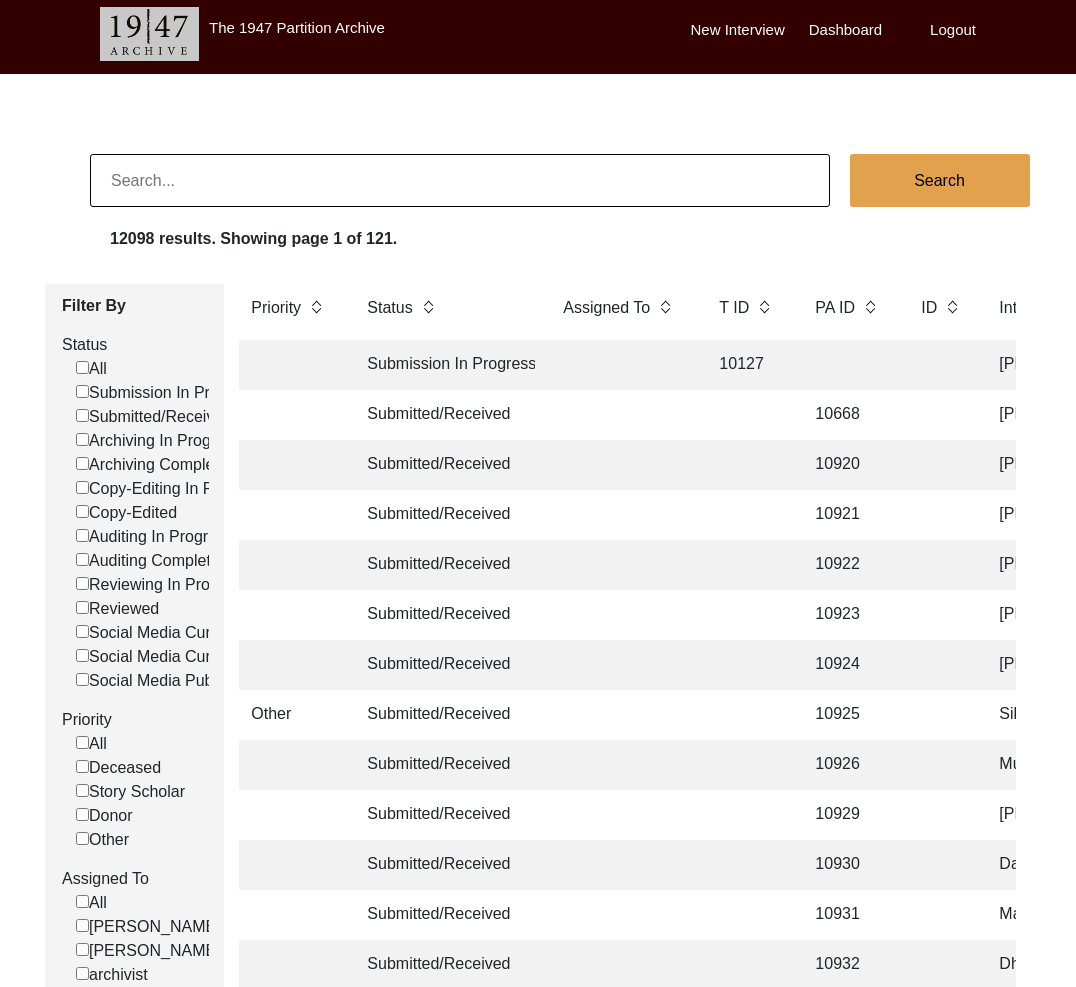 click 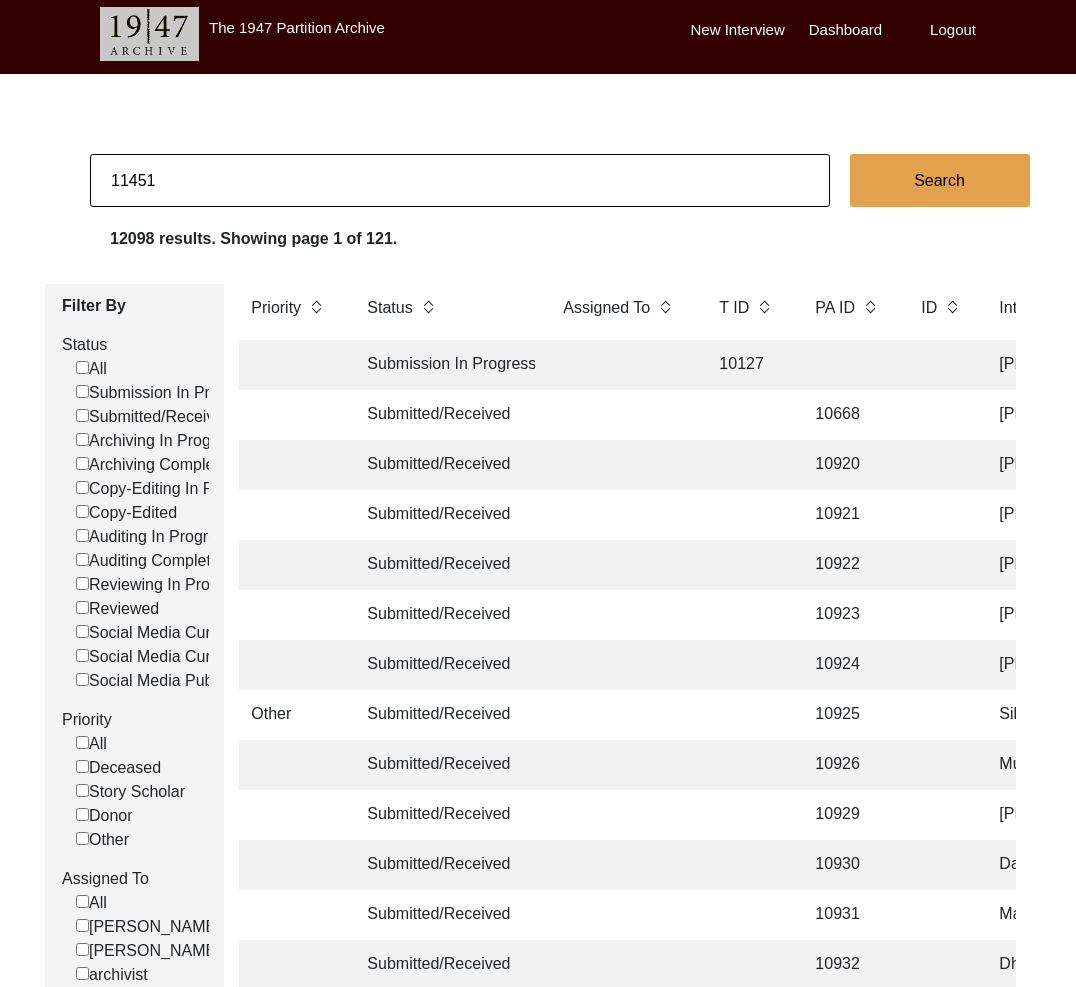 type on "11451" 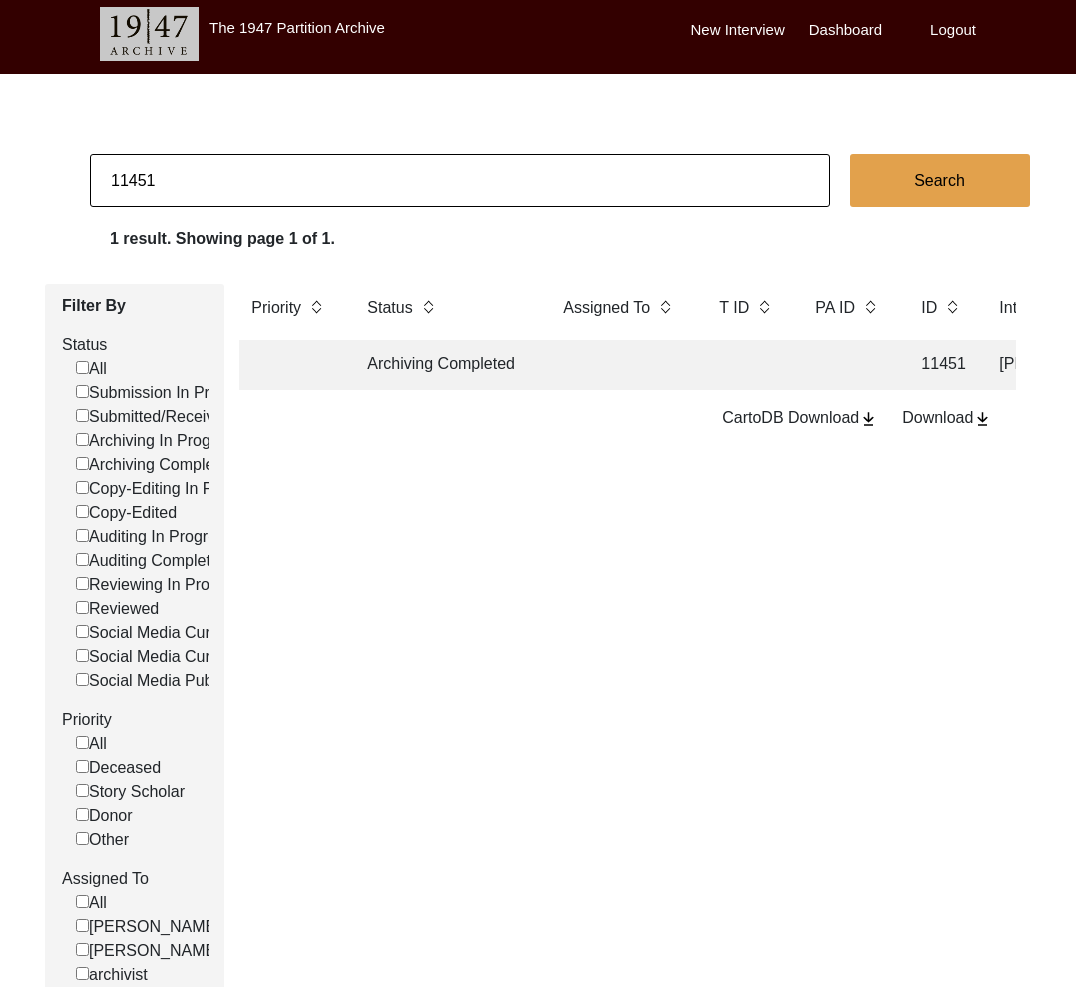 click on "Archiving Completed" 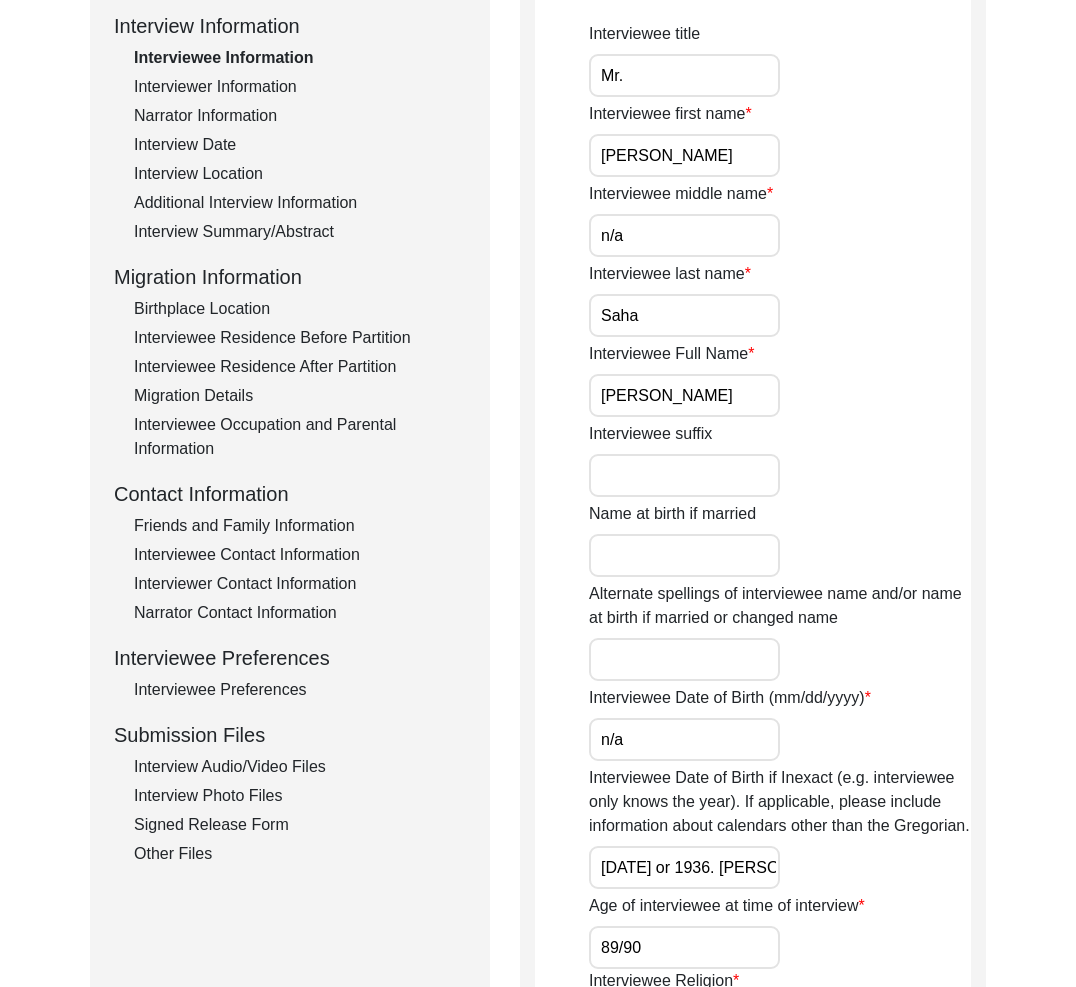 scroll, scrollTop: 367, scrollLeft: 0, axis: vertical 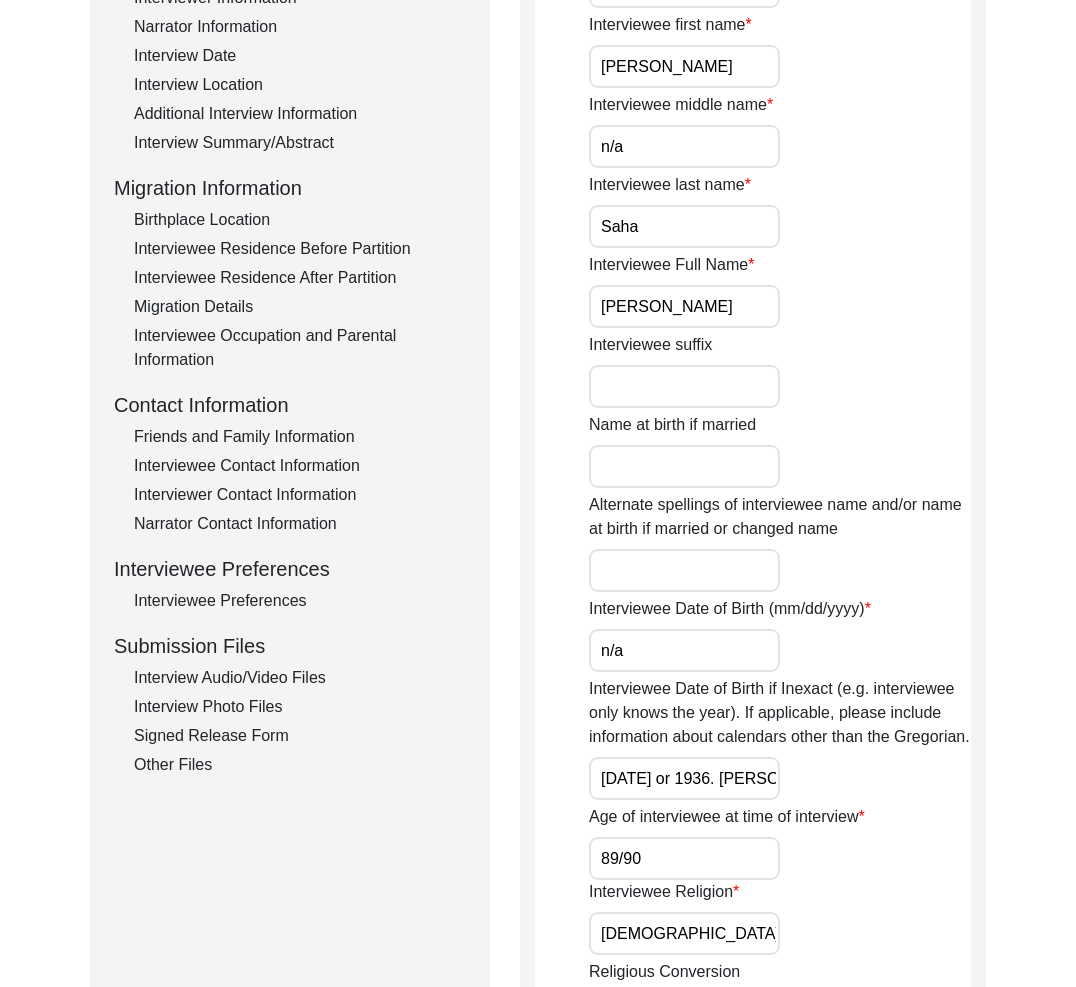 click on "Other Files" 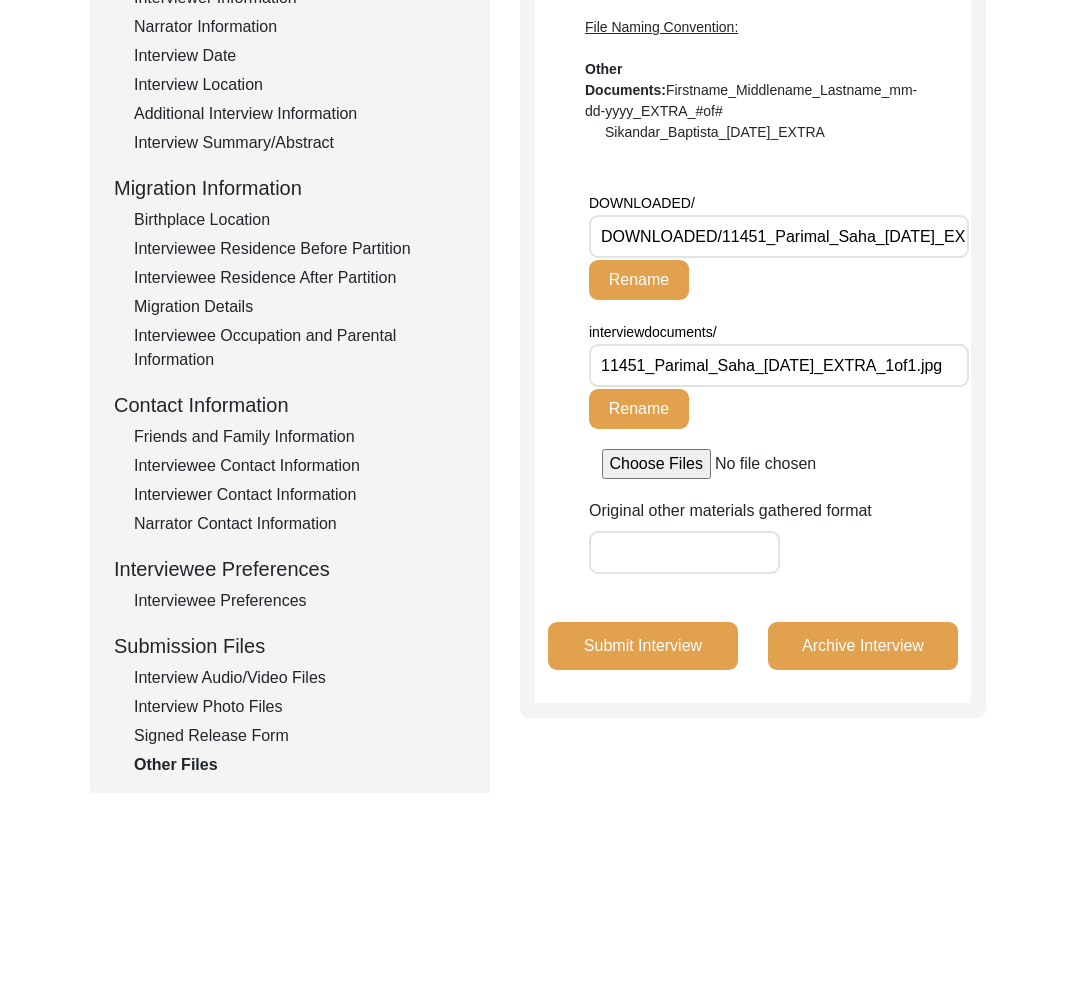 click on "Interview Audio/Video Files" 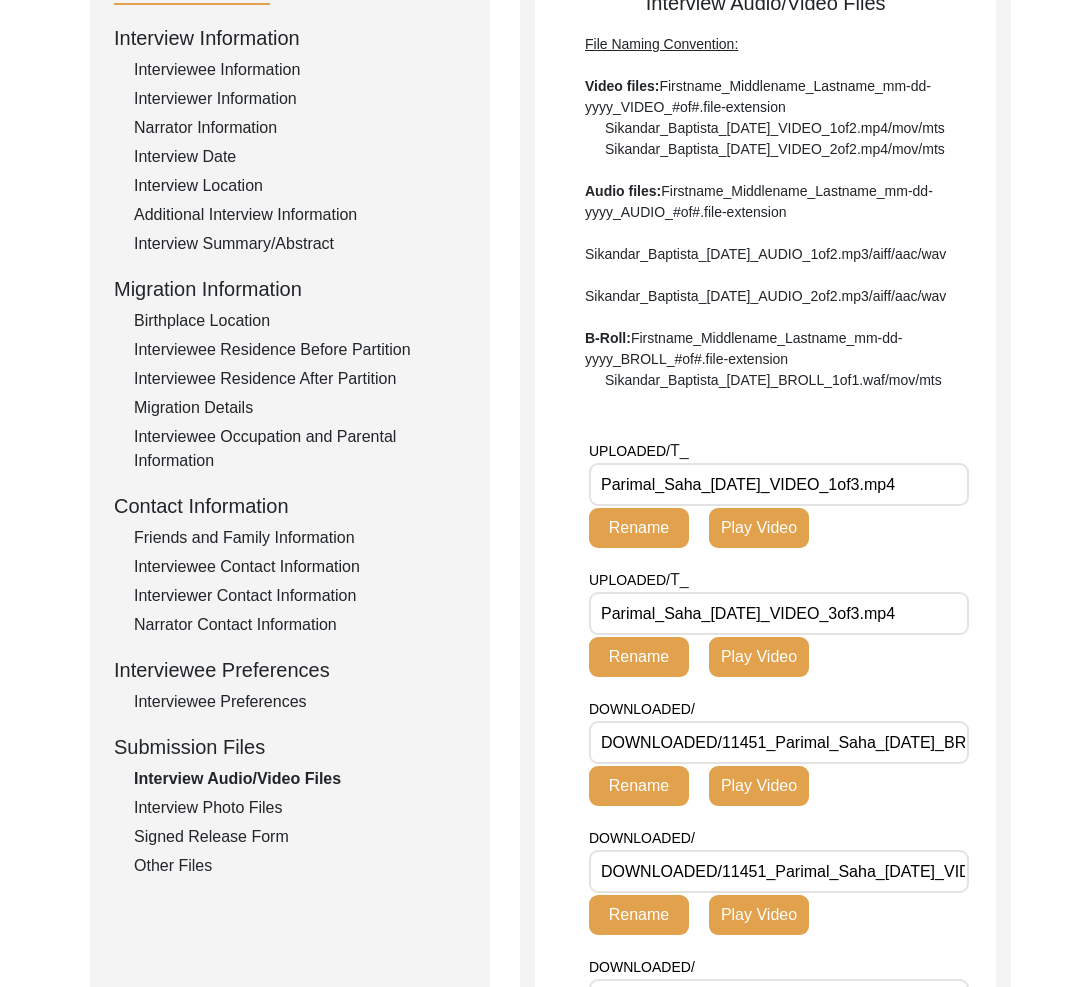 scroll, scrollTop: 307, scrollLeft: 0, axis: vertical 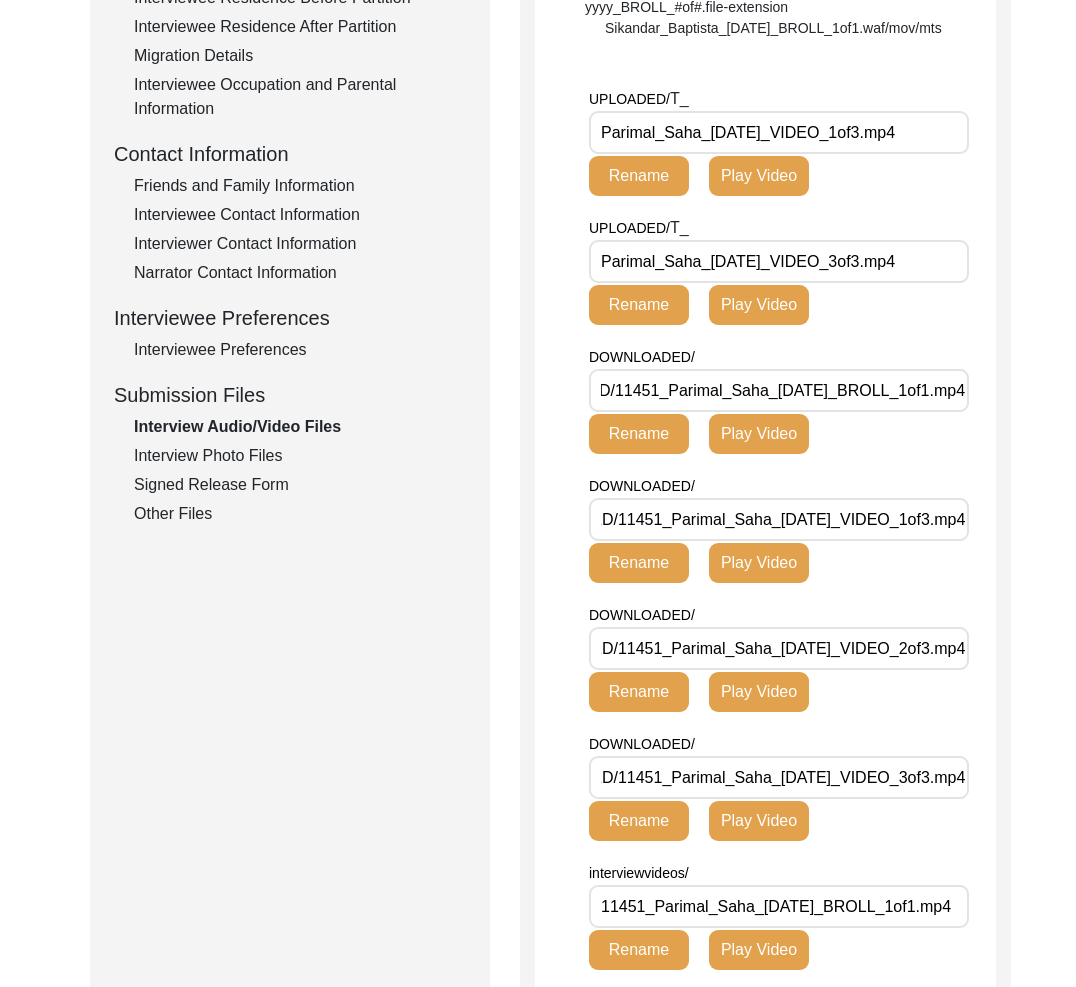 click on "Interview Photo Files" 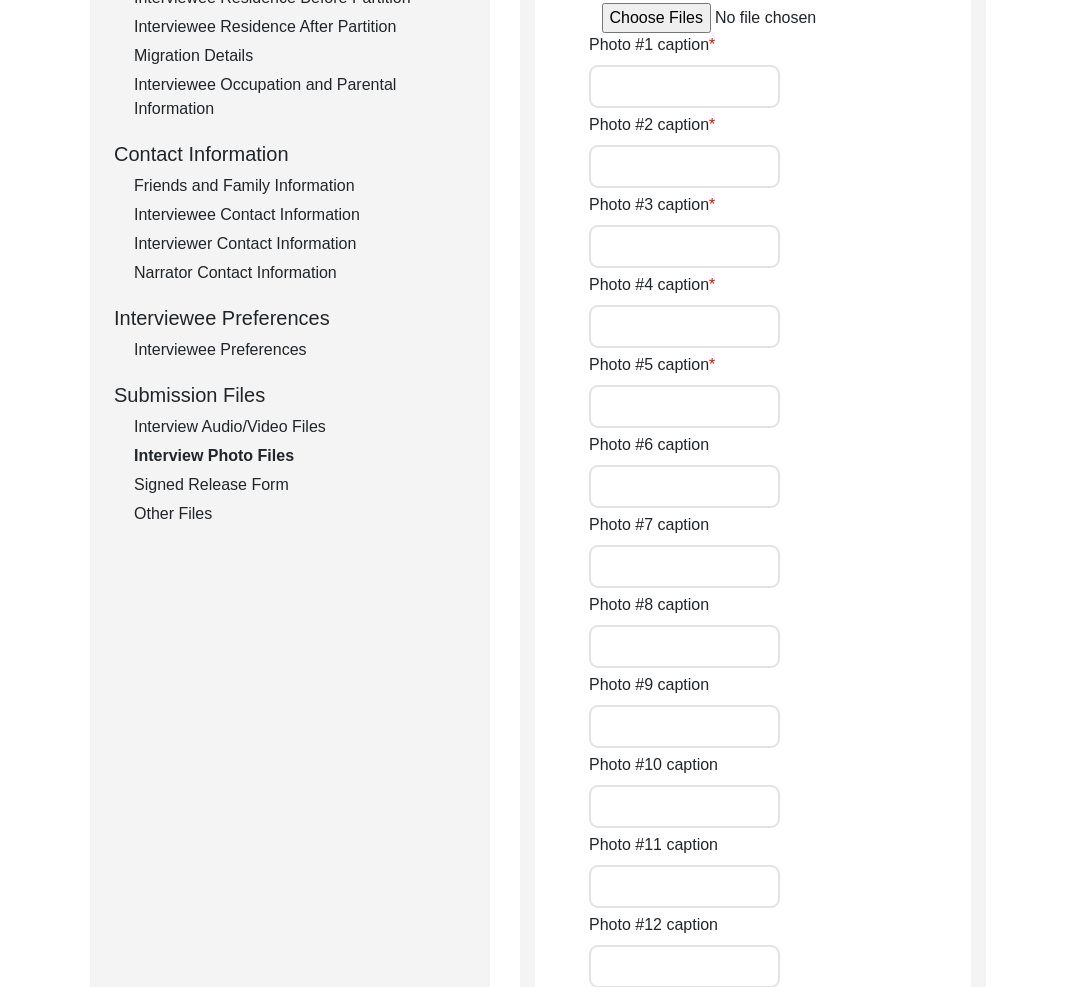 type on "A vintage photo of [PERSON_NAME] mother, [PERSON_NAME], who passed away on [DATE]." 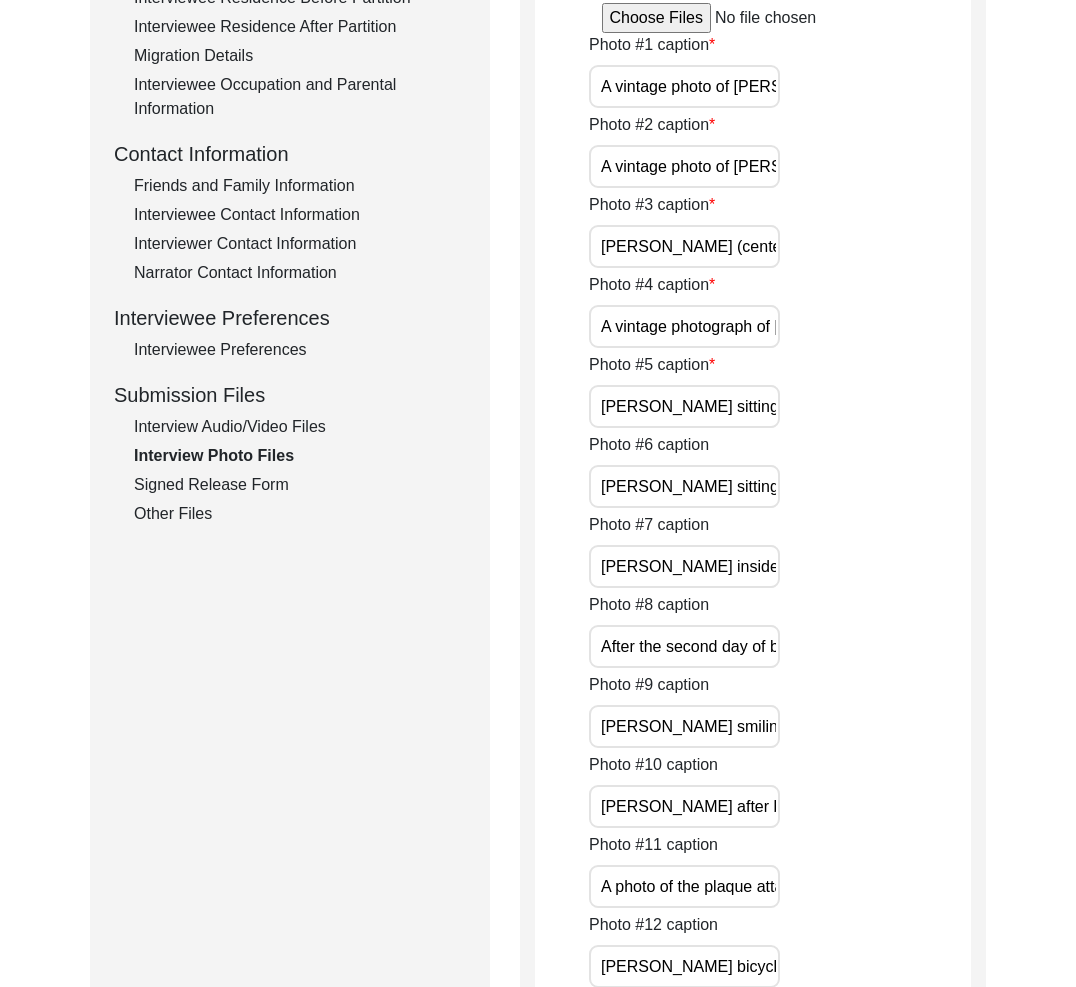 click on "Interview Audio/Video Files" 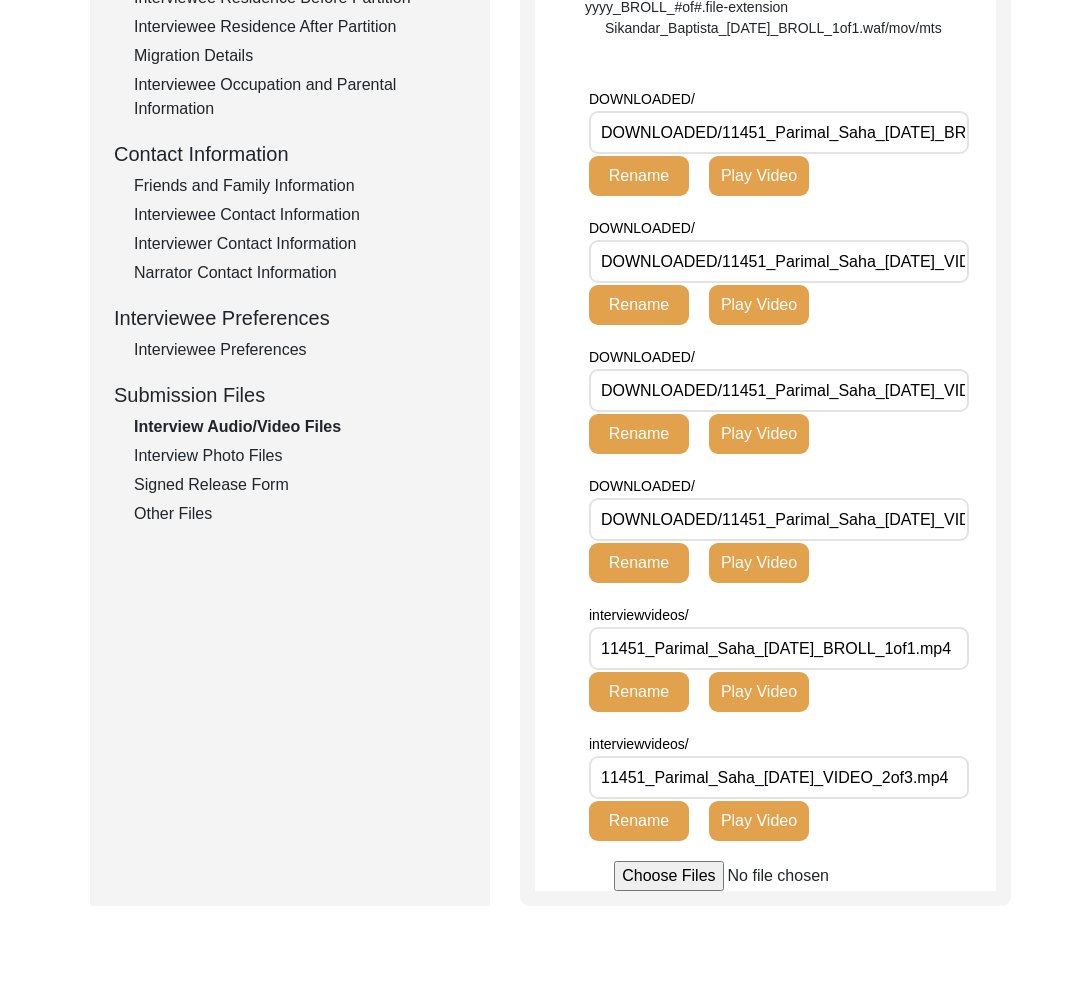scroll, scrollTop: 0, scrollLeft: 0, axis: both 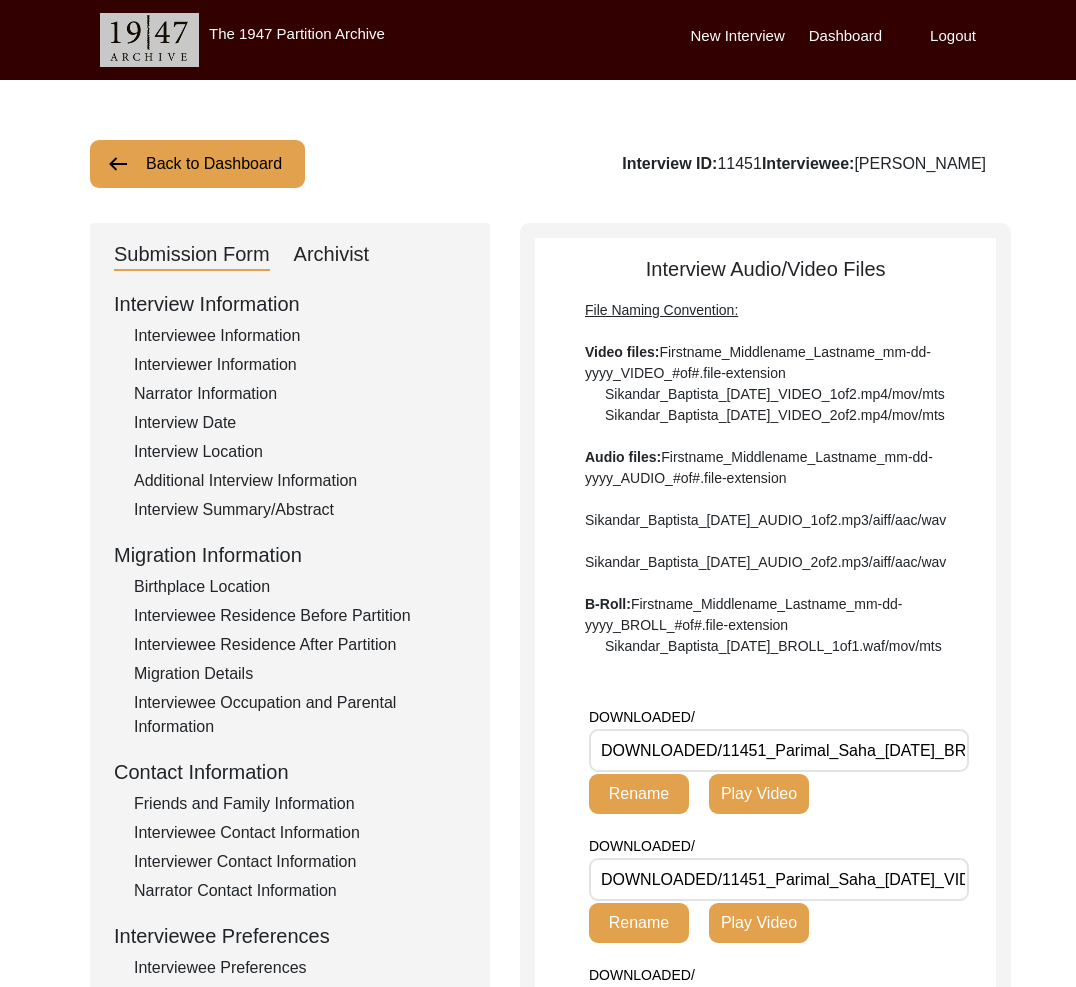 click on "Back to Dashboard" 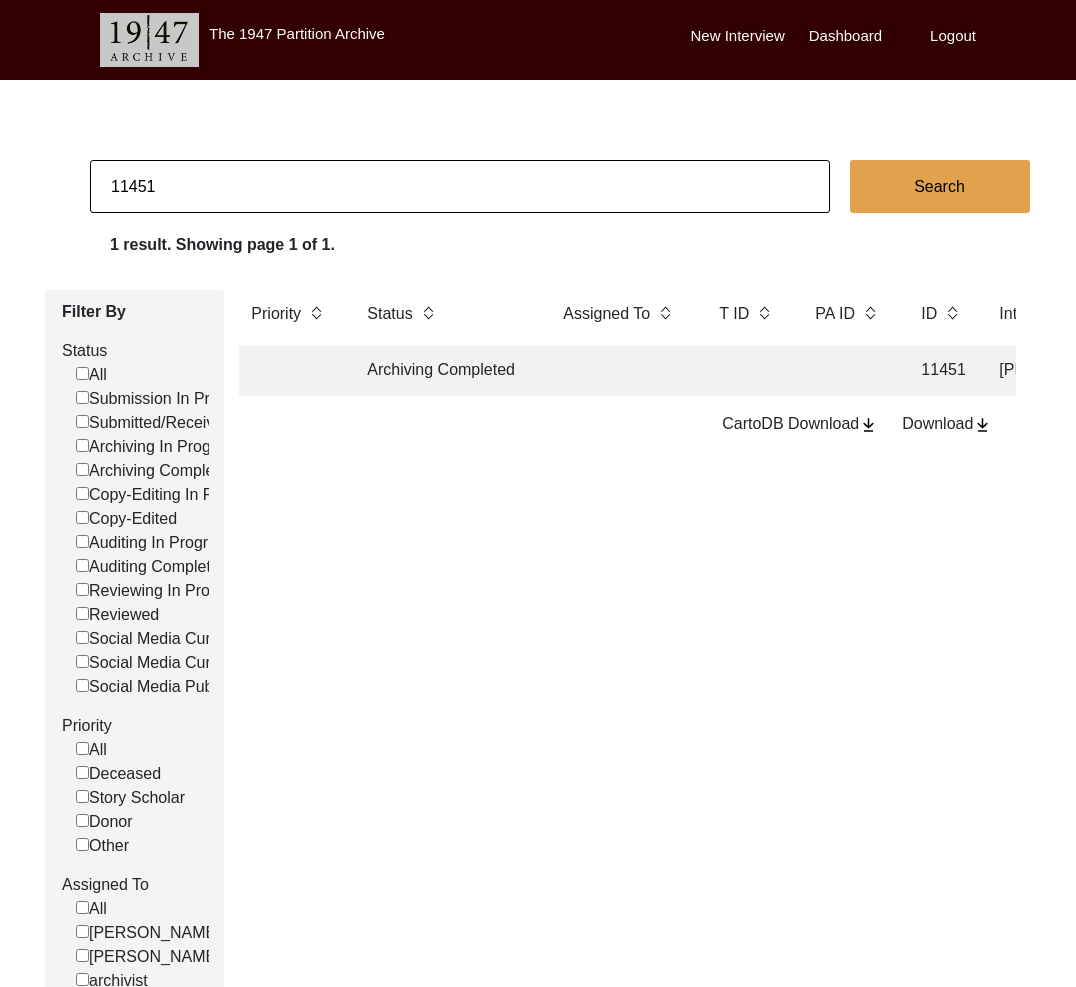drag, startPoint x: 139, startPoint y: 186, endPoint x: 214, endPoint y: 191, distance: 75.16648 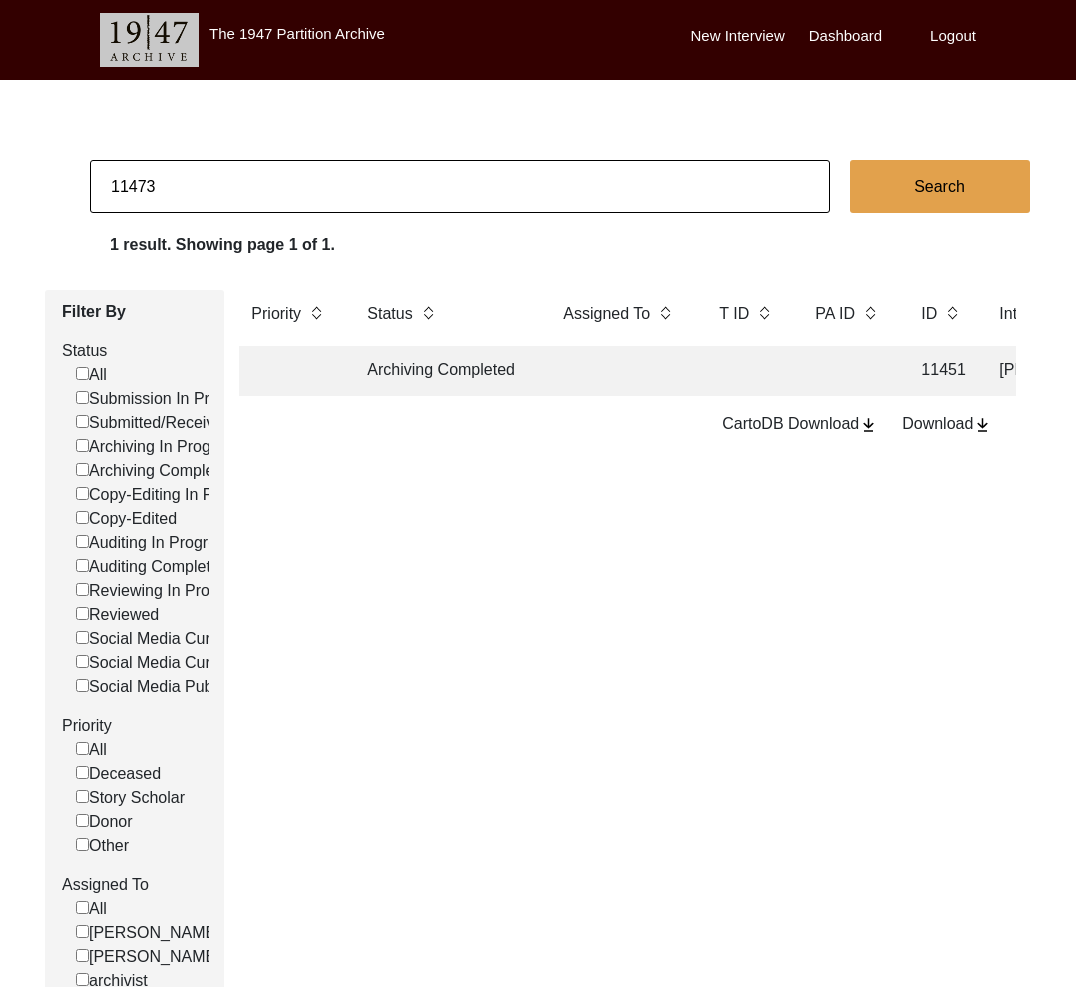 type on "11473" 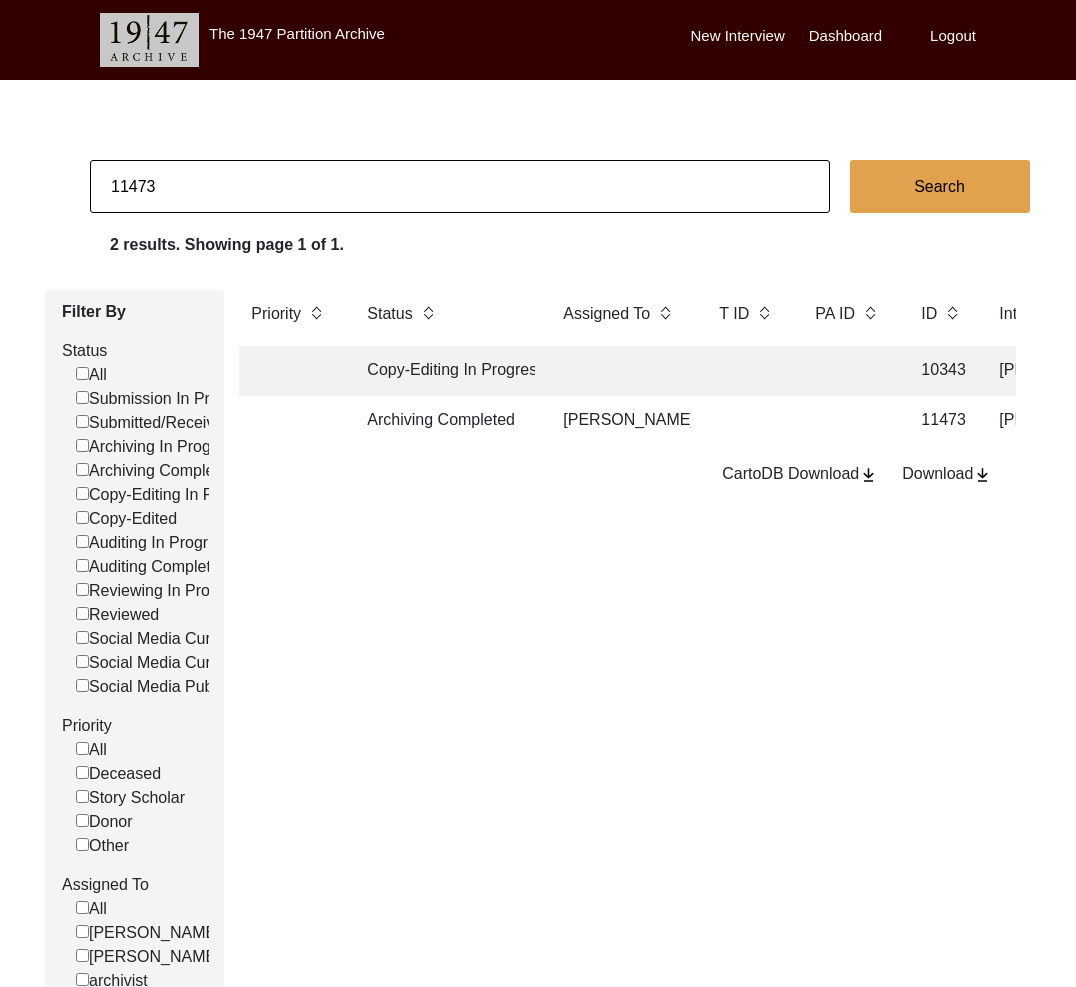 click 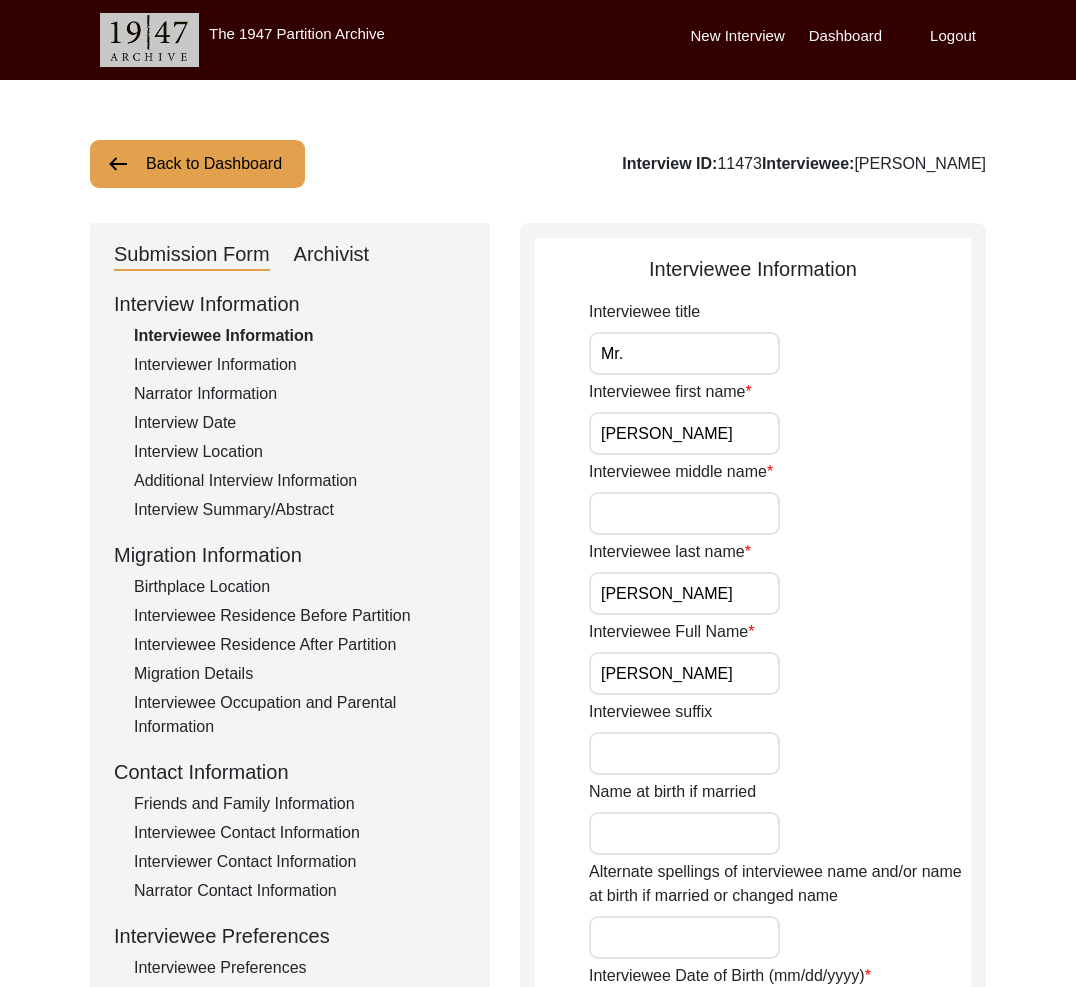 scroll, scrollTop: 334, scrollLeft: 0, axis: vertical 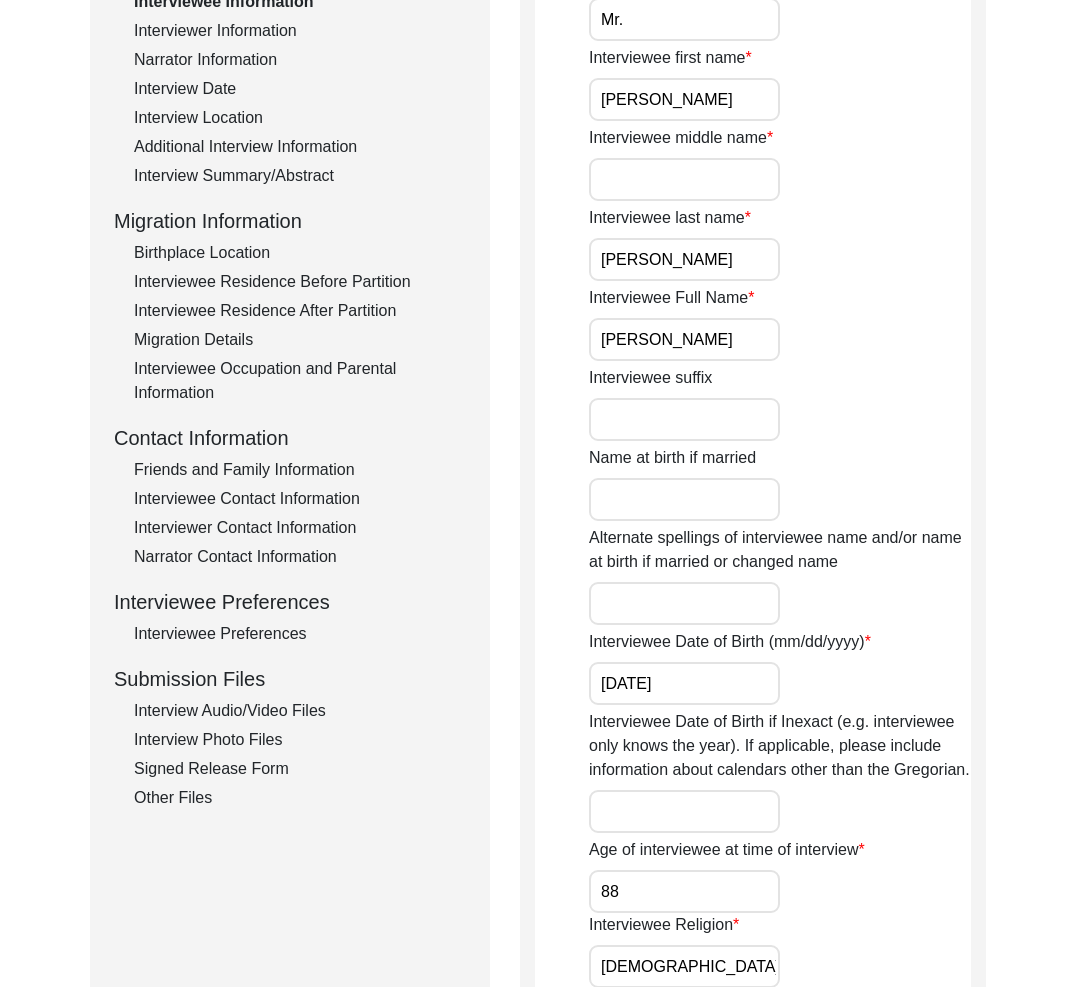click on "Interview Information   Interviewee Information   Interviewer Information   Narrator Information   Interview Date   Interview Location   Additional Interview Information   Interview Summary/Abstract   Migration Information   Birthplace Location   Interviewee Residence Before Partition   Interviewee Residence After Partition   Migration Details   Interviewee Occupation and Parental Information   Contact Information   Friends and Family Information   Interviewee Contact Information   Interviewer Contact Information   Narrator Contact Information   Interviewee Preferences   Interviewee Preferences   Submission Files   Interview Audio/Video Files   Interview Photo Files   Signed Release Form   Other Files" 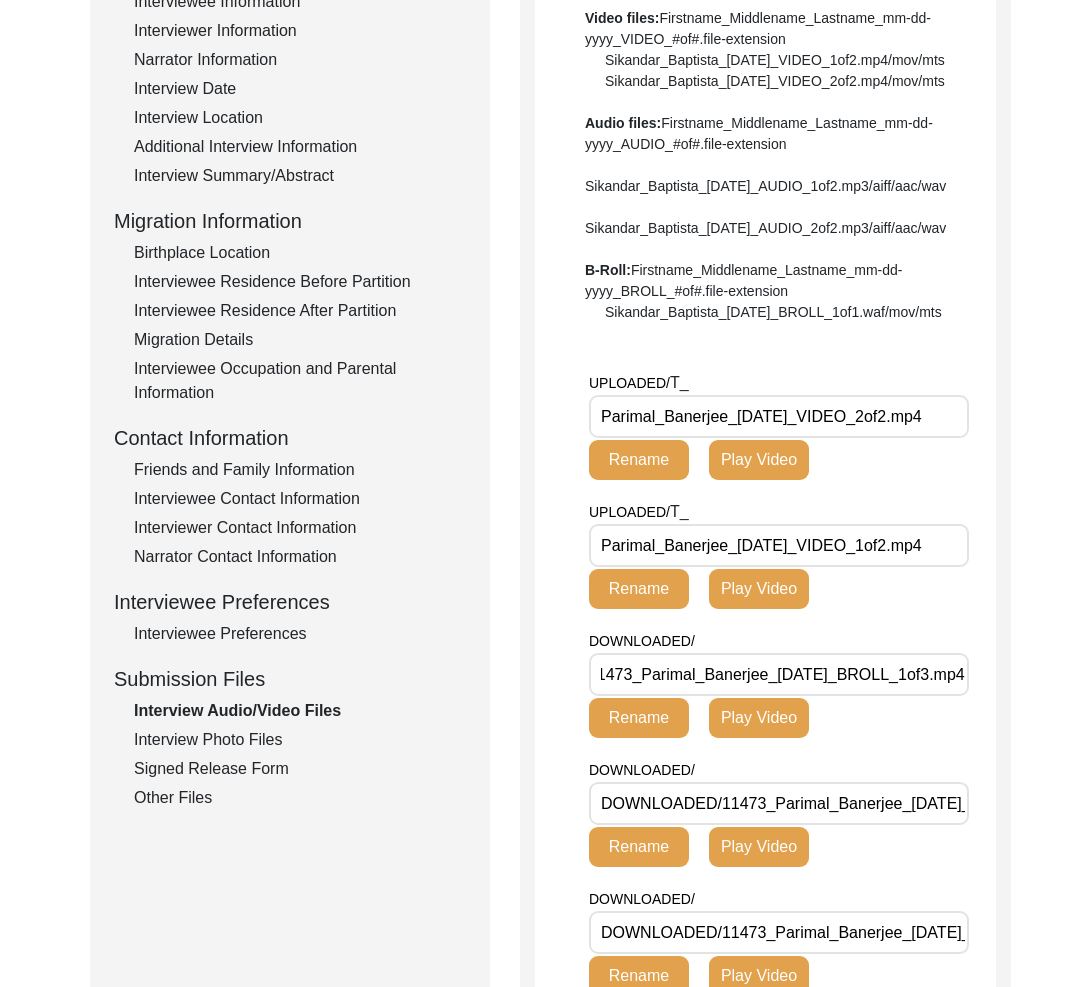 scroll, scrollTop: 0, scrollLeft: 164, axis: horizontal 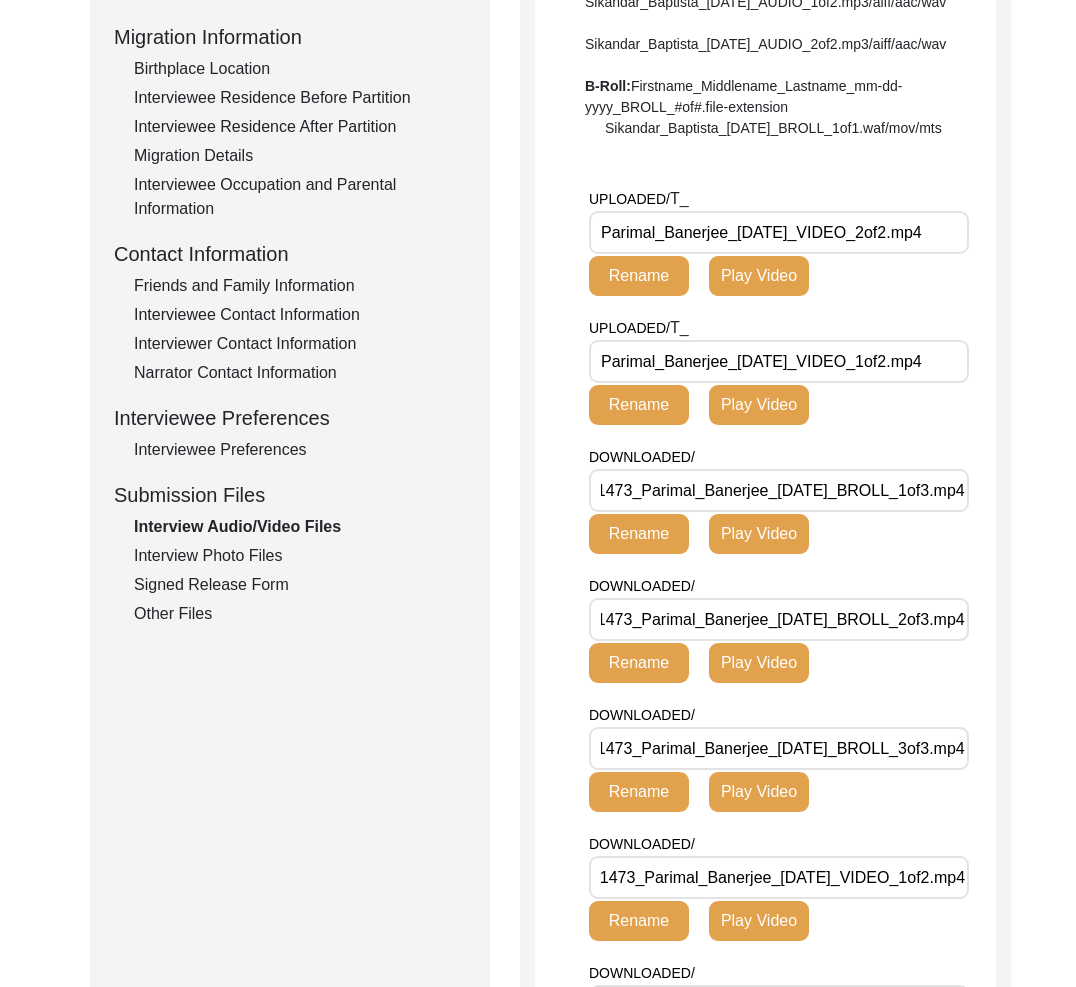 drag, startPoint x: 248, startPoint y: 547, endPoint x: 249, endPoint y: 536, distance: 11.045361 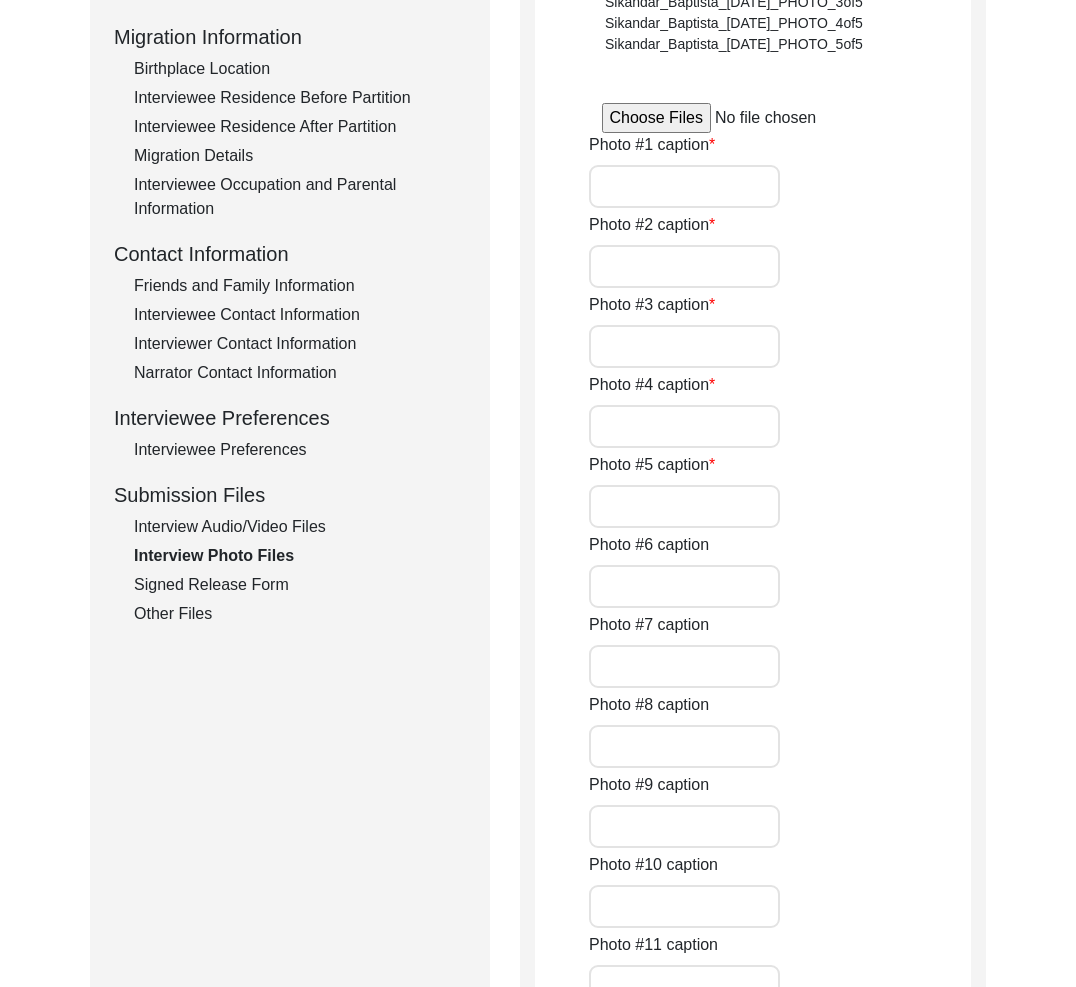 type on "[PERSON_NAME] with [PERSON_NAME]" 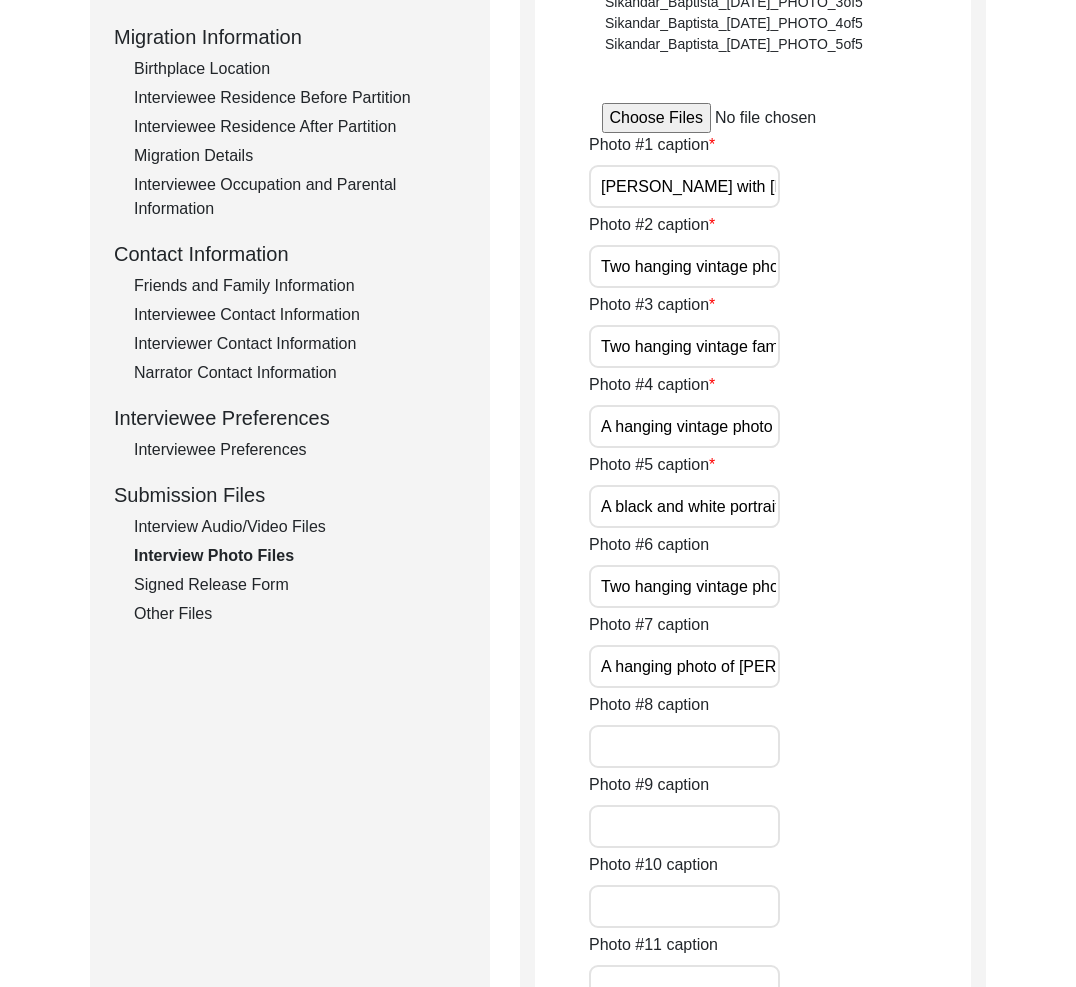 click on "Interview Audio/Video Files" 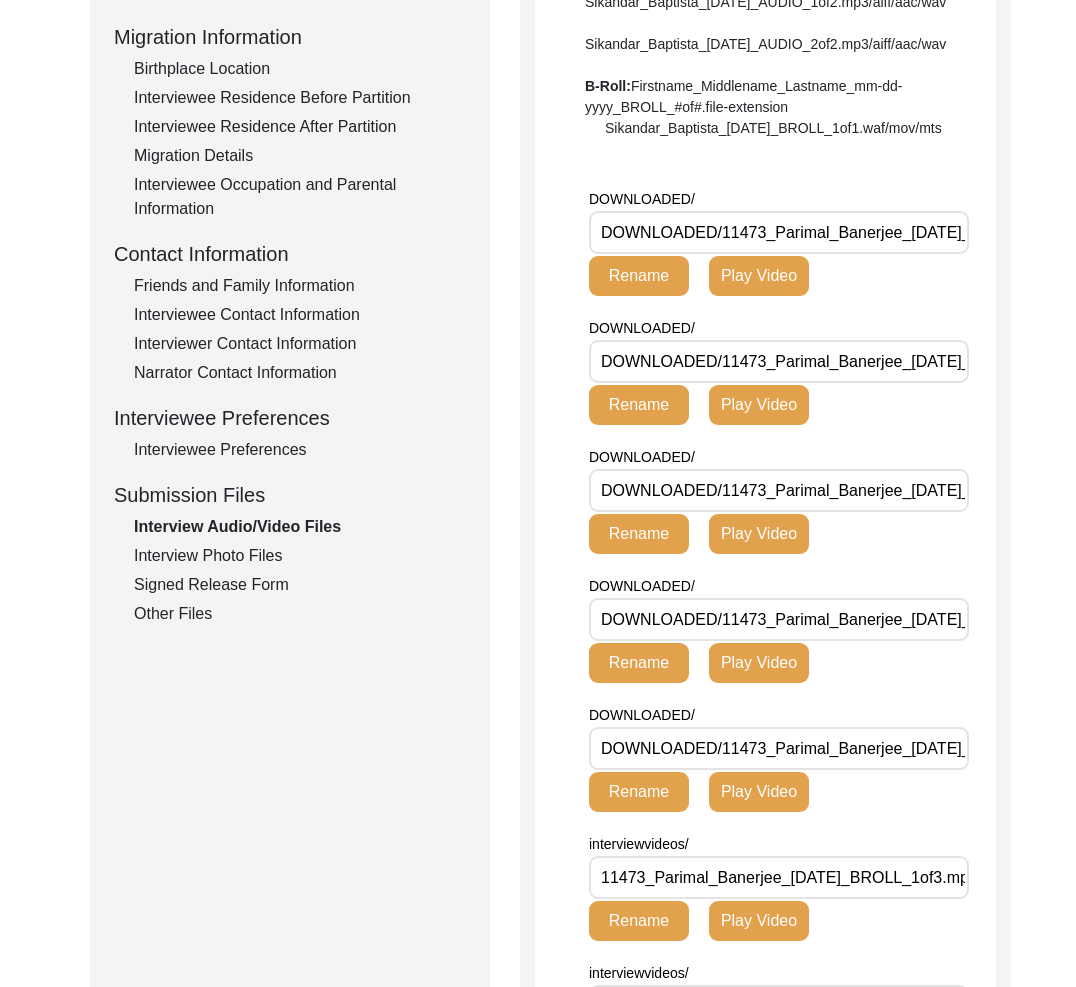 scroll, scrollTop: 0, scrollLeft: 0, axis: both 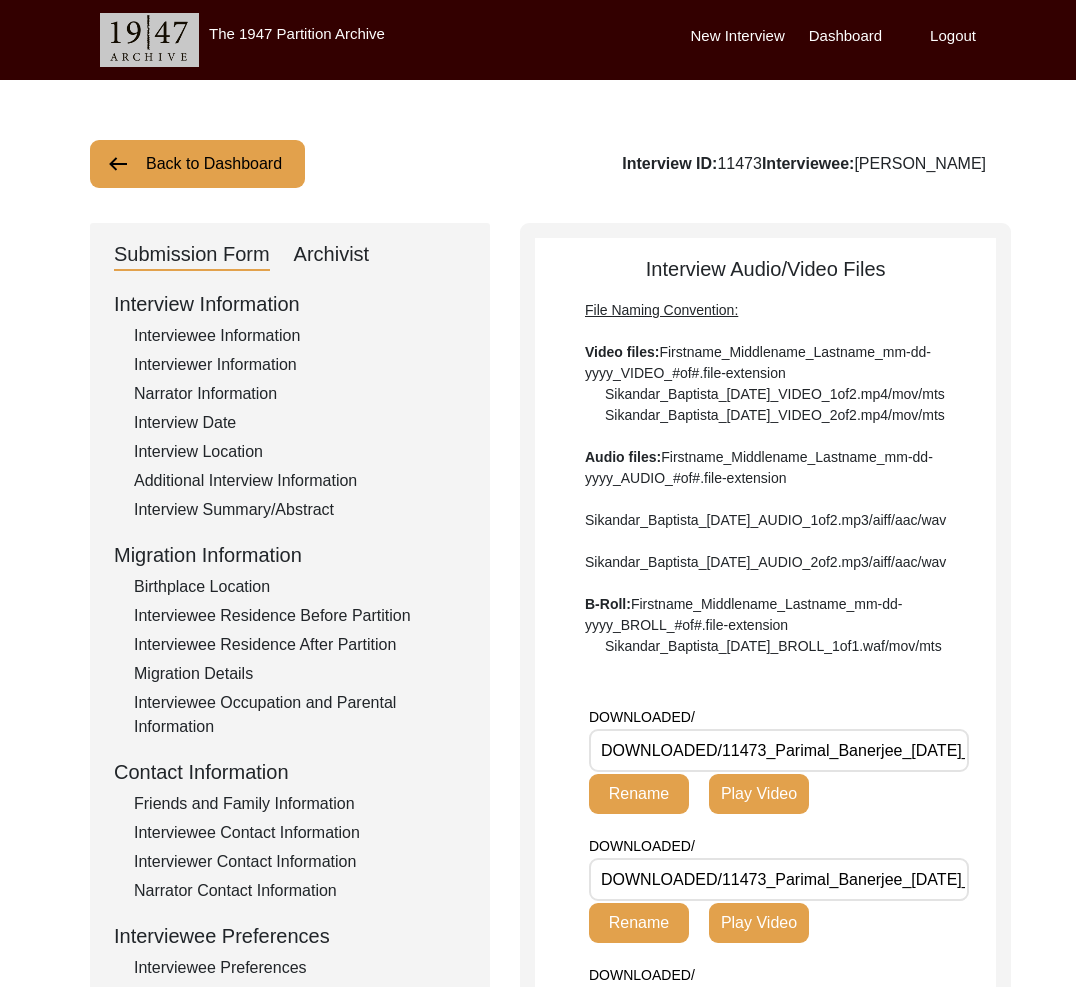 click on "Back to Dashboard" 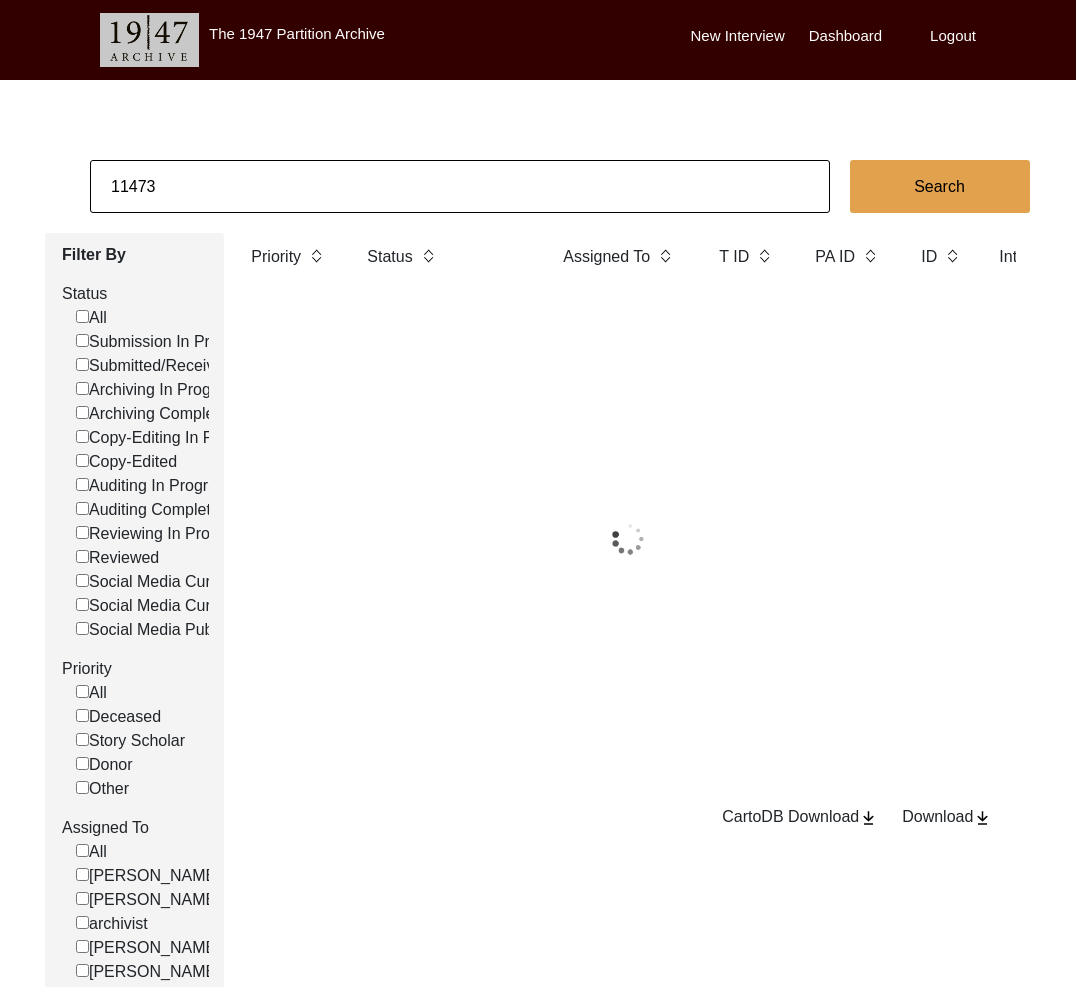 click on "11473" 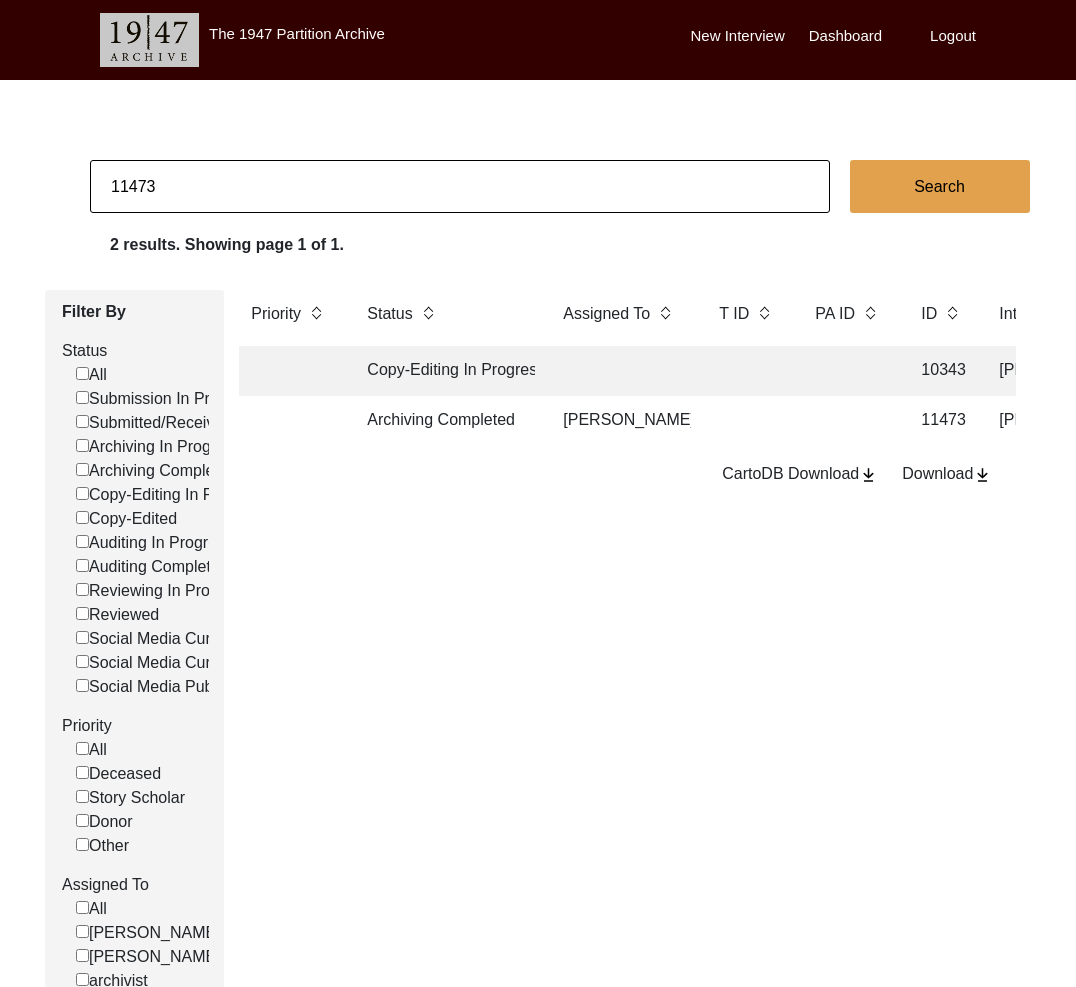 click on "11473" 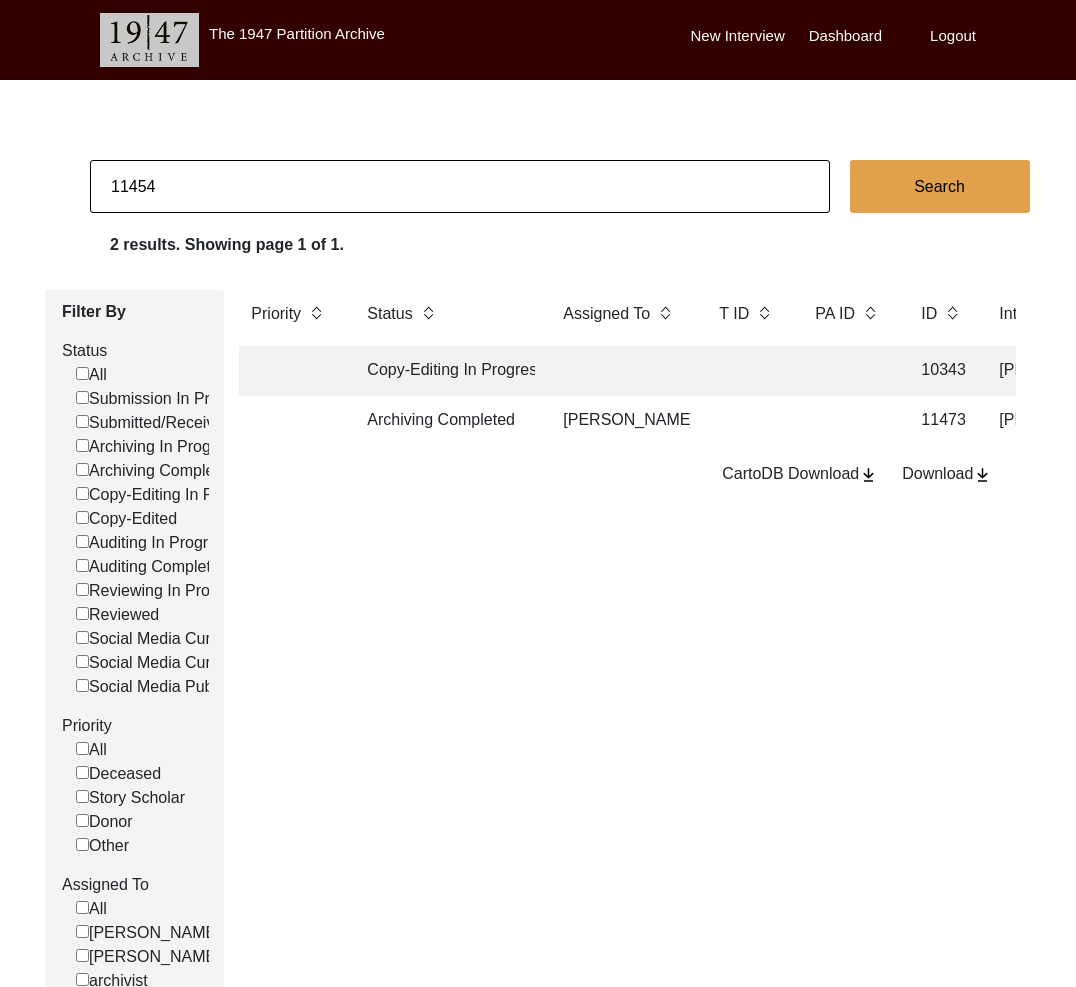 type on "11454" 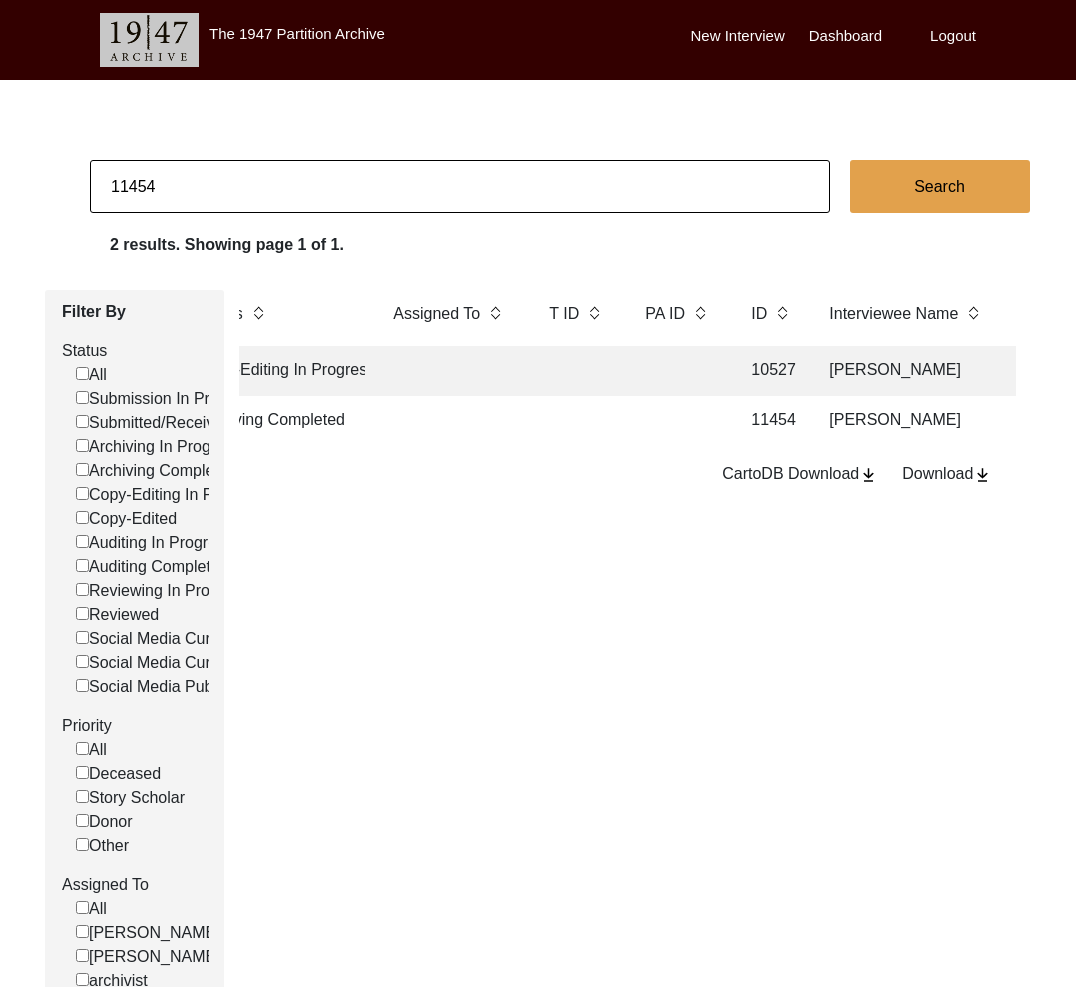 scroll, scrollTop: 0, scrollLeft: 223, axis: horizontal 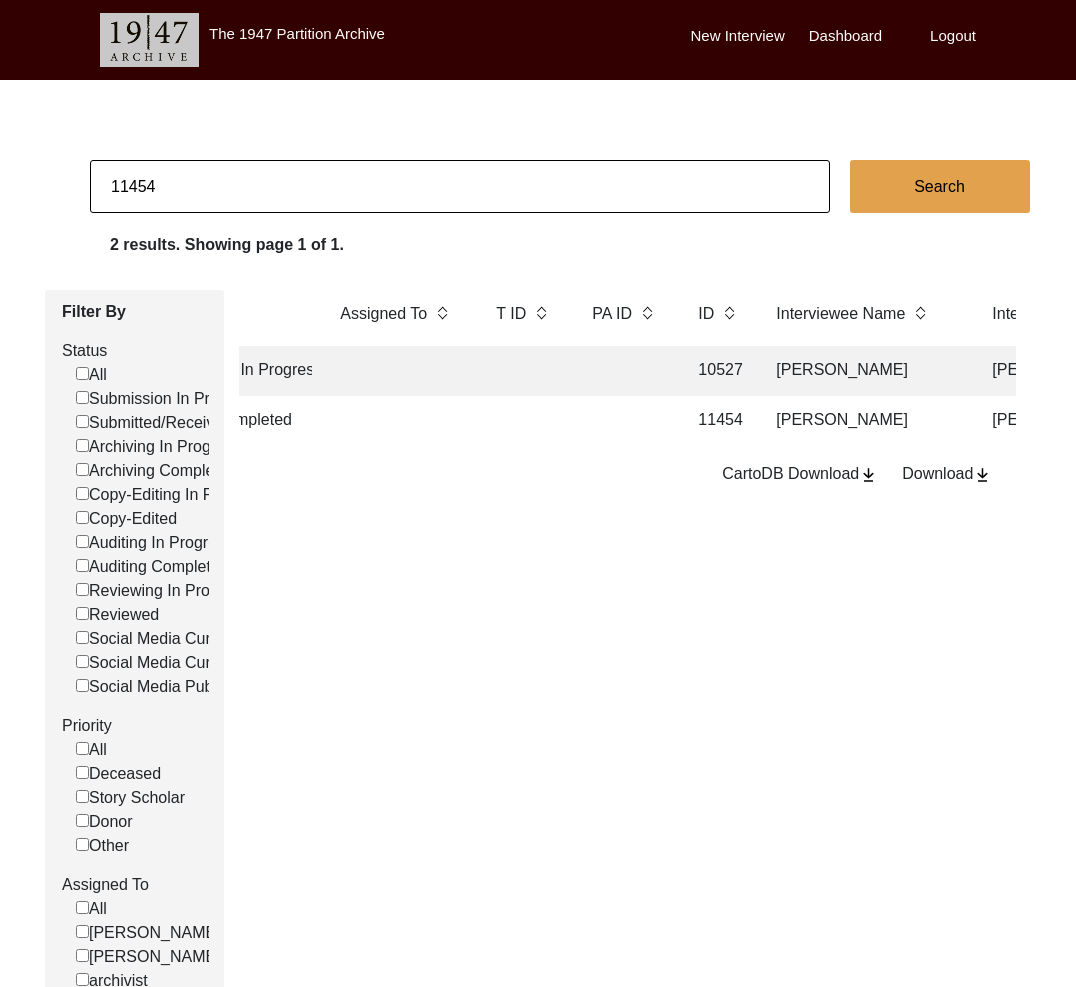 click on "Archiving Completed 11454 [PERSON_NAME] [PERSON_NAME] [GEOGRAPHIC_DATA], [GEOGRAPHIC_DATA], [GEOGRAPHIC_DATA] [DATE] [DEMOGRAPHIC_DATA] [DATE] [DEMOGRAPHIC_DATA] Hindi, Urdu Mangole, [GEOGRAPHIC_DATA], [GEOGRAPHIC_DATA], [GEOGRAPHIC_DATA] [GEOGRAPHIC_DATA], [GEOGRAPHIC_DATA], [GEOGRAPHIC_DATA] yes" 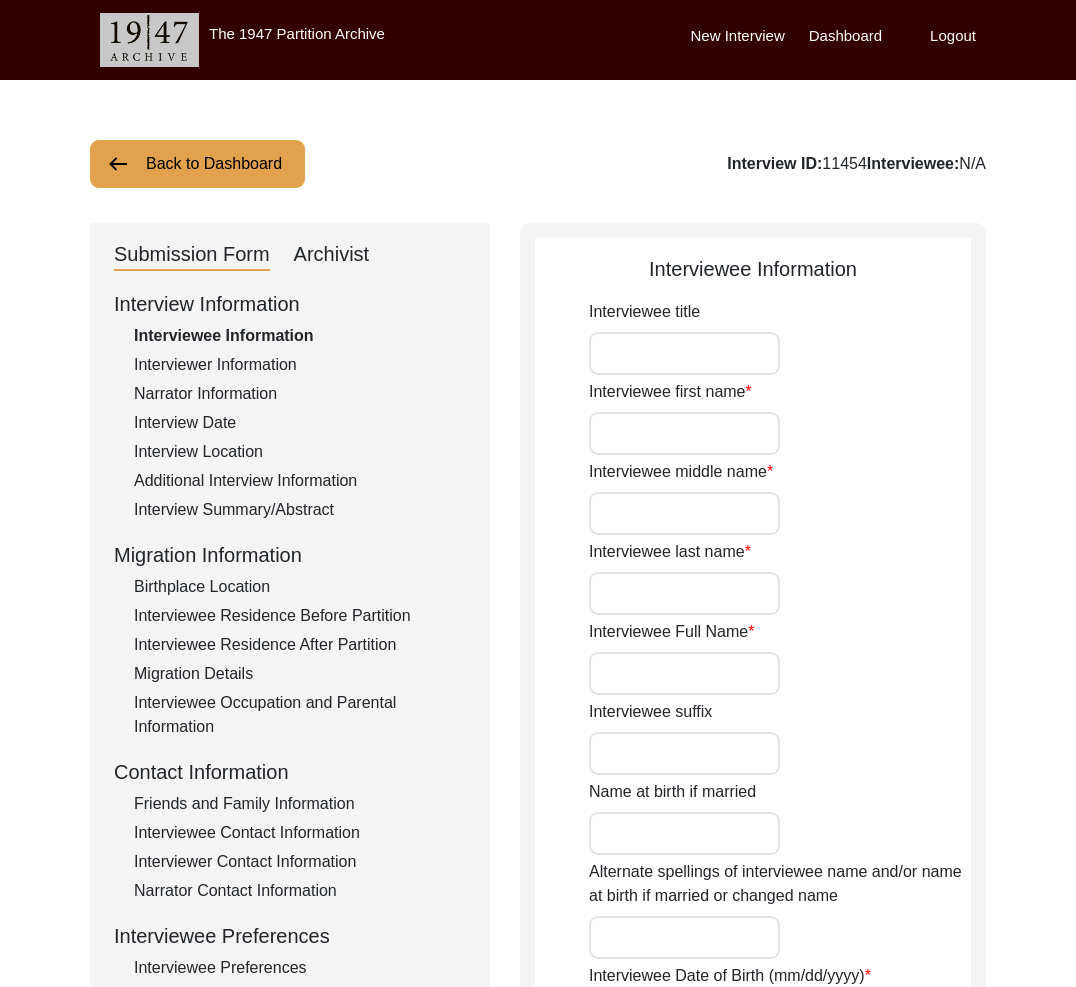 type on "Mr." 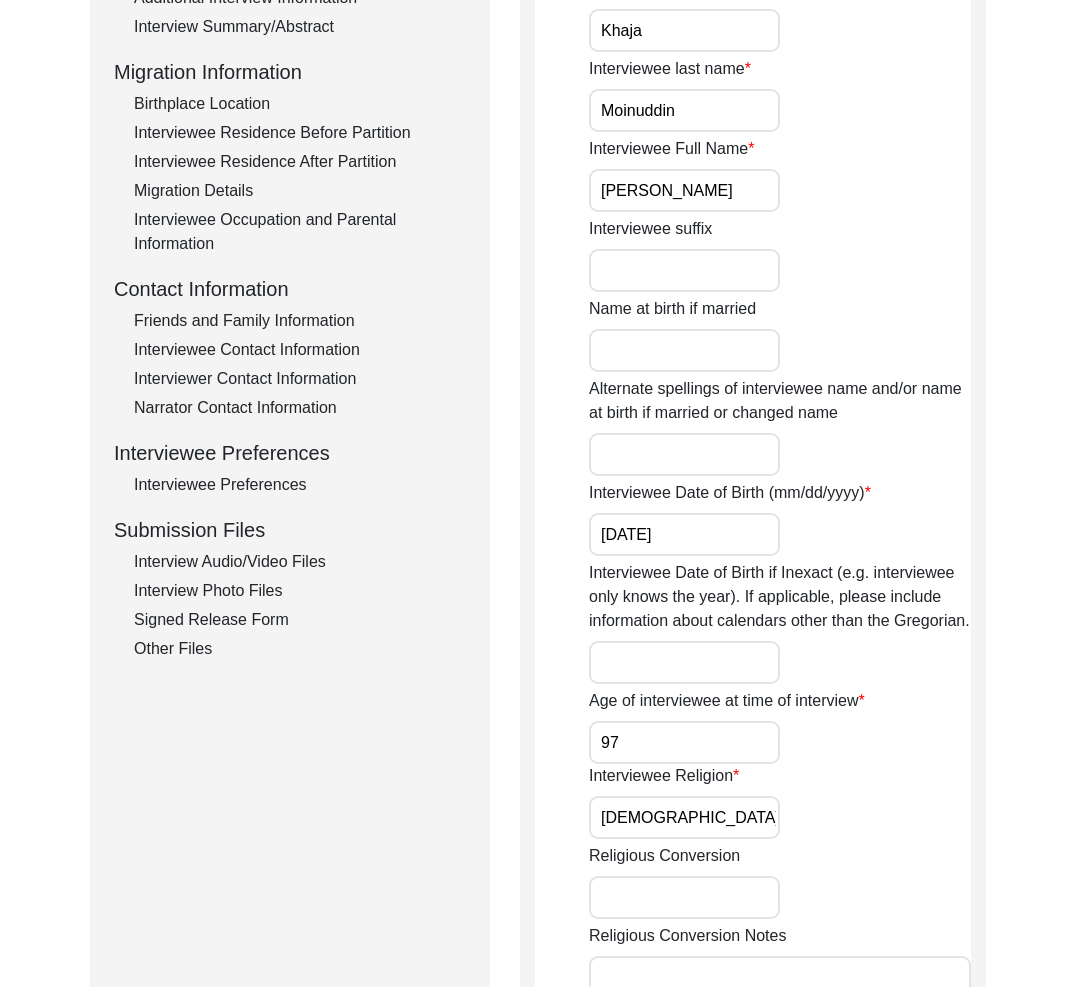 click on "Interview Audio/Video Files" 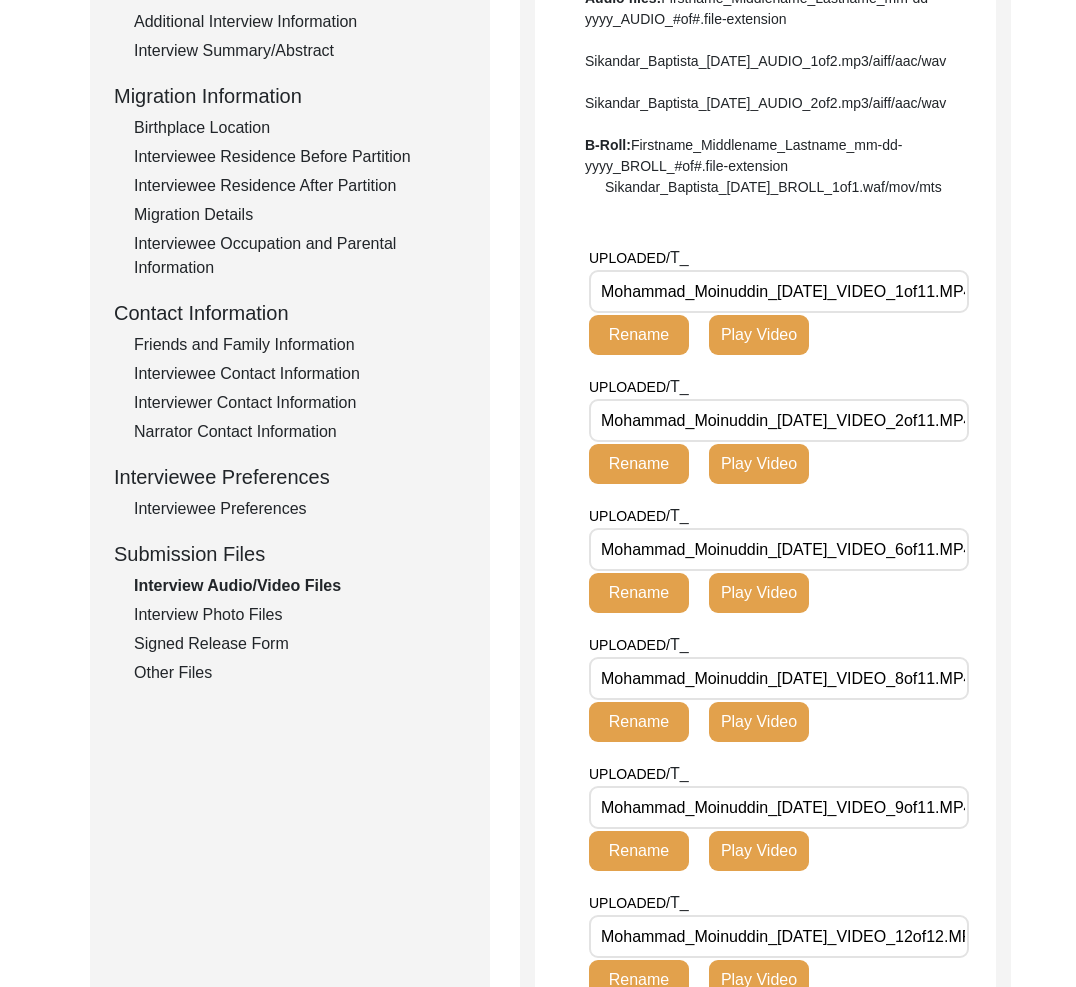 scroll, scrollTop: 483, scrollLeft: 0, axis: vertical 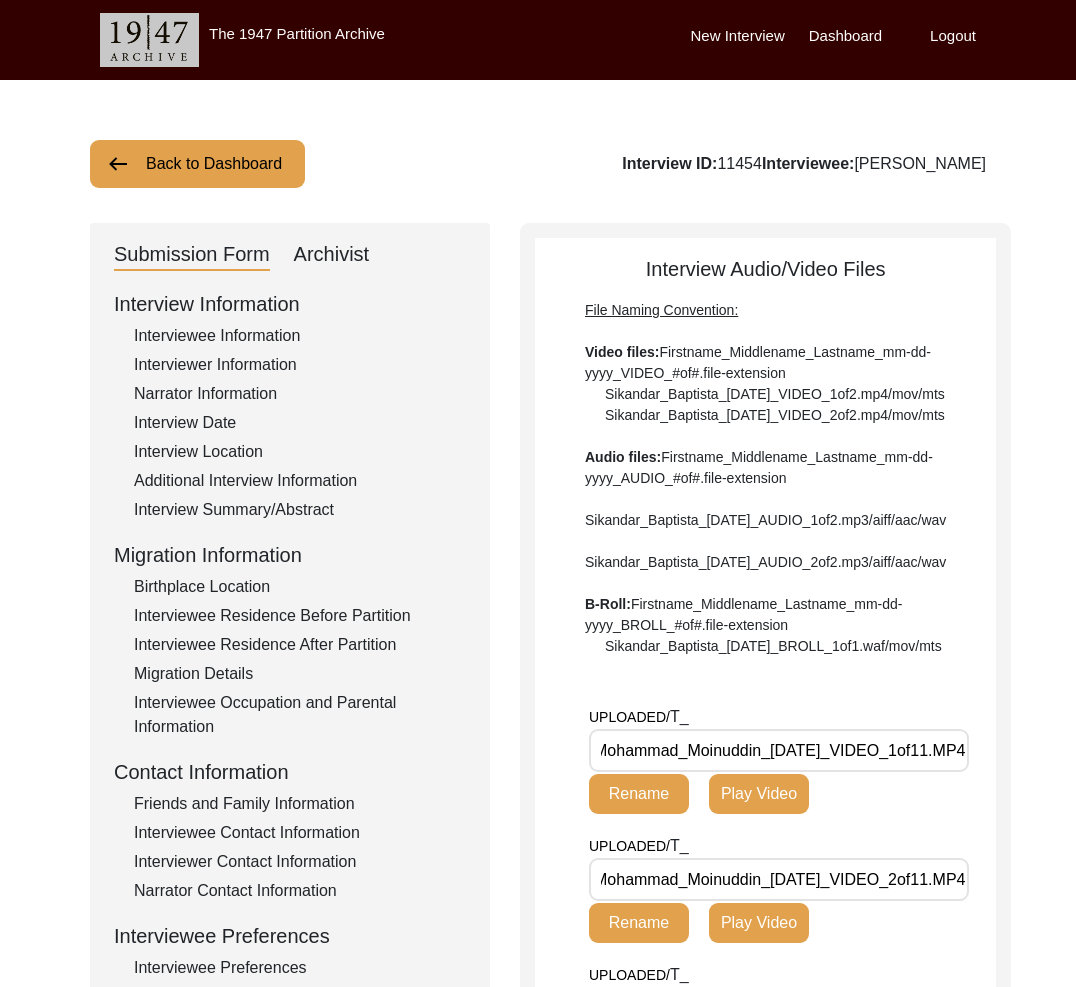 click on "Archivist" 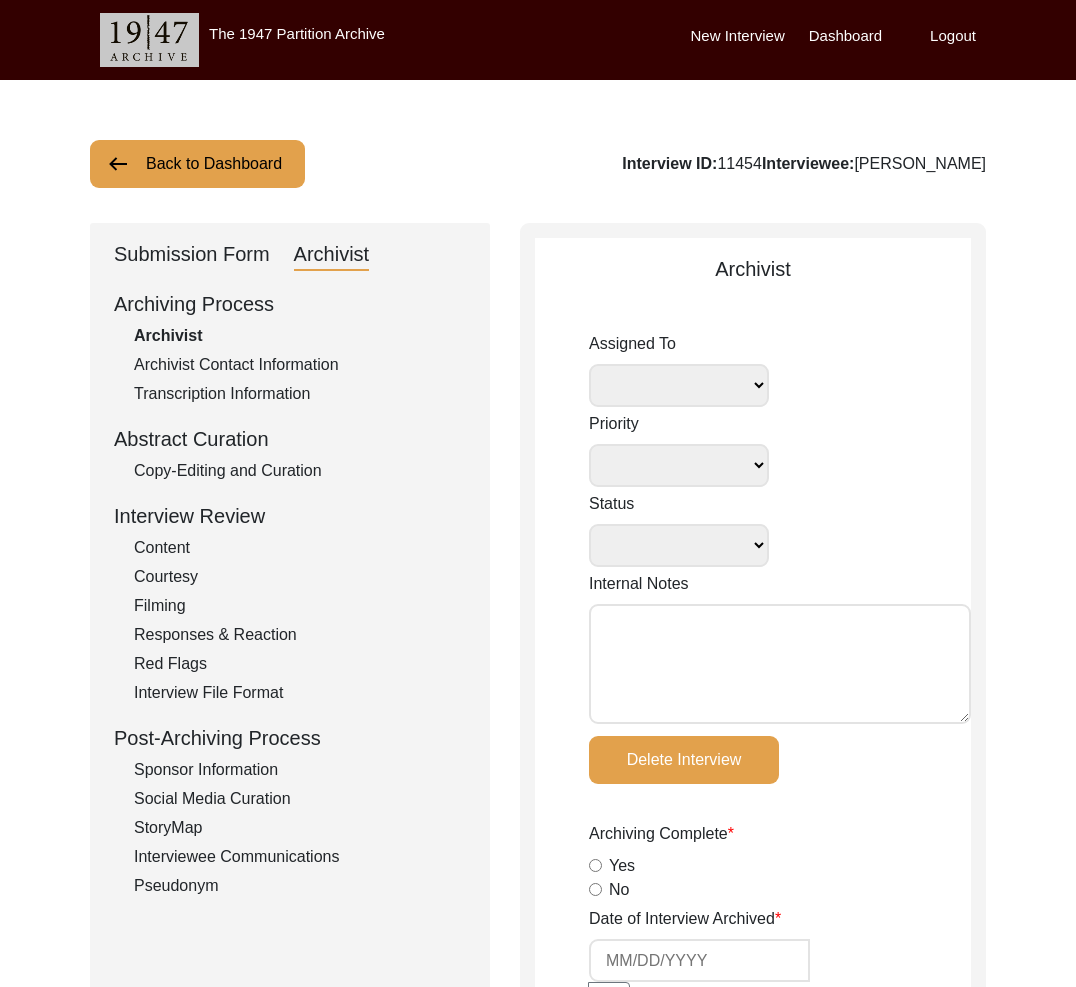 select 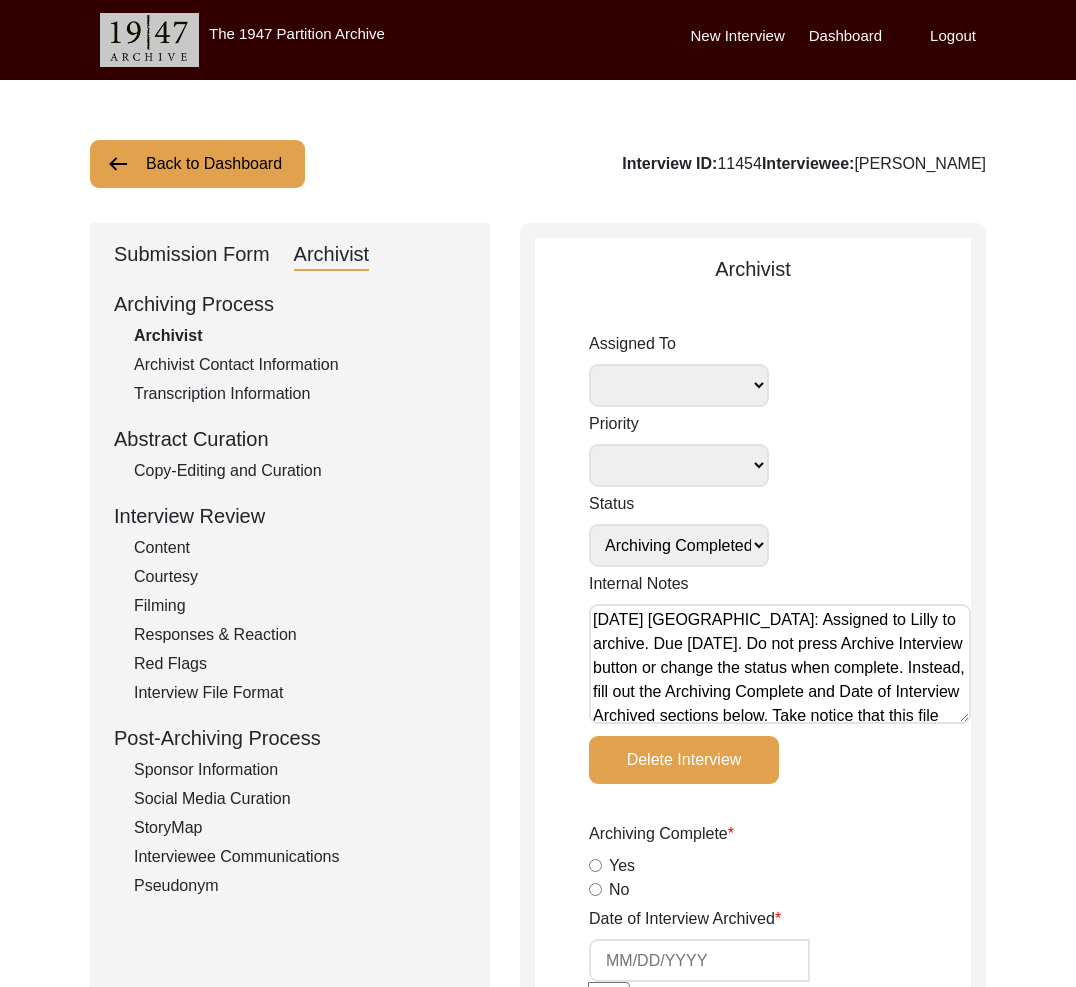 radio on "true" 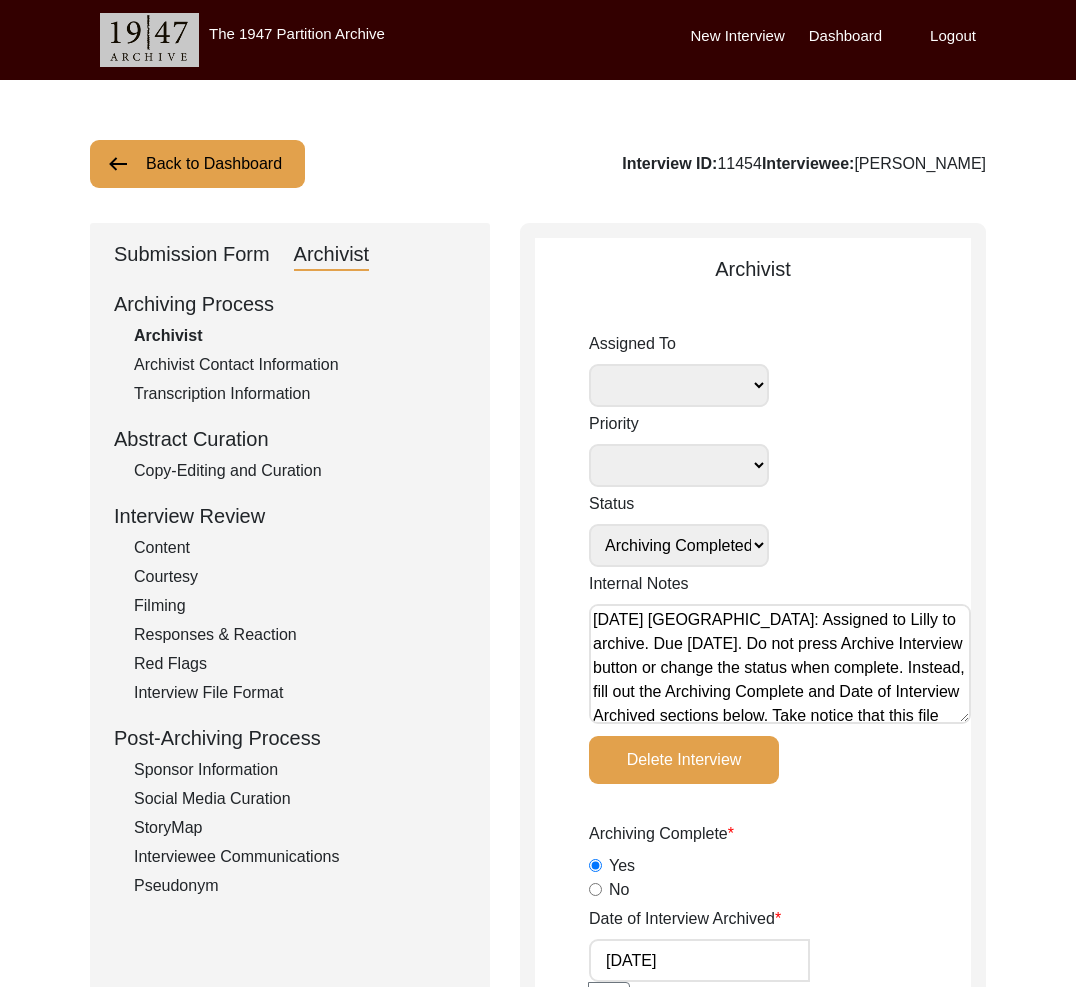 select 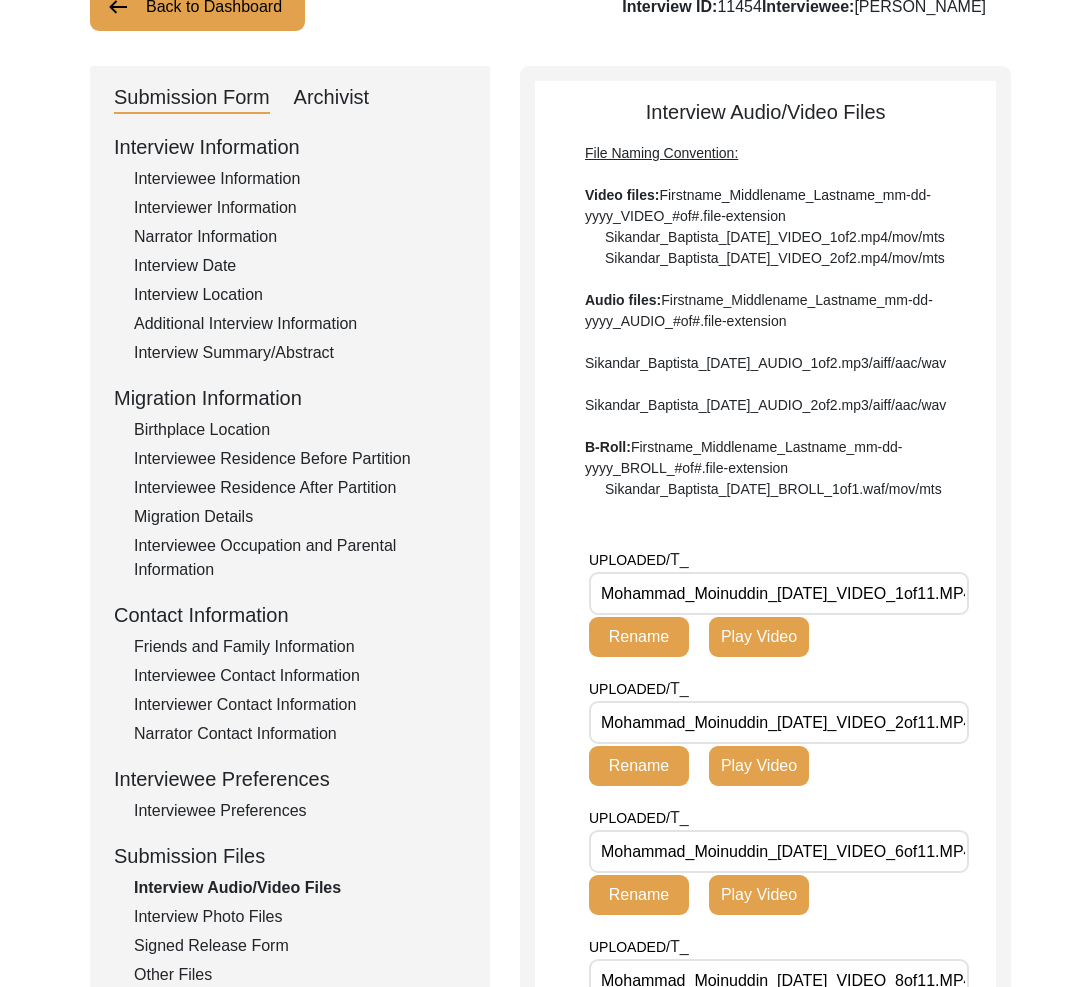 scroll, scrollTop: 212, scrollLeft: 0, axis: vertical 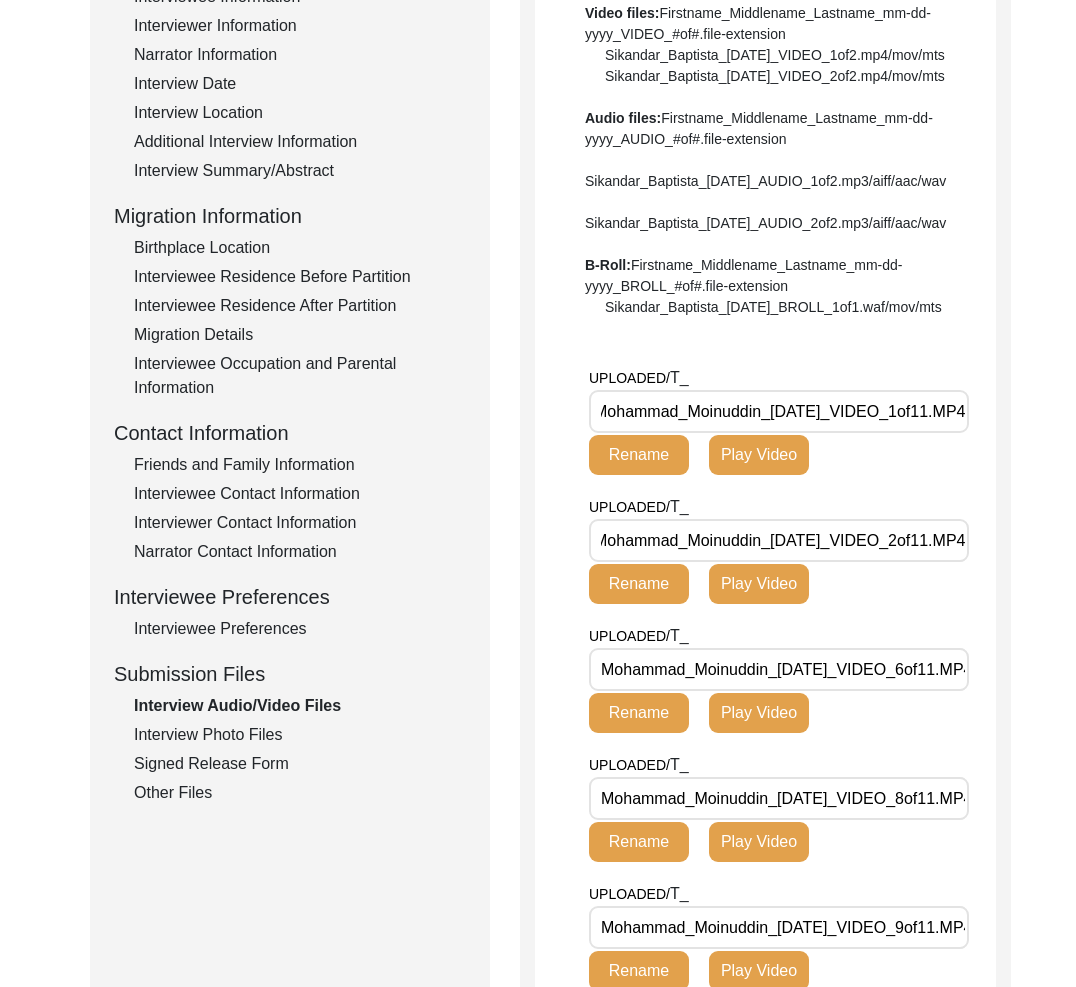 click on "Mohammad_Moinuddin_[DATE]_VIDEO_1of11.MP4" at bounding box center (779, 411) 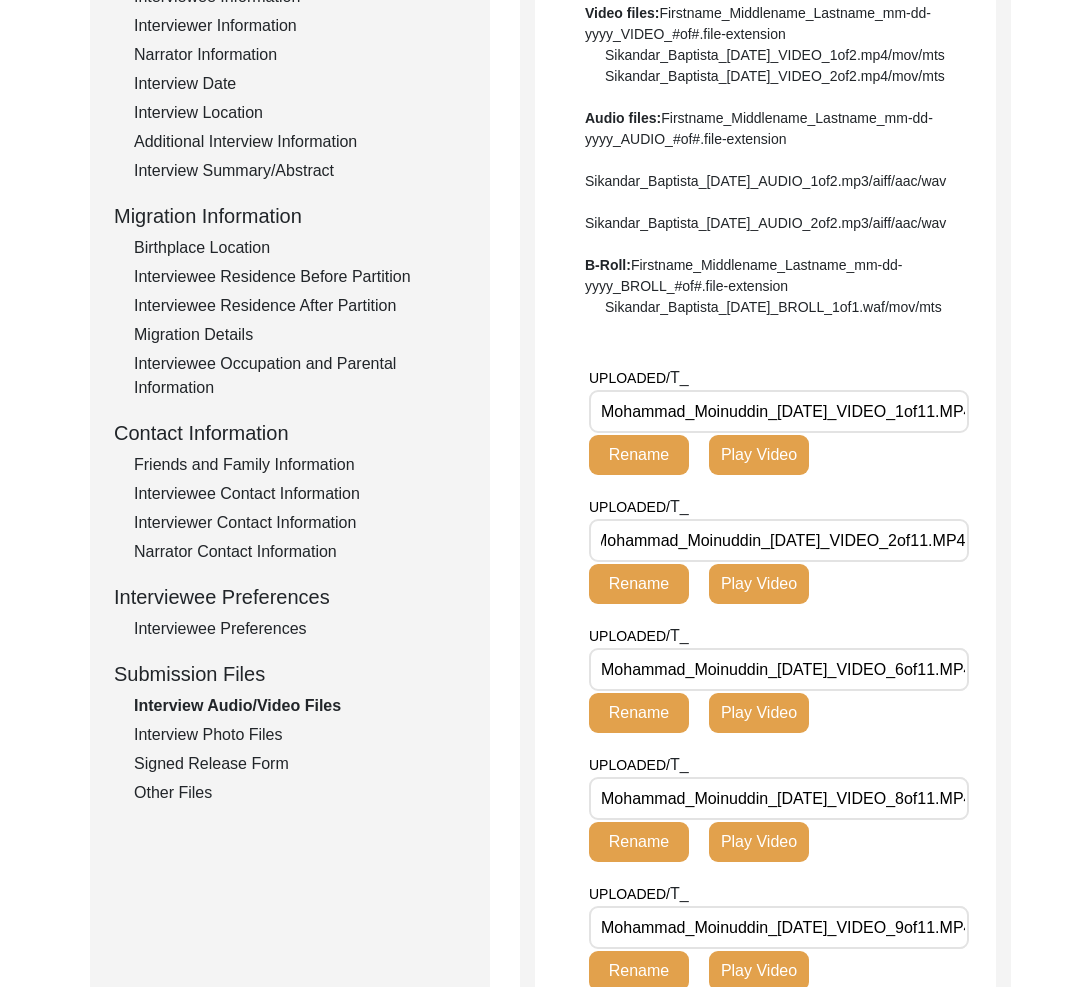 drag, startPoint x: 747, startPoint y: 472, endPoint x: 512, endPoint y: 485, distance: 235.3593 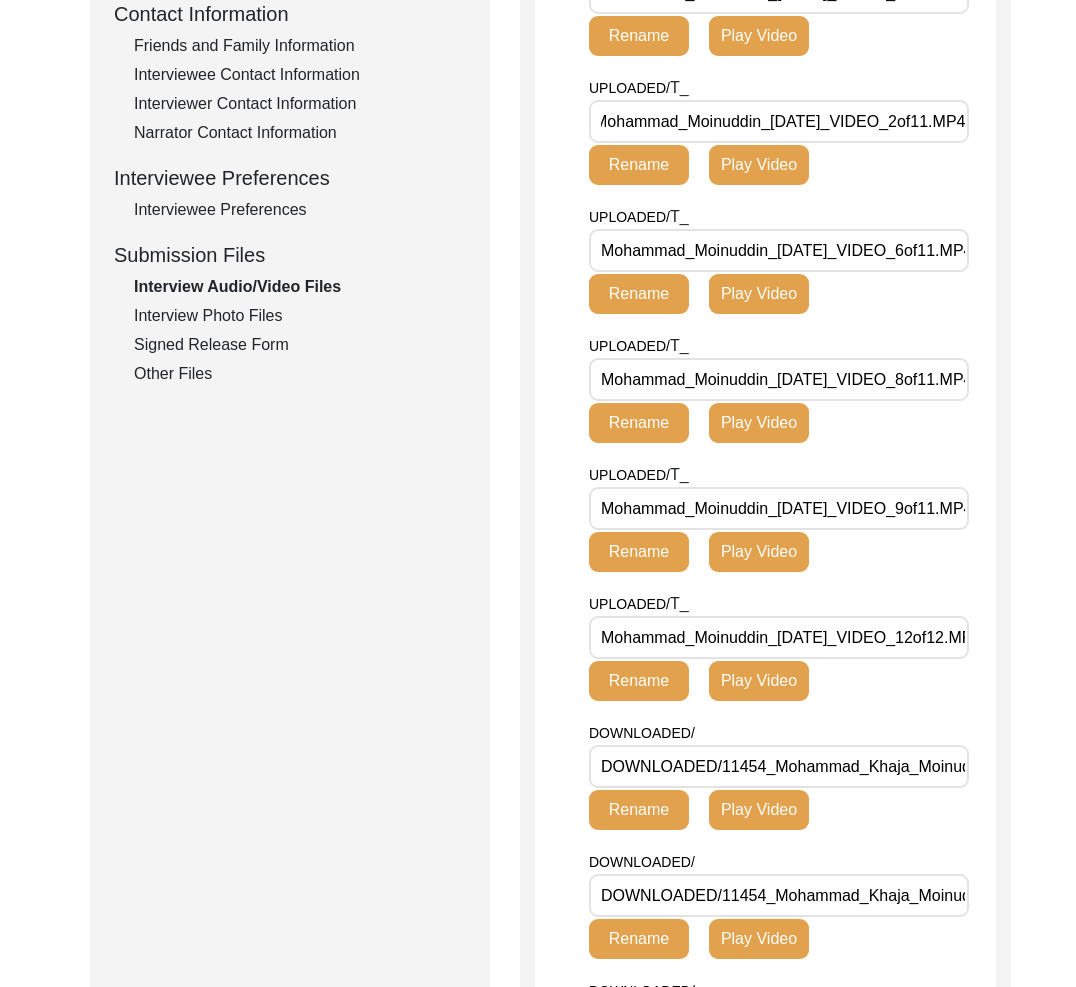 scroll, scrollTop: 761, scrollLeft: 0, axis: vertical 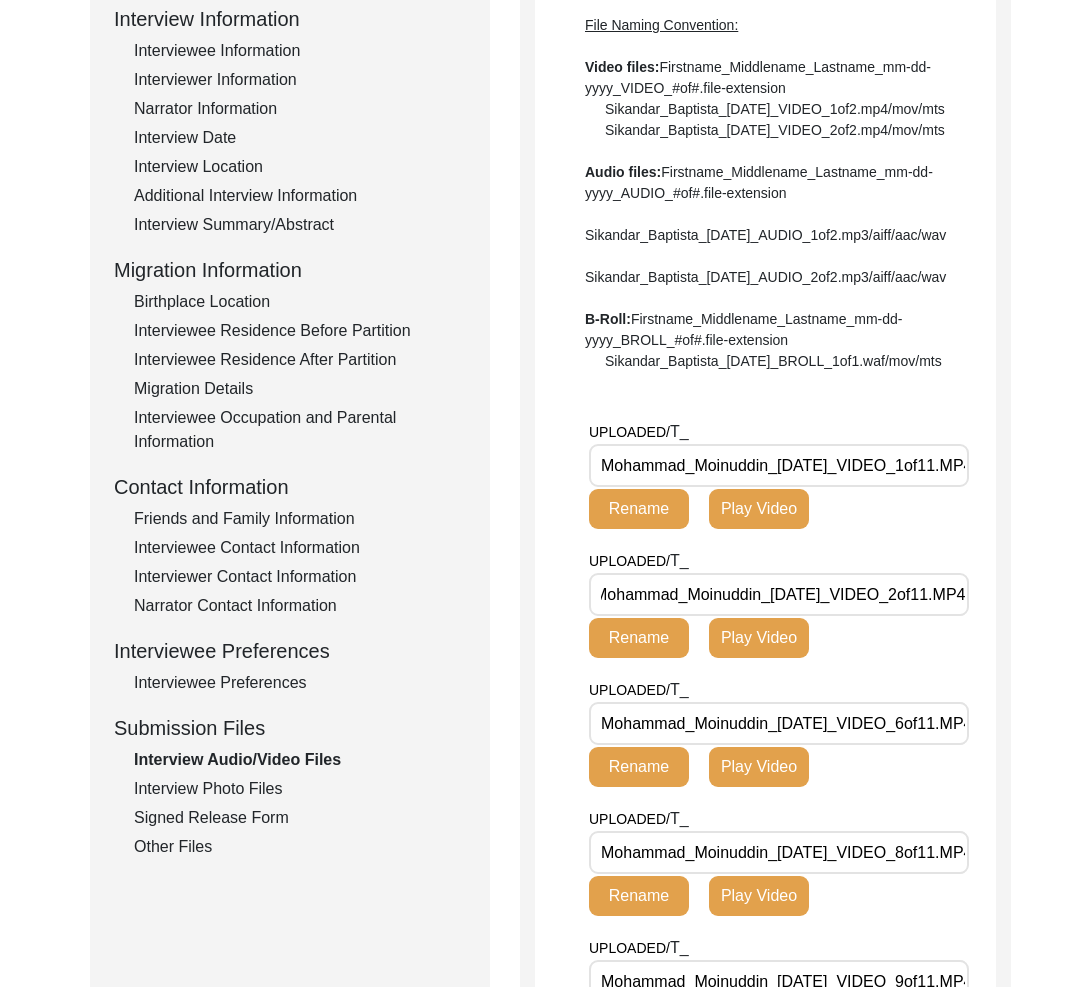 click on "Interview Photo Files" 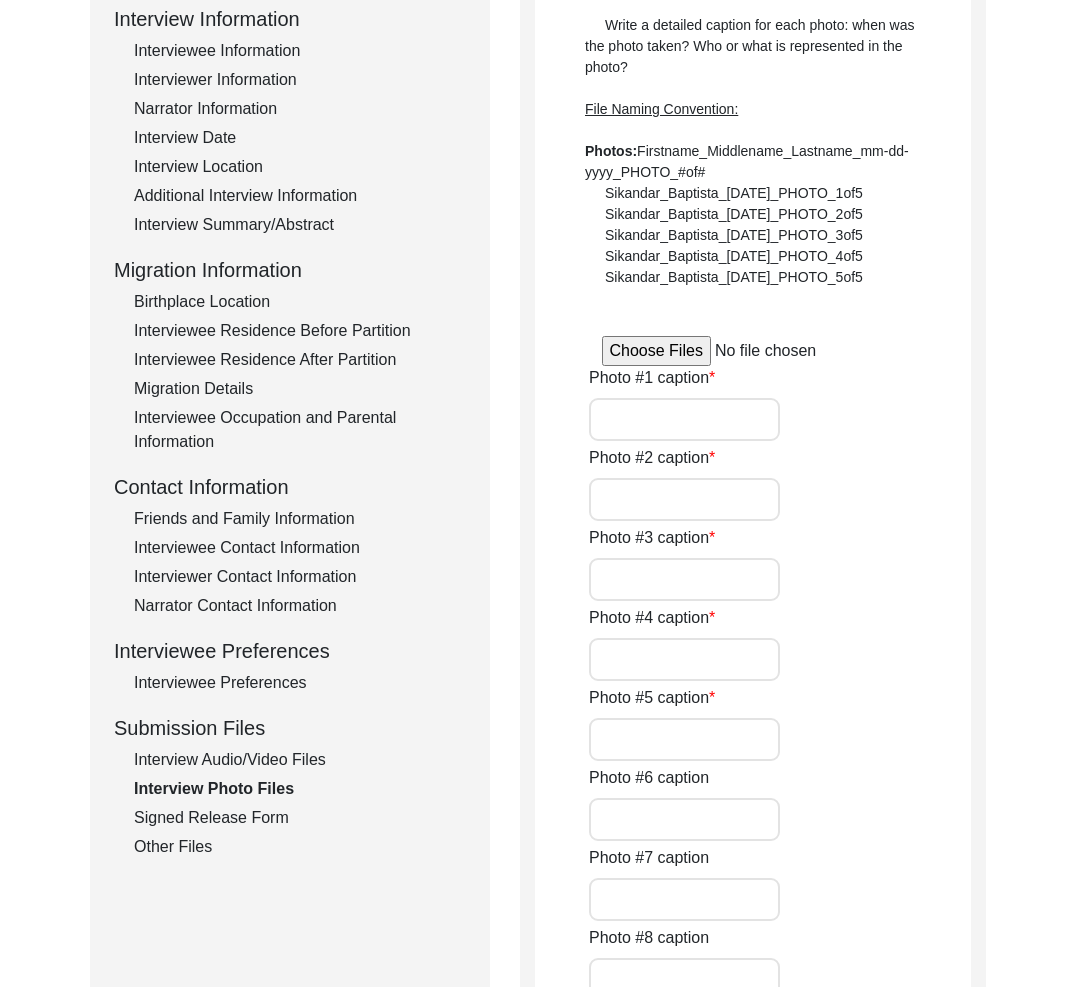 type on "A vintage photo of women who took part in the armed freedom struggle against the Nizam. On the left is [PERSON_NAME], a prominent Communist leader" 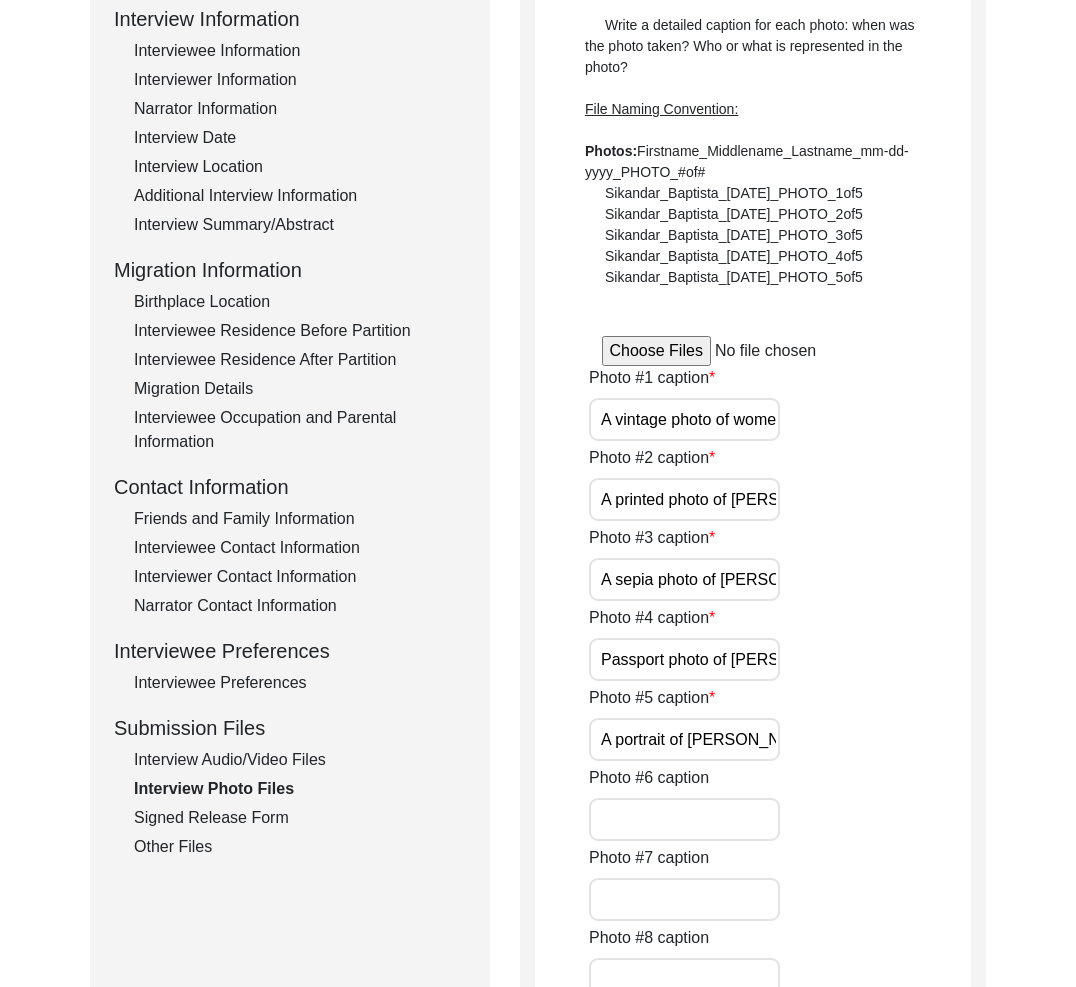 drag, startPoint x: 246, startPoint y: 763, endPoint x: 261, endPoint y: 773, distance: 18.027756 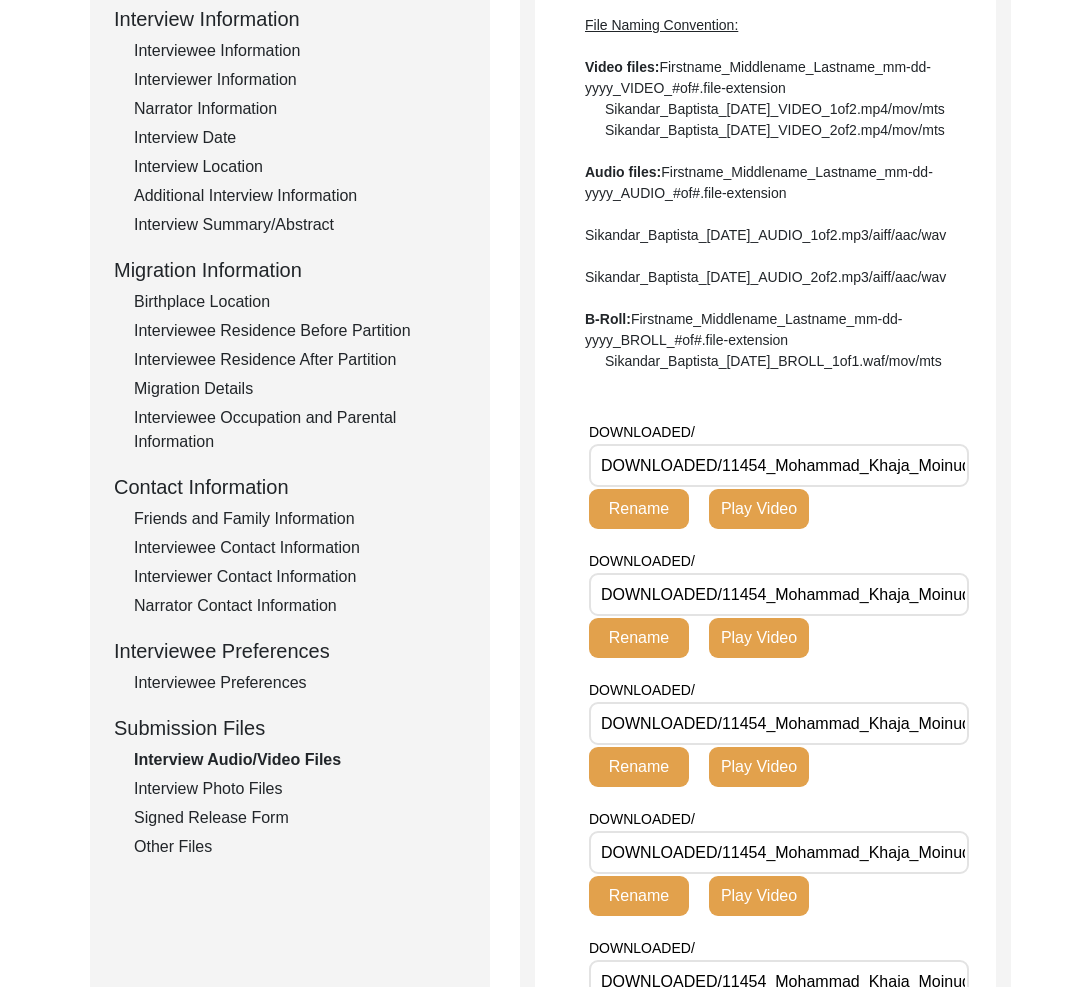 scroll, scrollTop: 0, scrollLeft: 0, axis: both 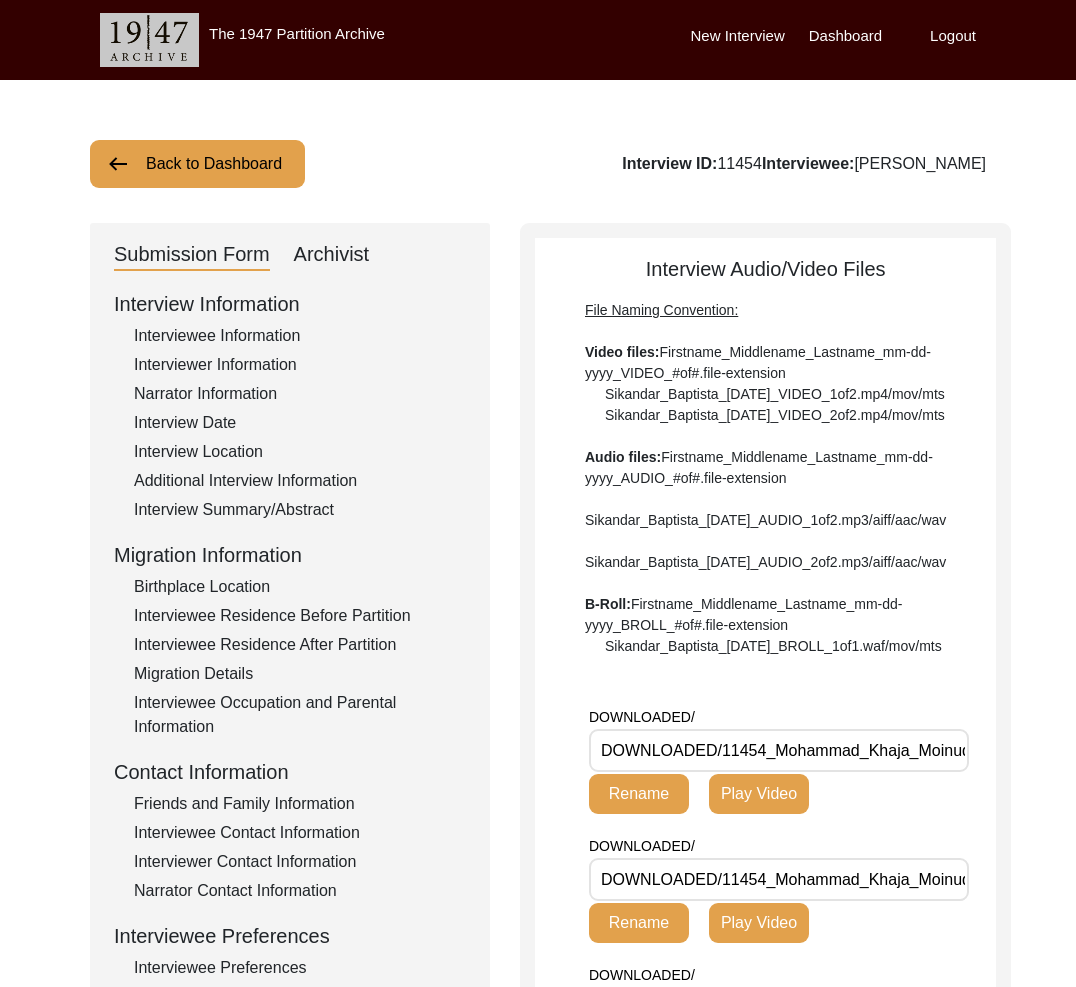 click on "Back to Dashboard" 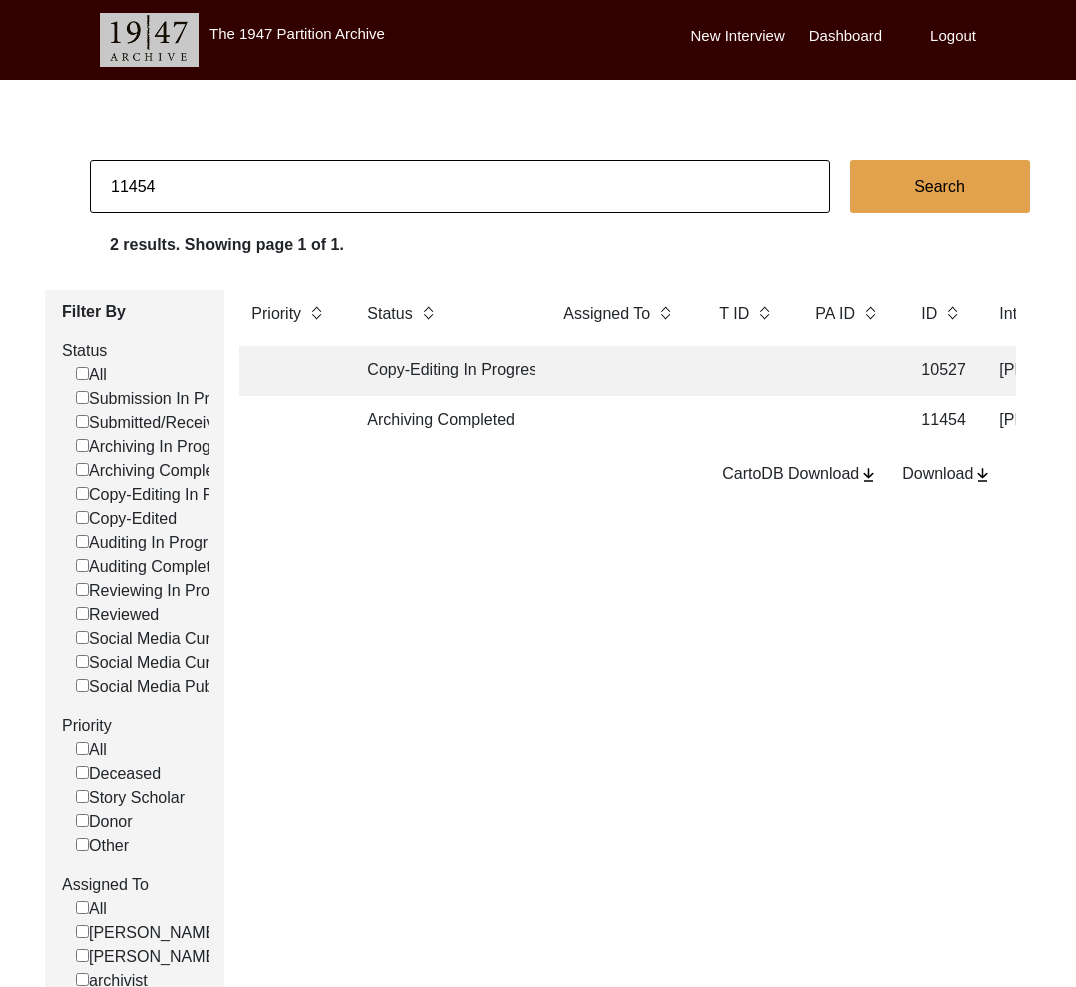 click on "11454" 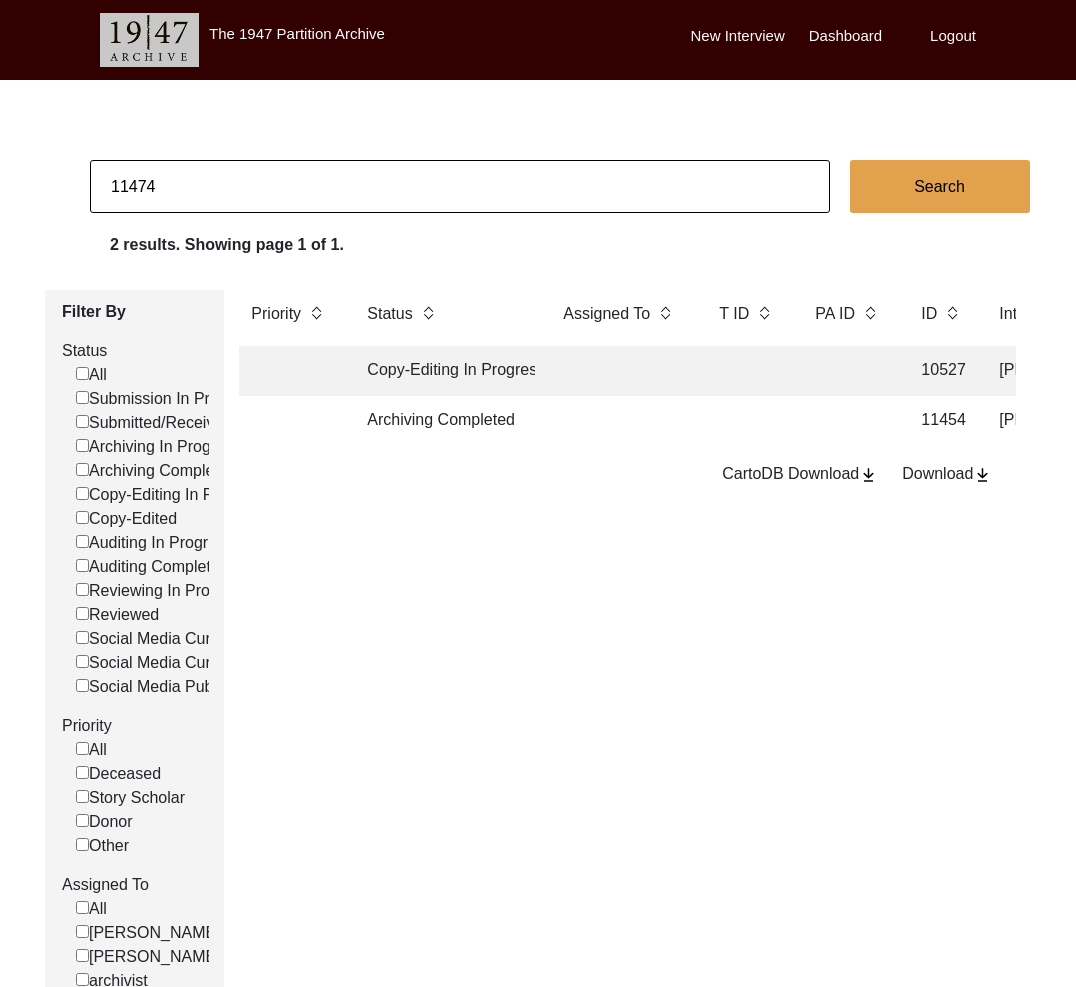 type on "11474" 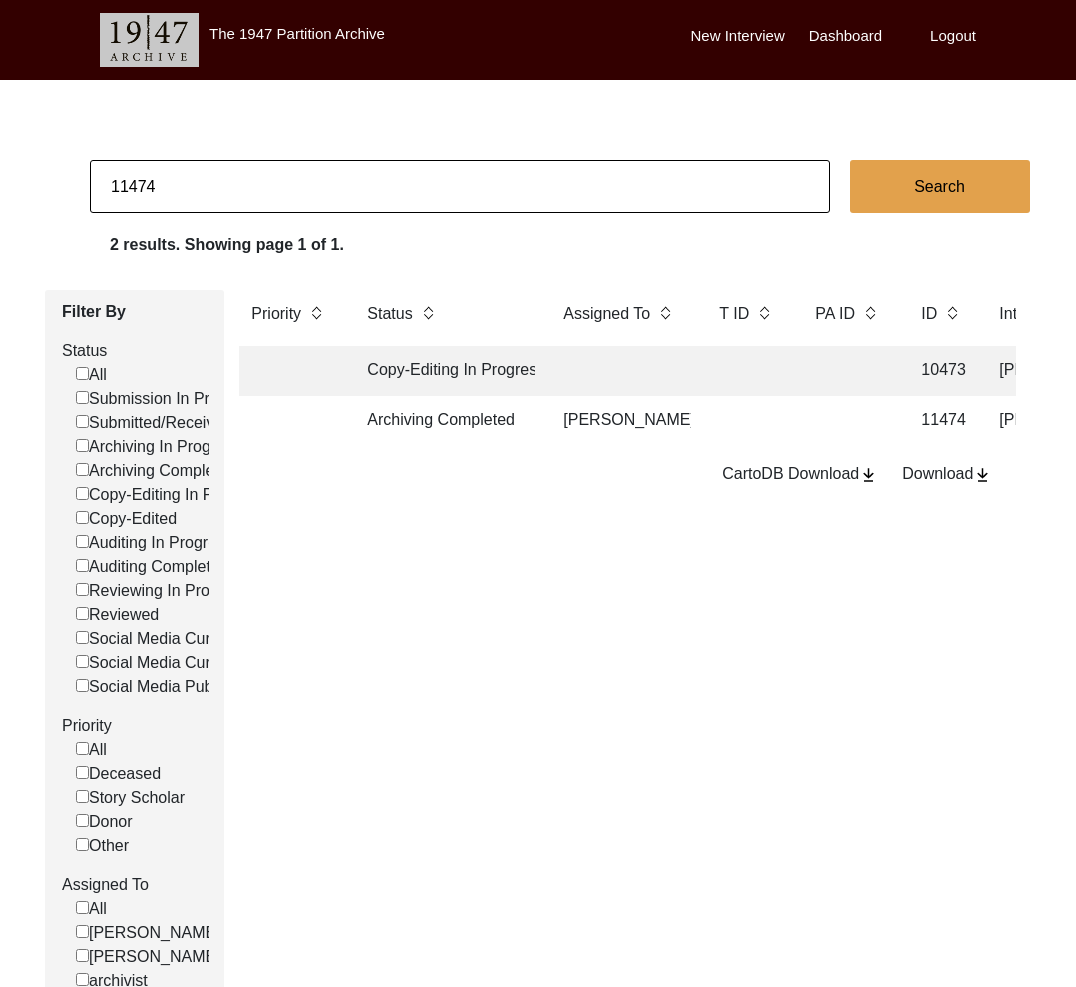 click on "Archiving Completed" 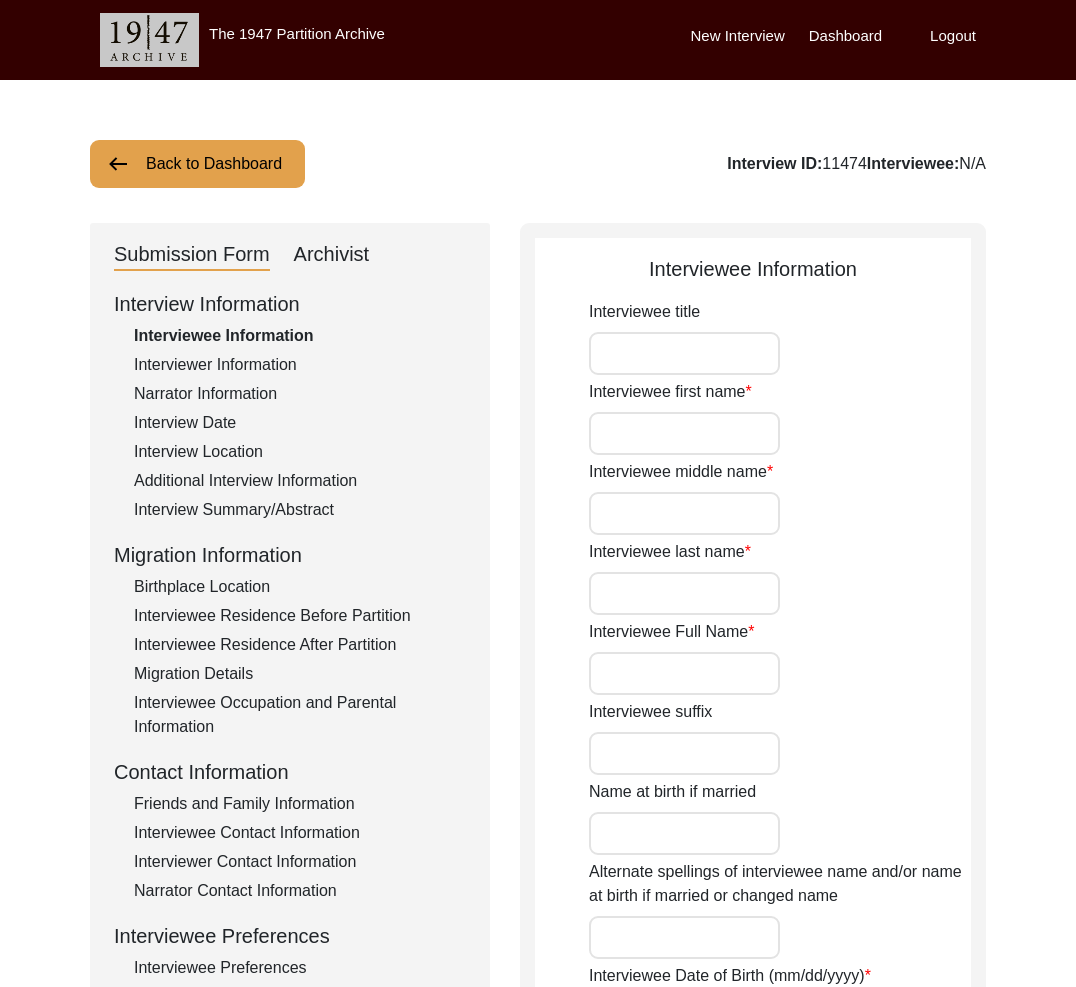 type on "Mr." 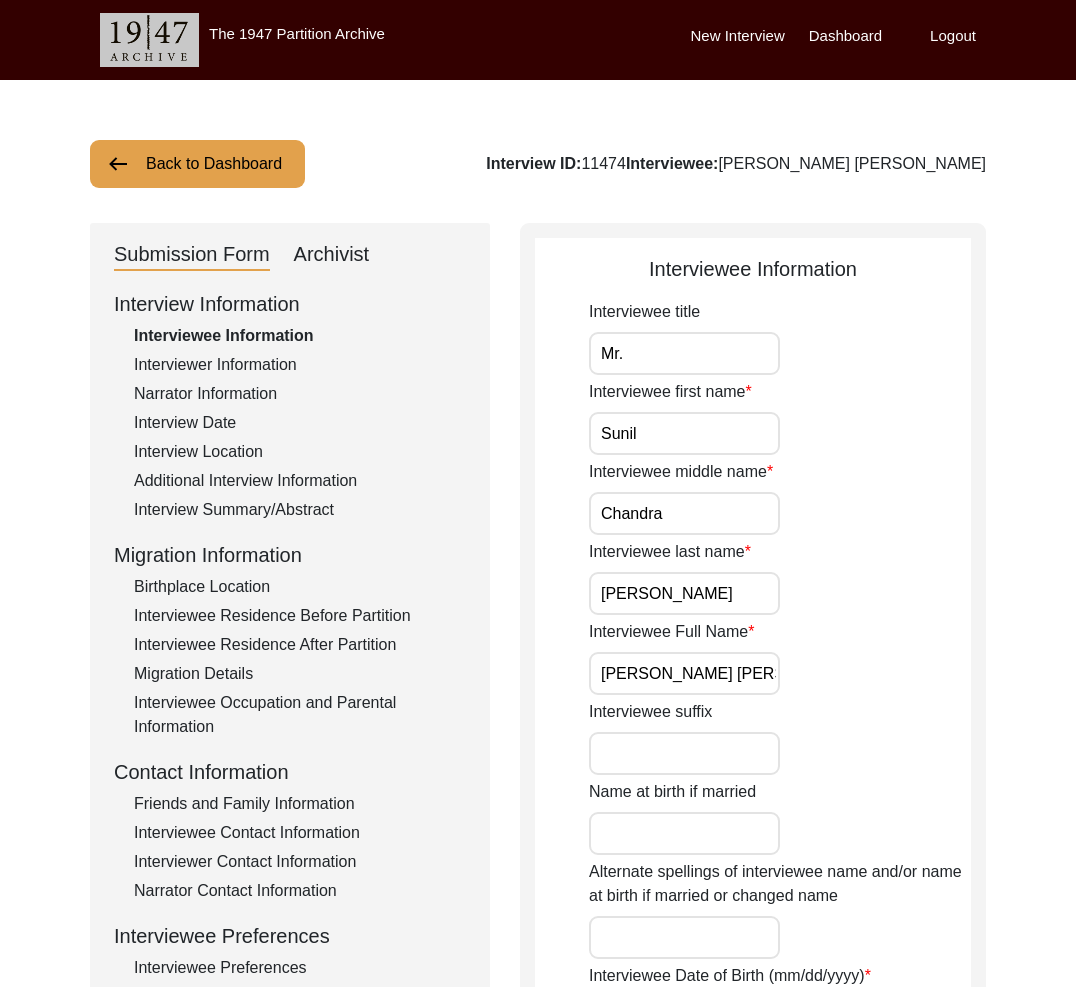 click on "Submission Form   Archivist   Interview Information   Interviewee Information   Interviewer Information   Narrator Information   Interview Date   Interview Location   Additional Interview Information   Interview Summary/Abstract   Migration Information   Birthplace Location   Interviewee Residence Before Partition   Interviewee Residence After Partition   Migration Details   Interviewee Occupation and Parental Information   Contact Information   Friends and Family Information   Interviewee Contact Information   Interviewer Contact Information   Narrator Contact Information   Interviewee Preferences   Interviewee Preferences   Submission Files   Interview Audio/Video Files   Interview Photo Files   Signed Release Form   Other Files" 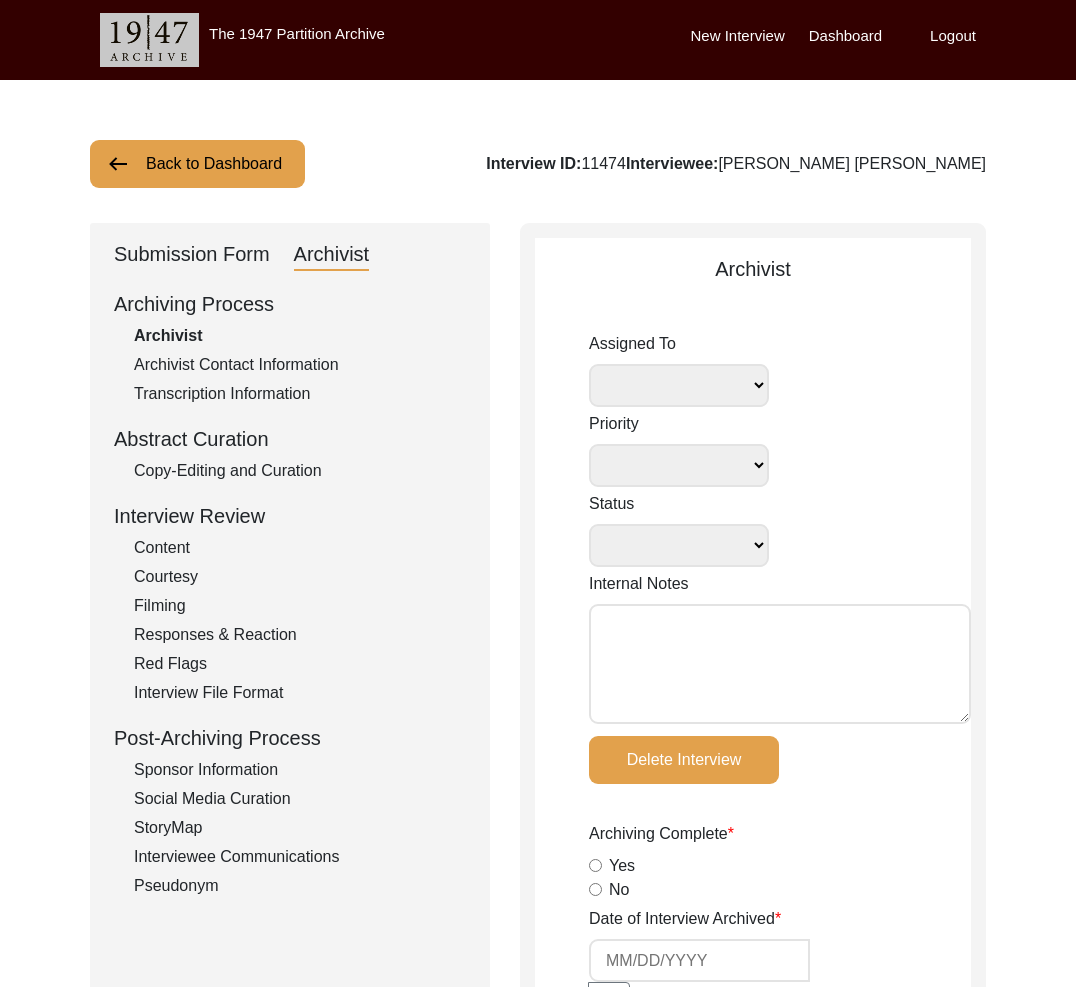 select 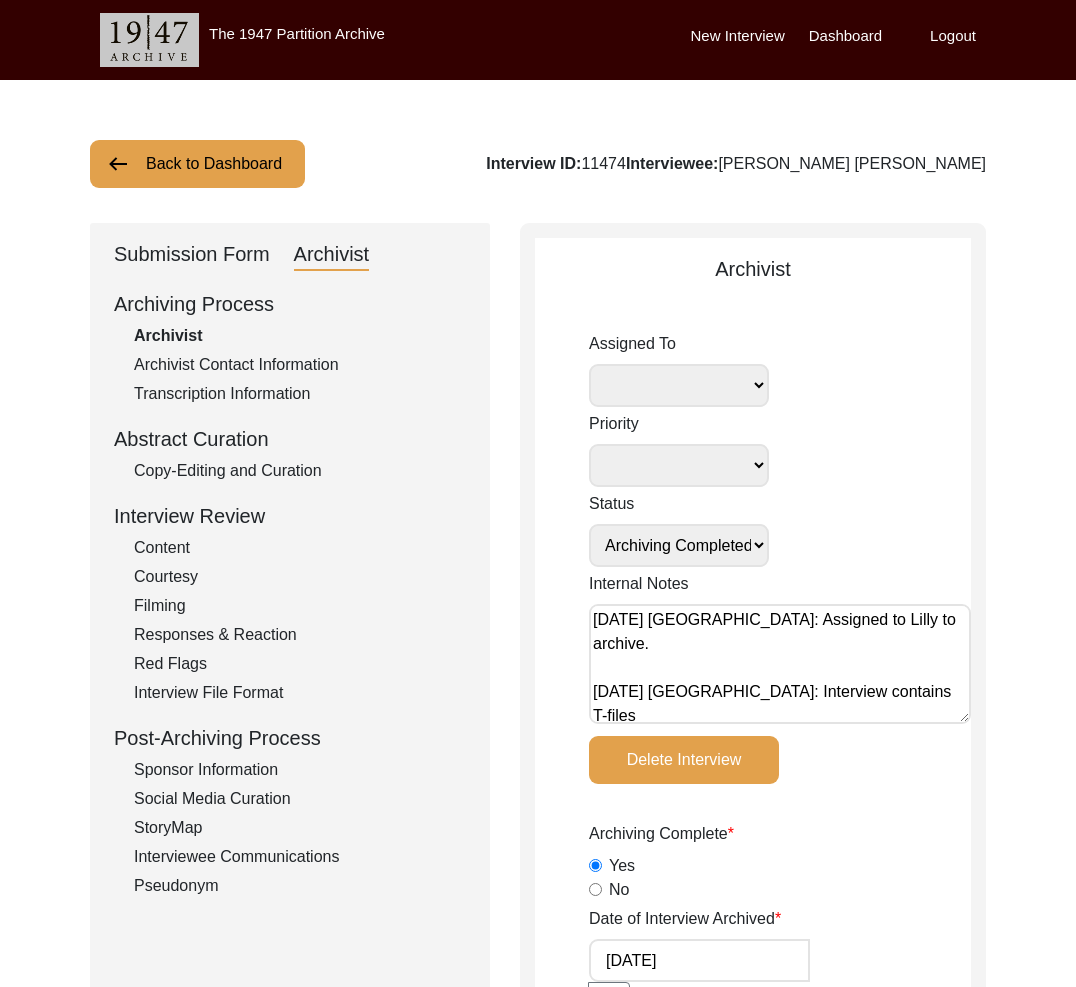 select on "507" 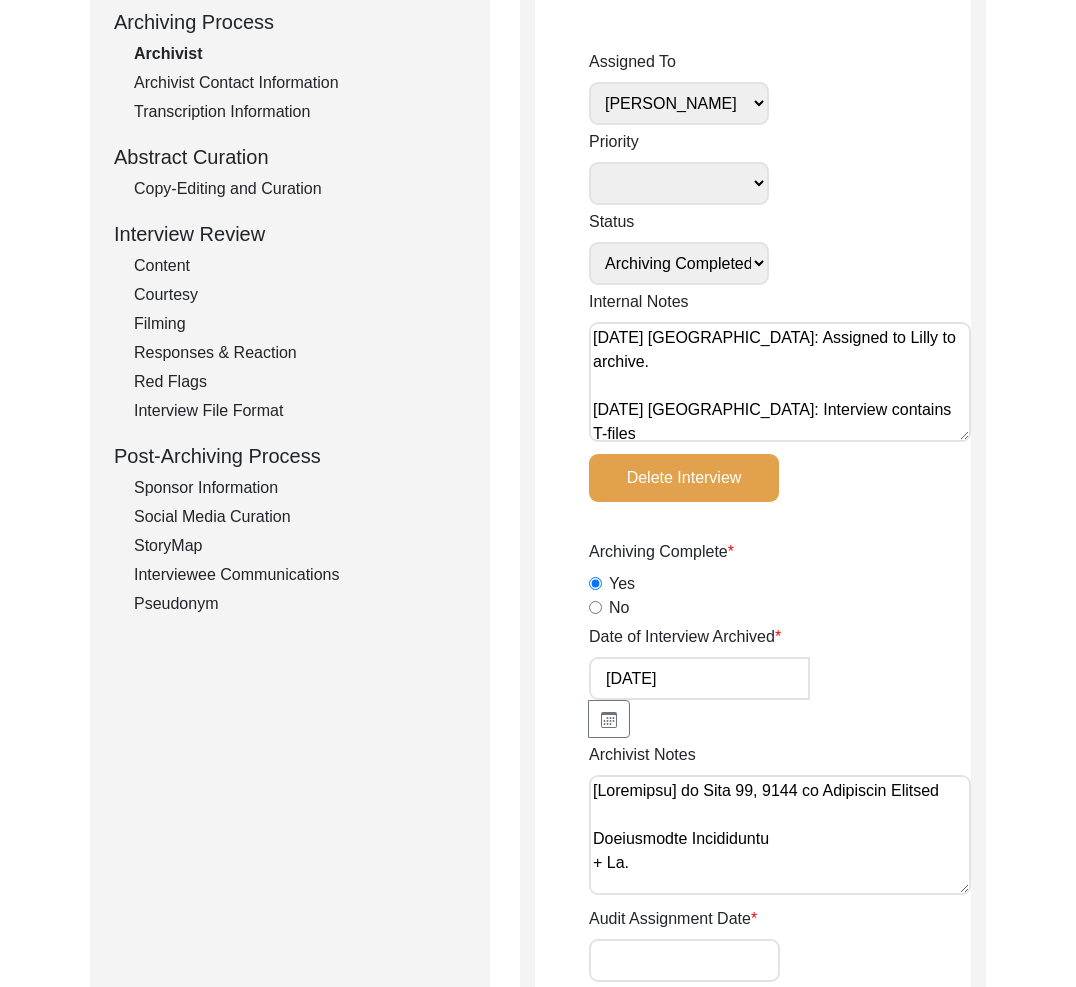 scroll, scrollTop: 0, scrollLeft: 0, axis: both 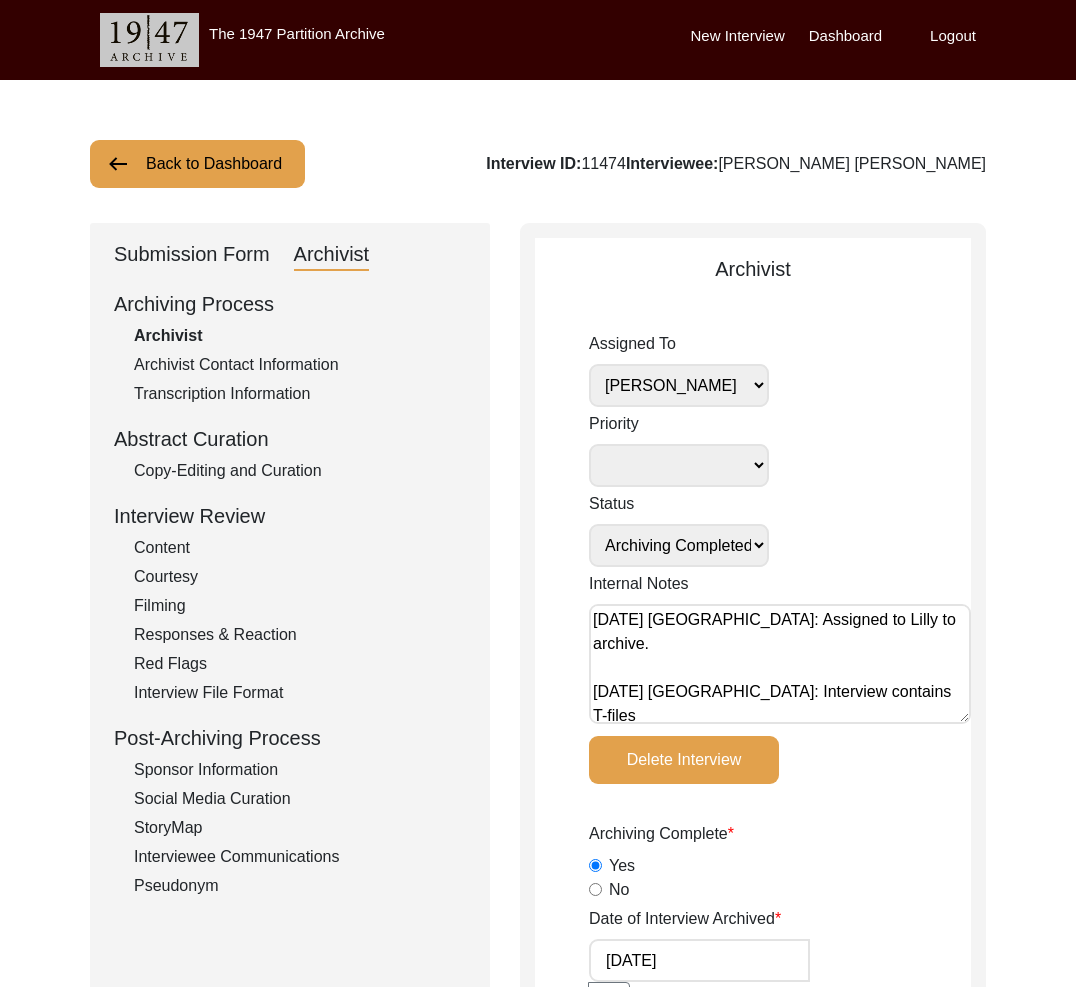 click on "Back to Dashboard" 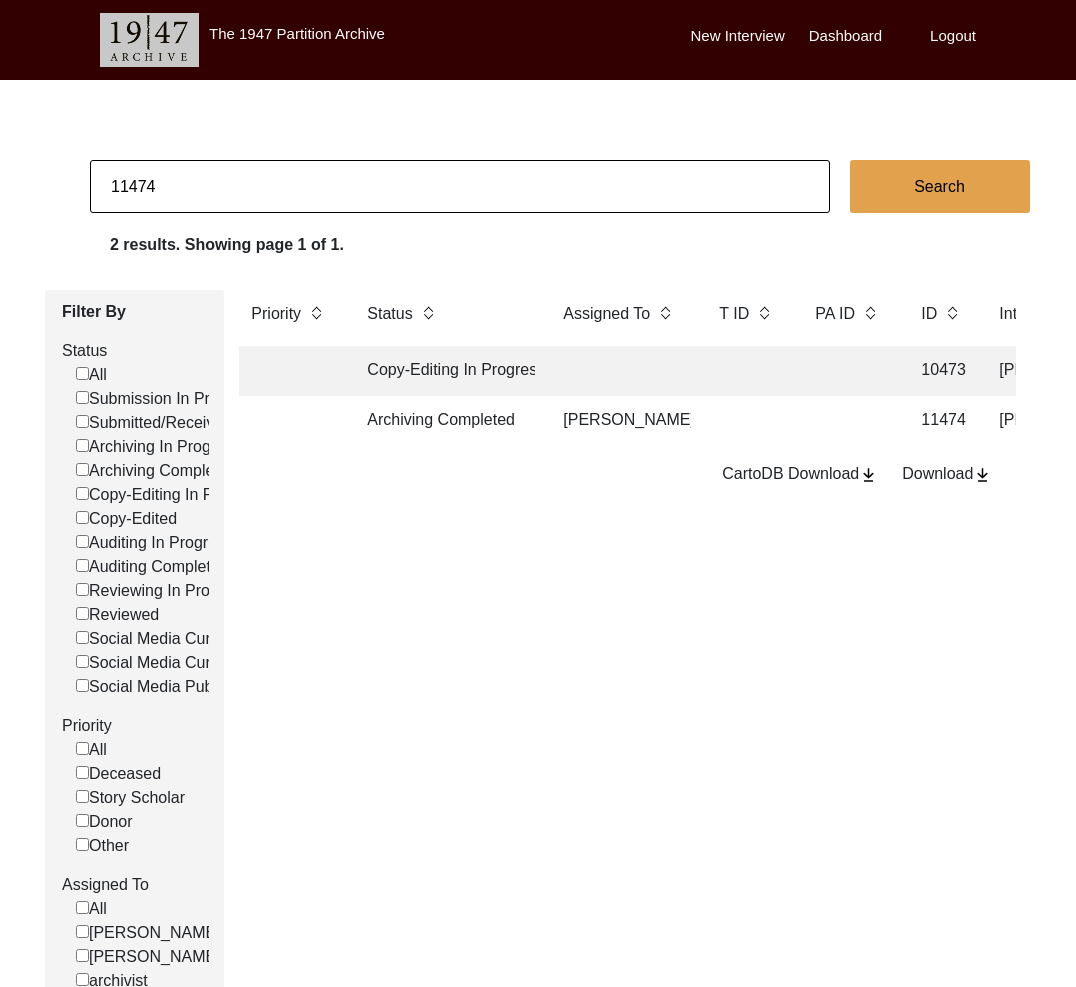 click on "Archiving Completed" 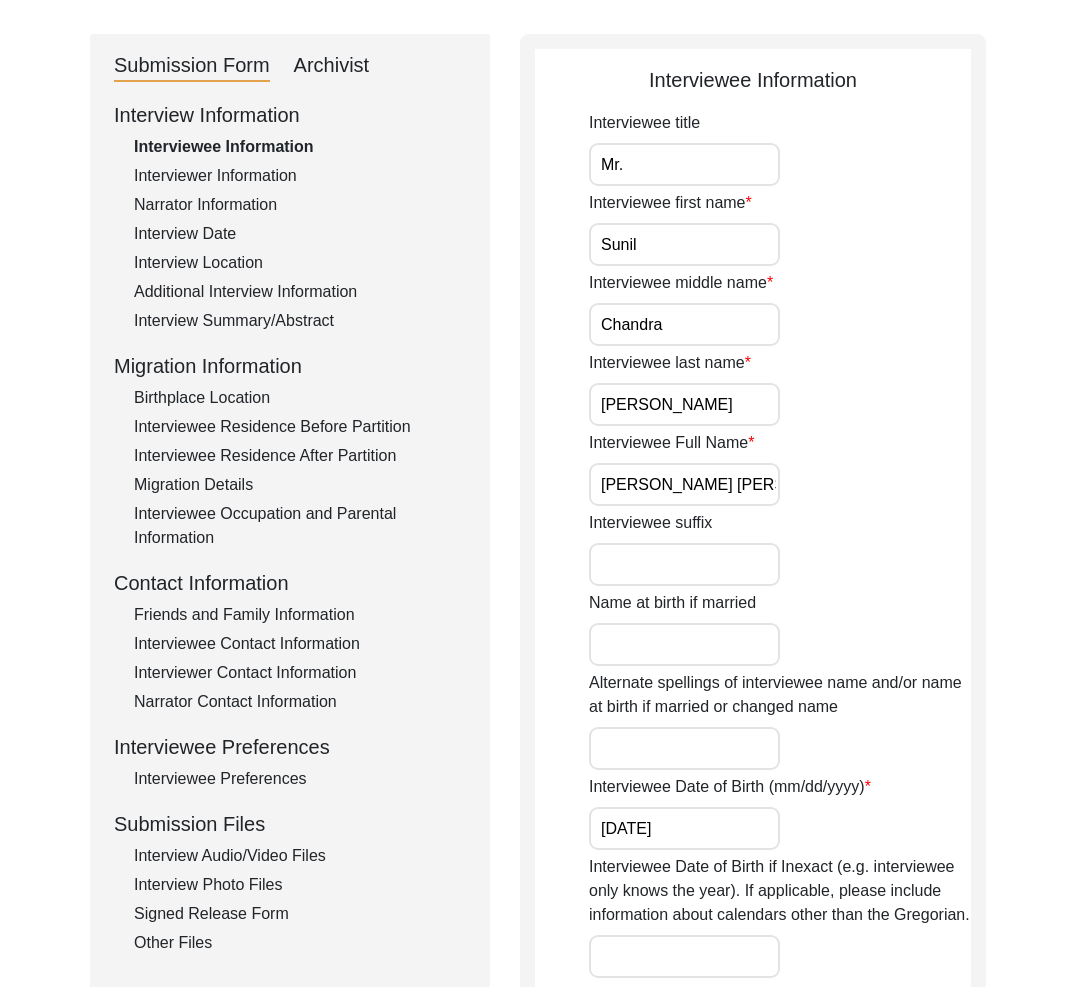 scroll, scrollTop: 374, scrollLeft: 0, axis: vertical 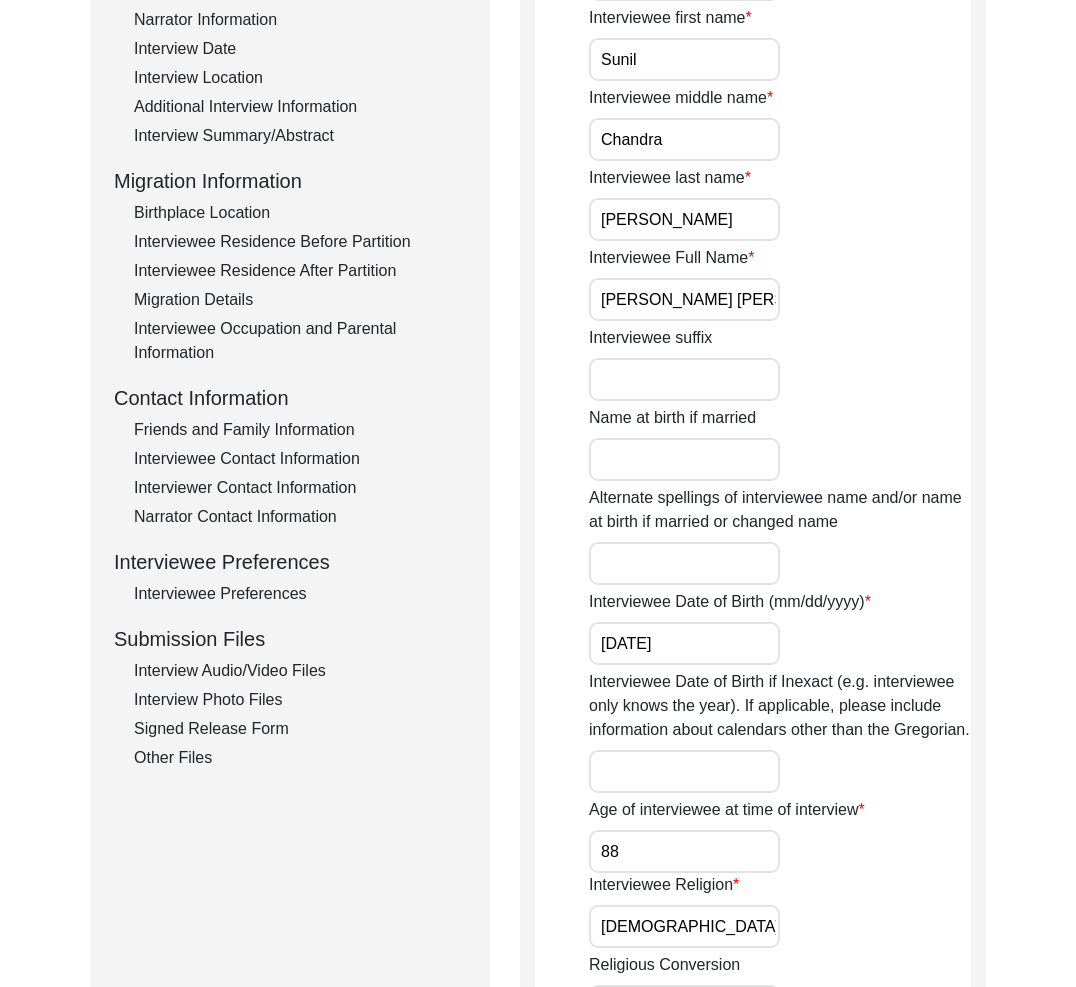 click on "Interview Audio/Video Files" 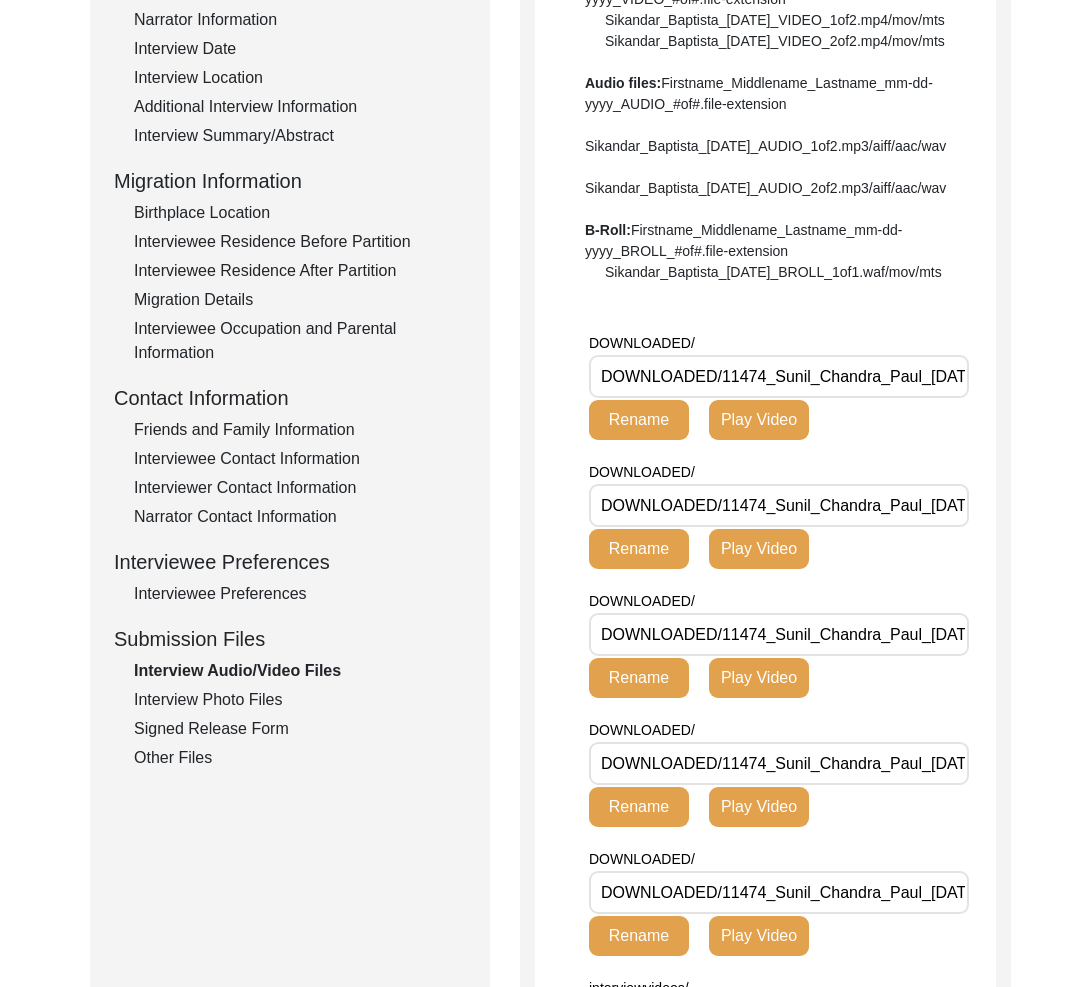 scroll, scrollTop: 0, scrollLeft: 0, axis: both 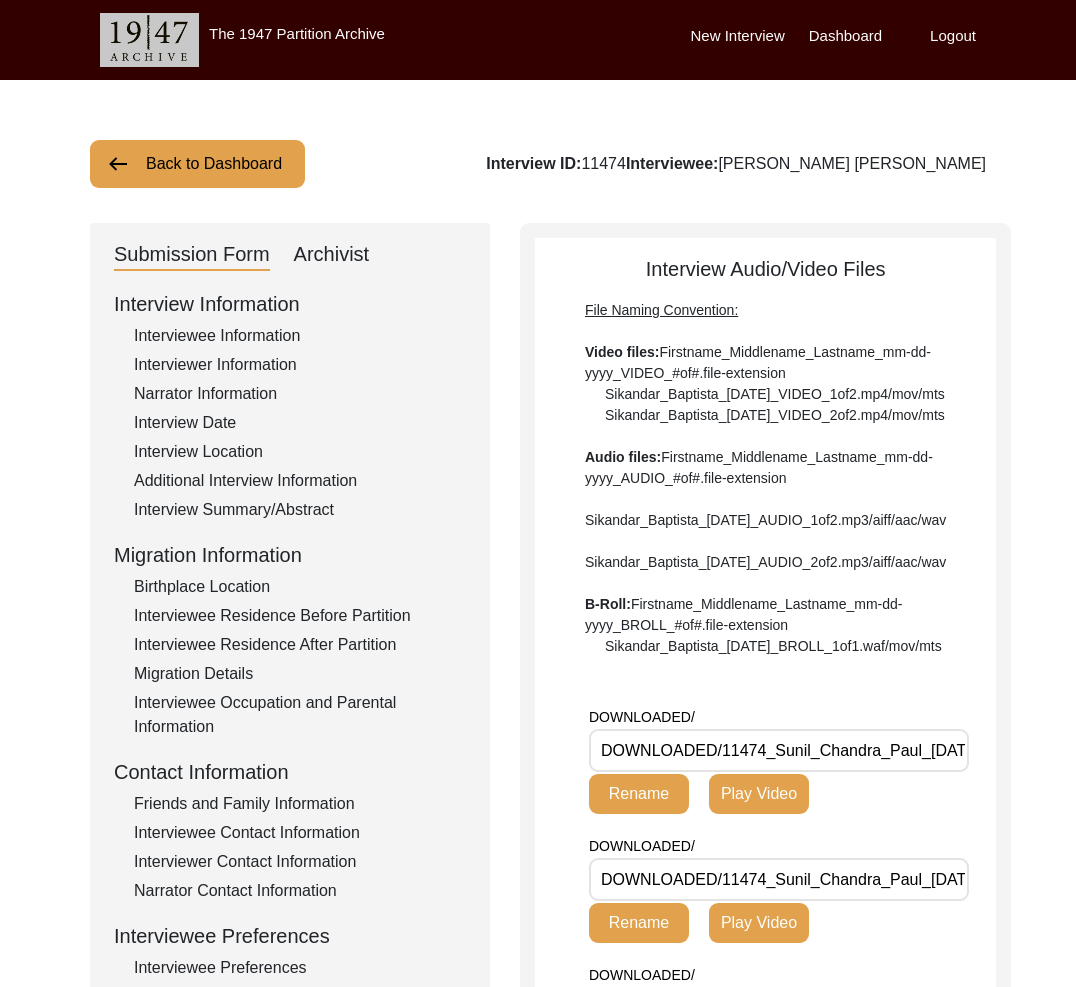 click on "Back to Dashboard" 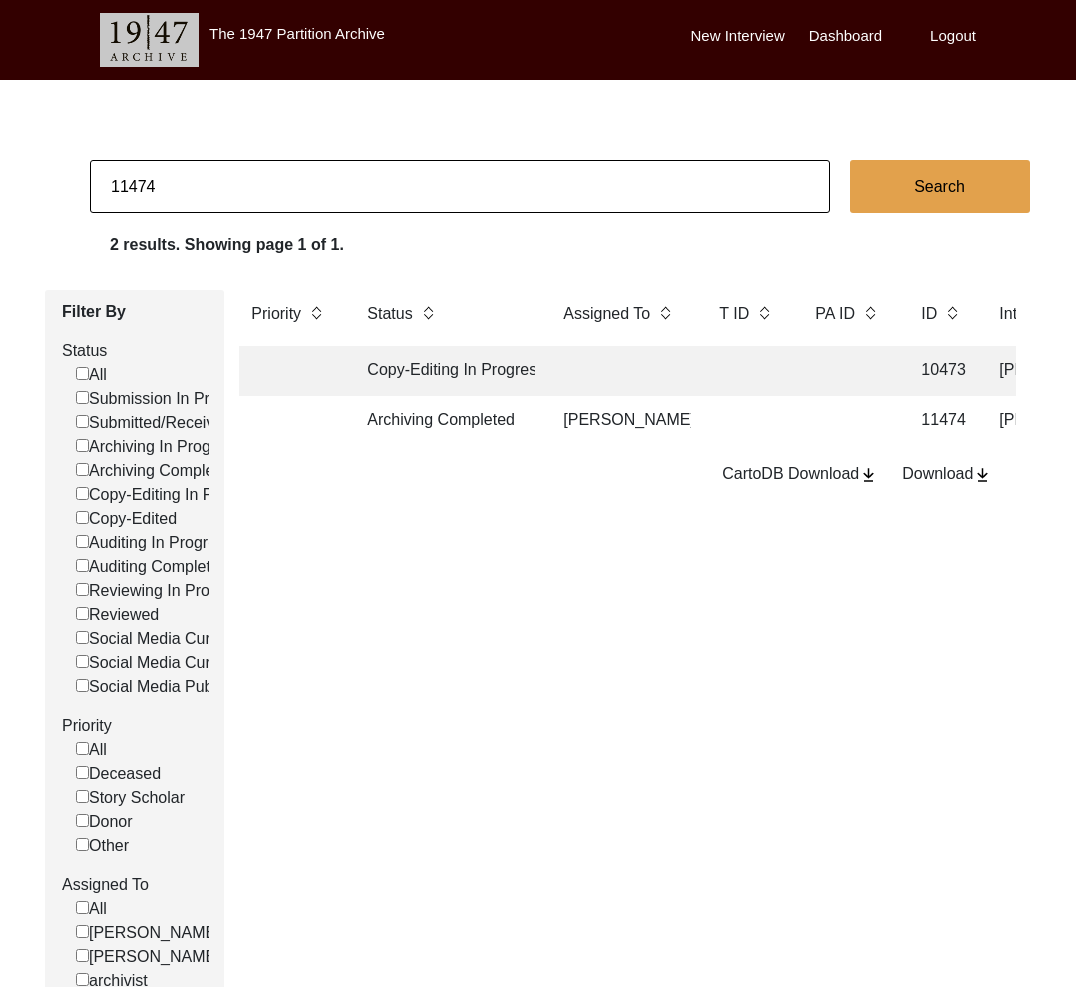 drag, startPoint x: 149, startPoint y: 182, endPoint x: 219, endPoint y: 187, distance: 70.178345 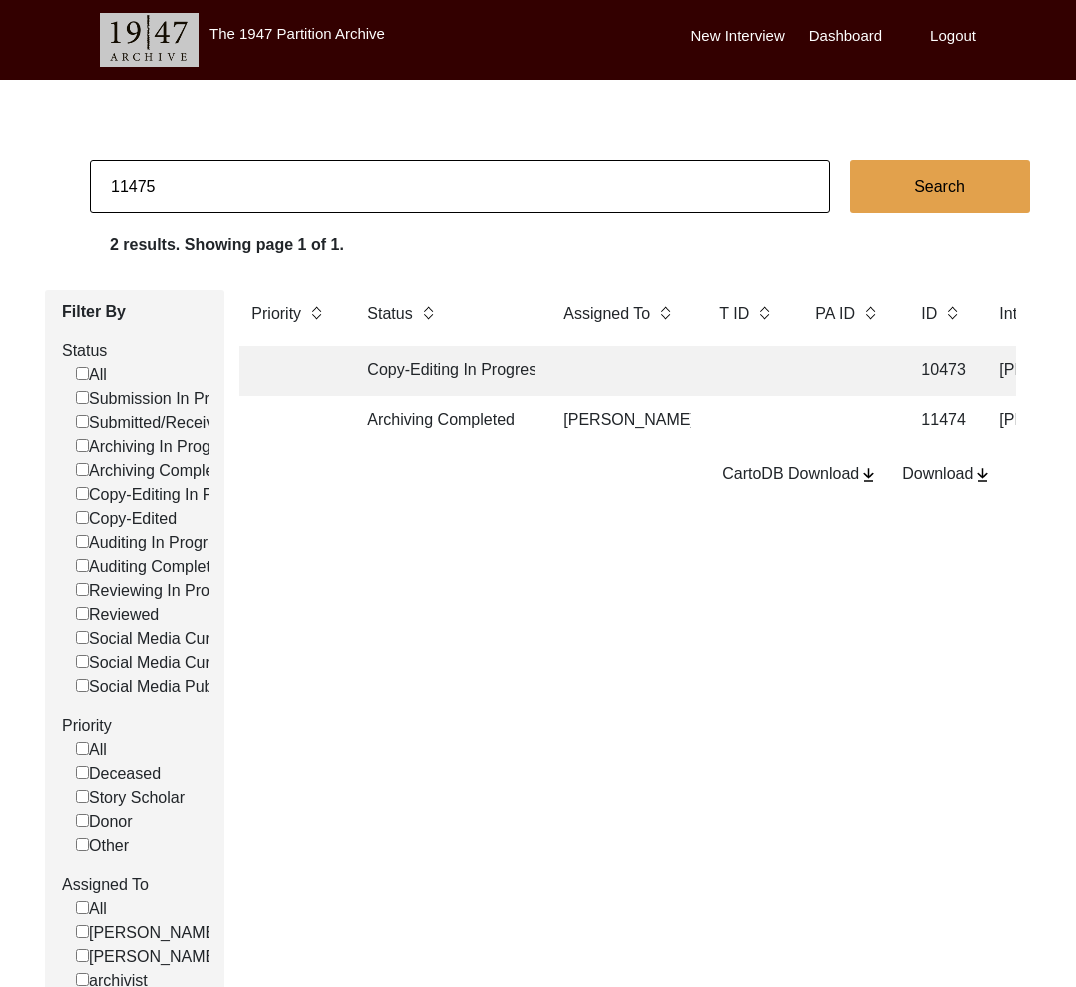 type on "11475" 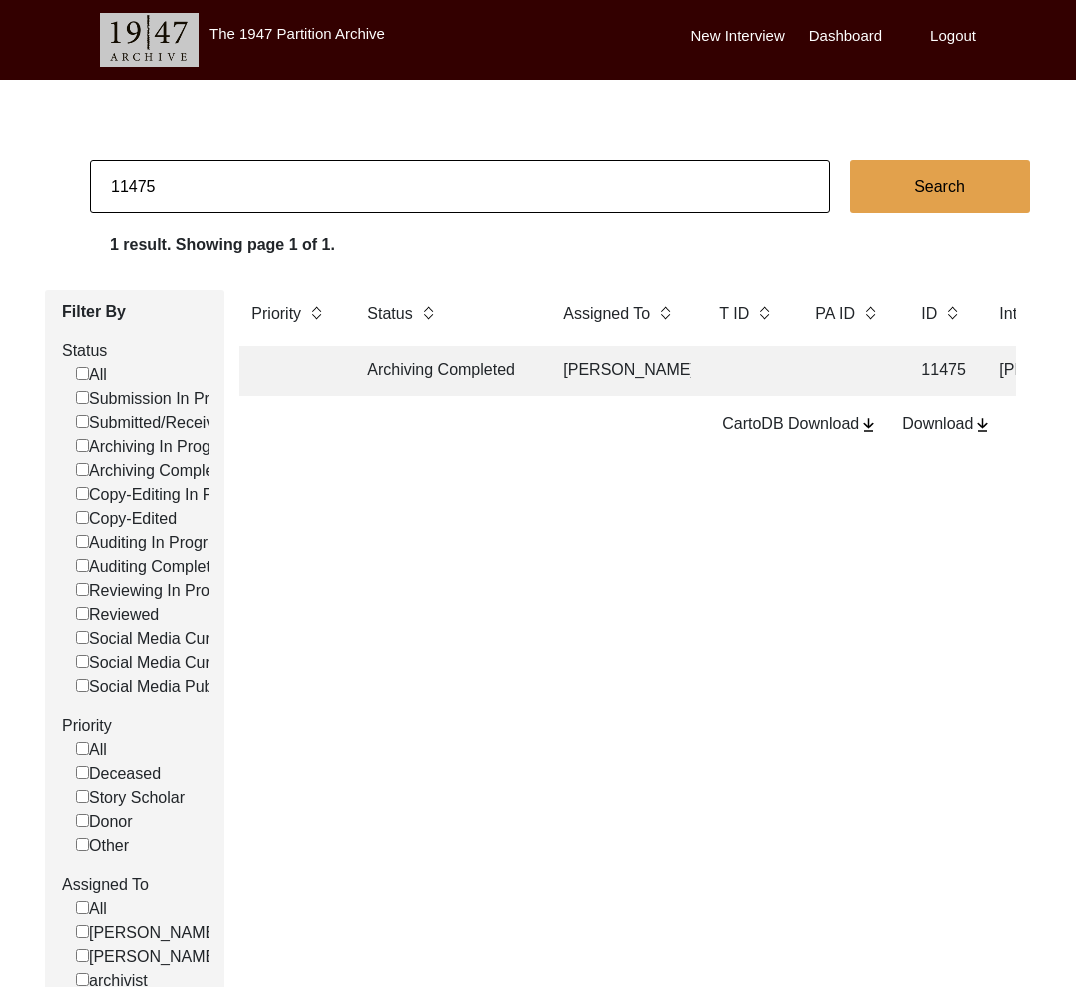 click on "Archiving Completed" 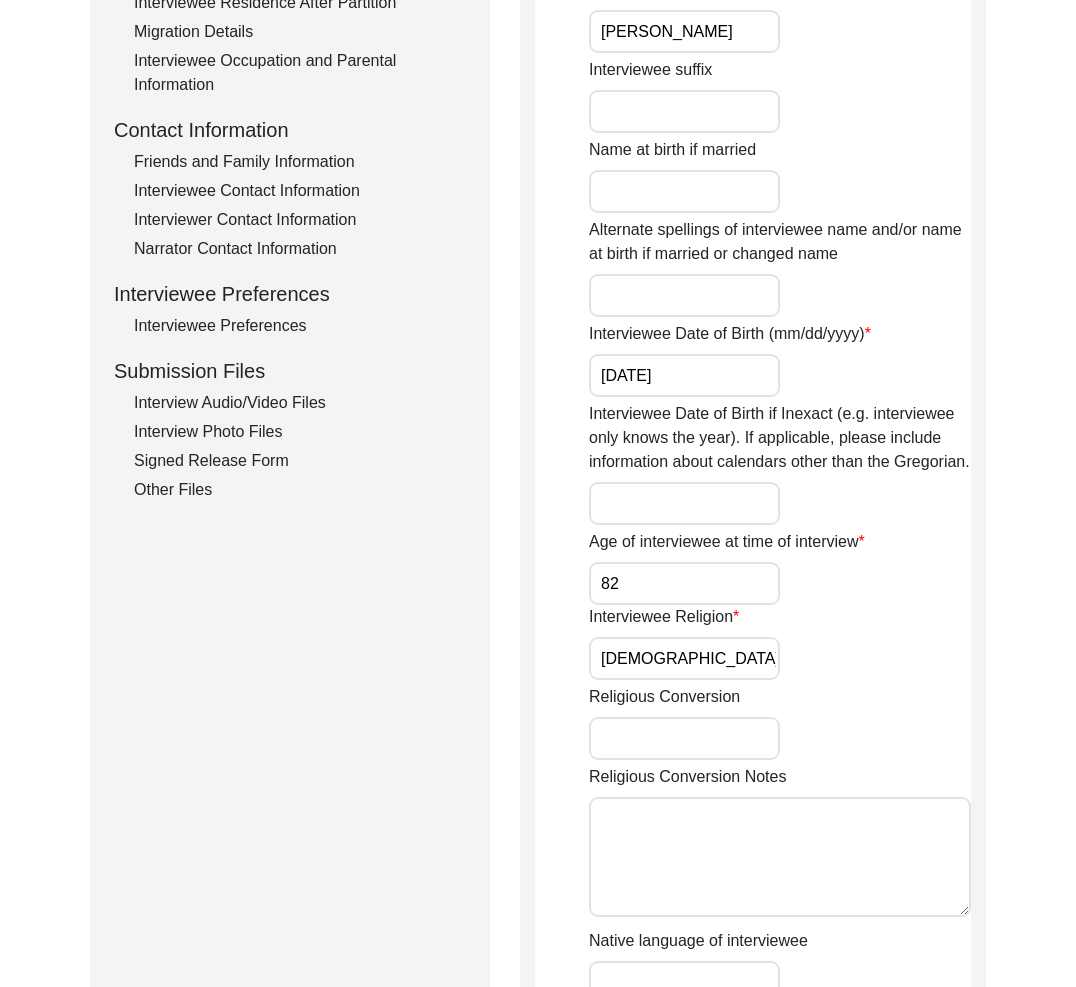 click on "Interview Audio/Video Files" 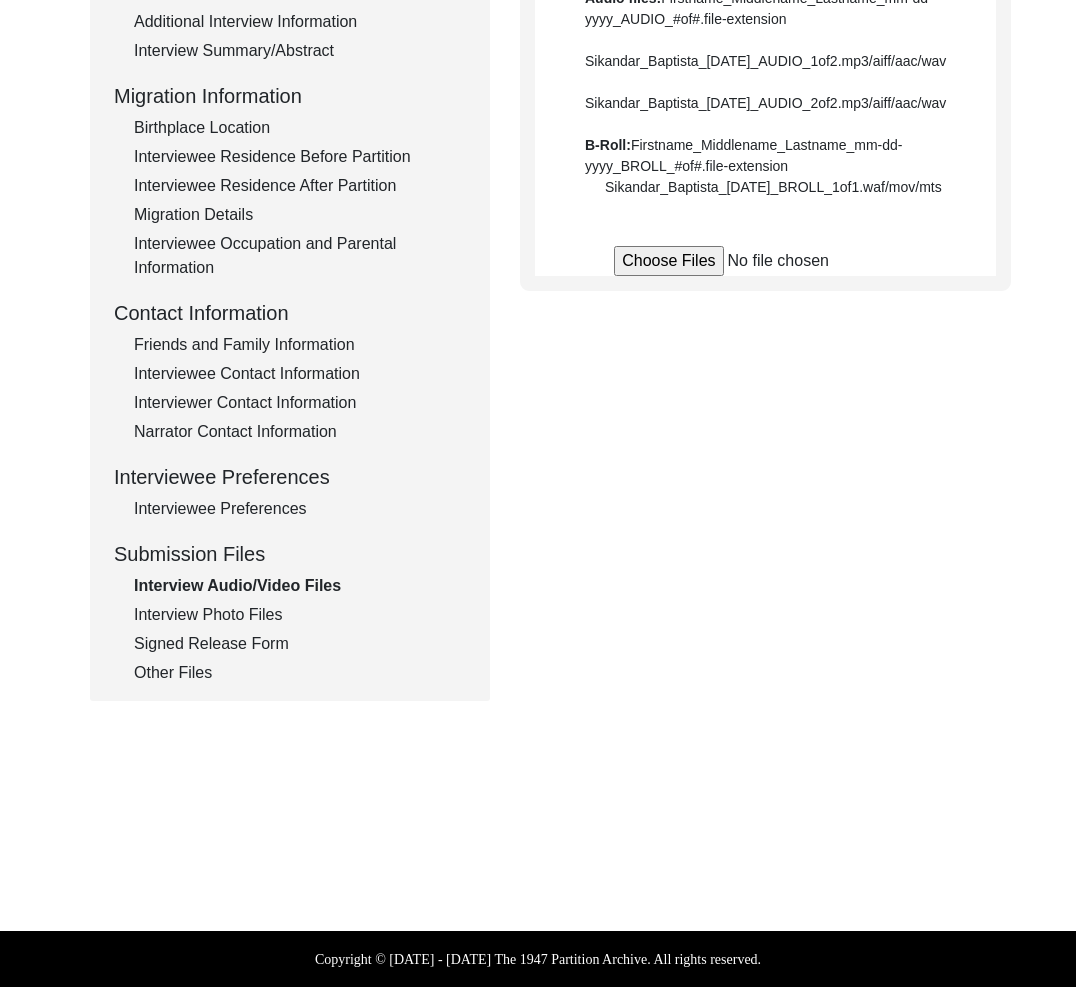 scroll, scrollTop: 628, scrollLeft: 0, axis: vertical 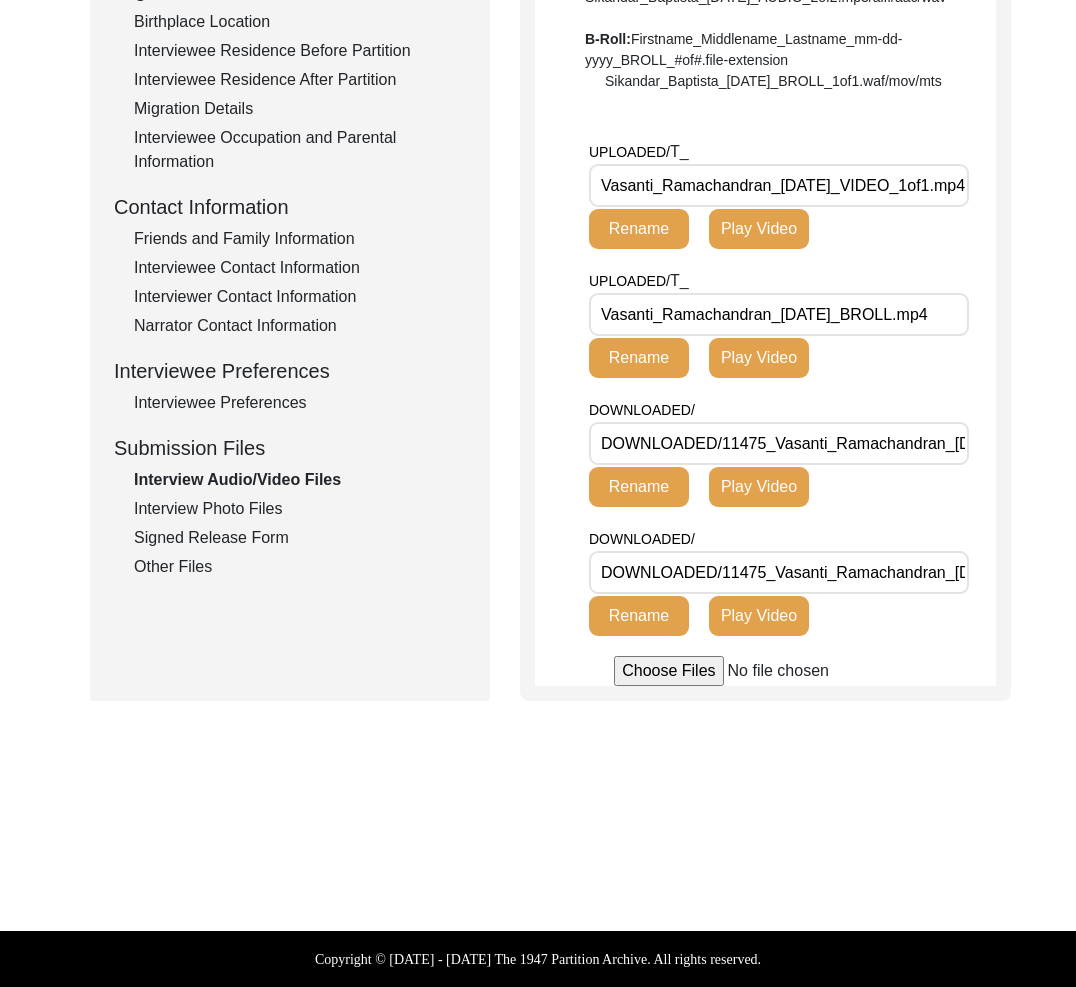 drag, startPoint x: 768, startPoint y: 184, endPoint x: 586, endPoint y: 178, distance: 182.09888 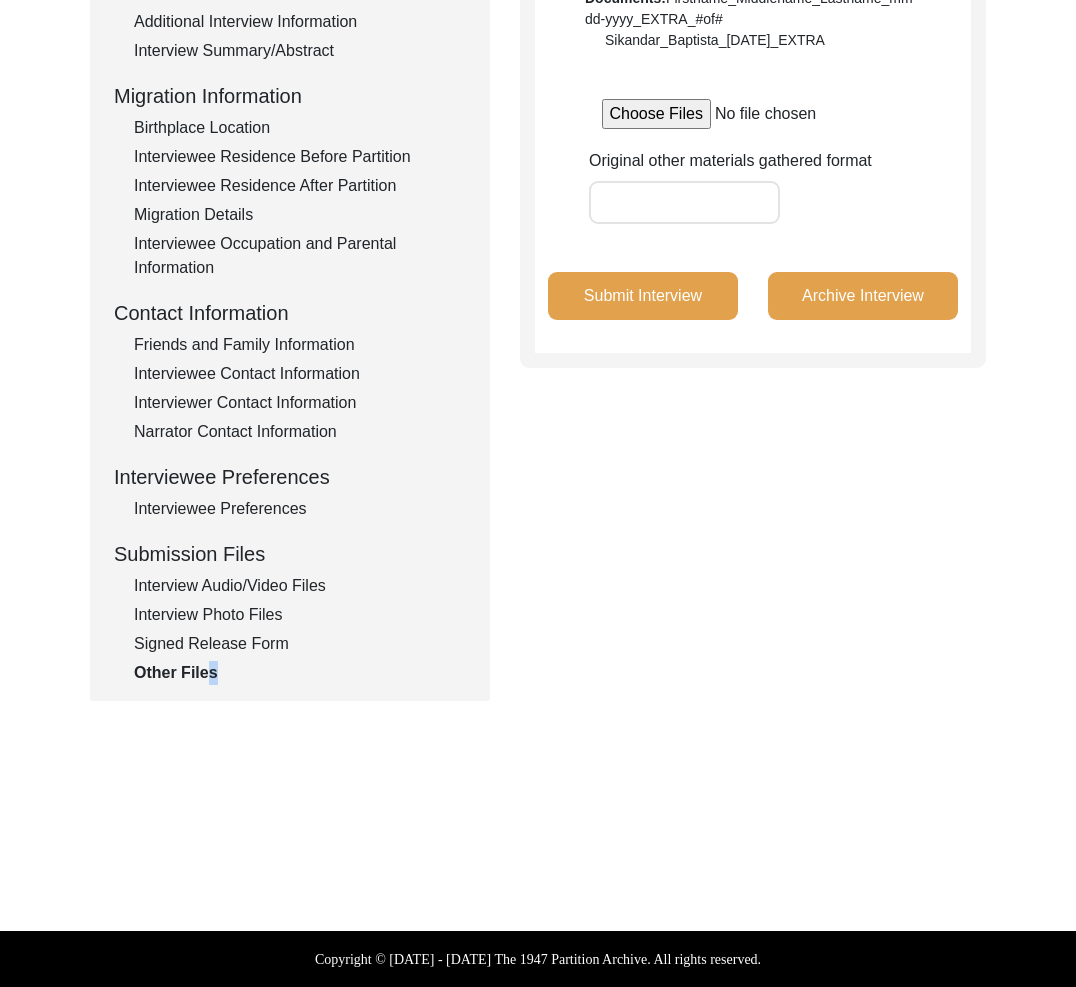 scroll, scrollTop: 0, scrollLeft: 0, axis: both 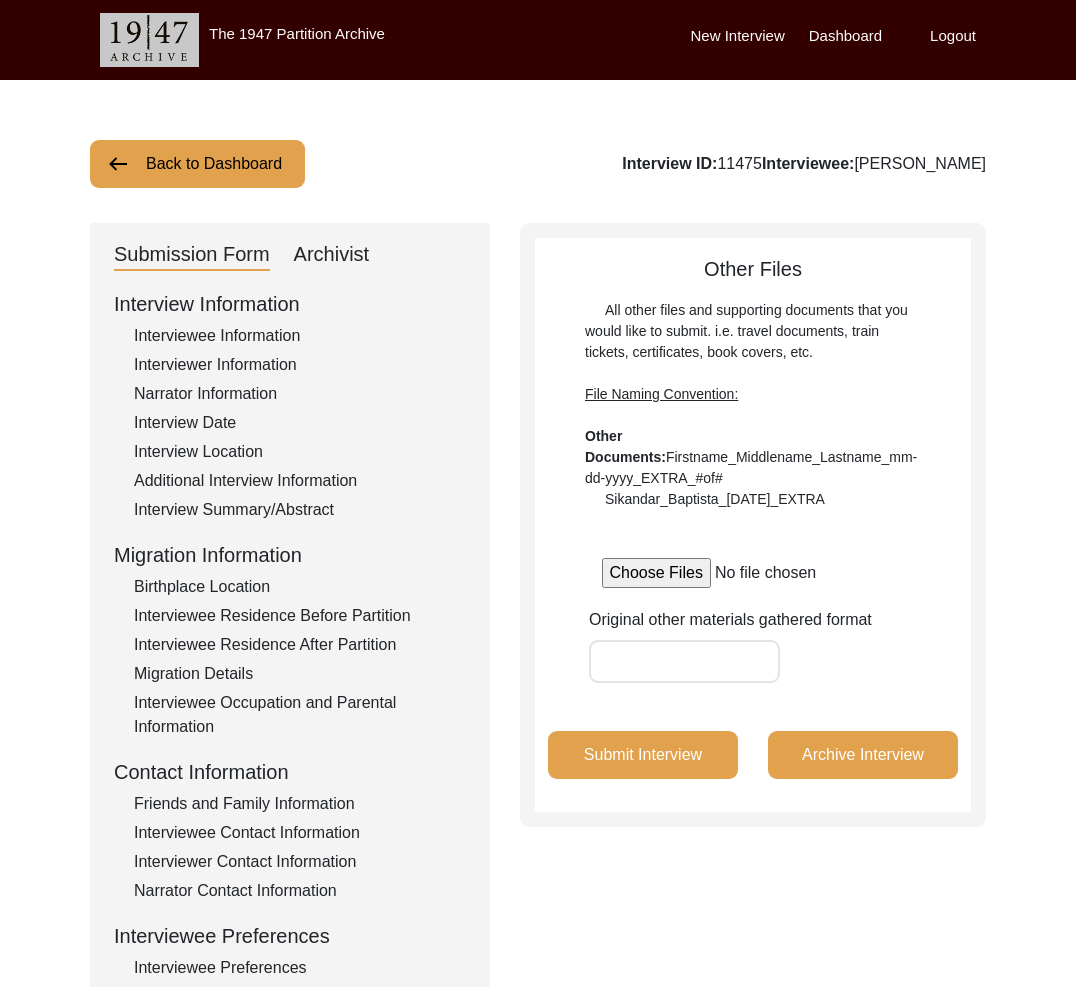 drag, startPoint x: 357, startPoint y: 240, endPoint x: 399, endPoint y: 264, distance: 48.373547 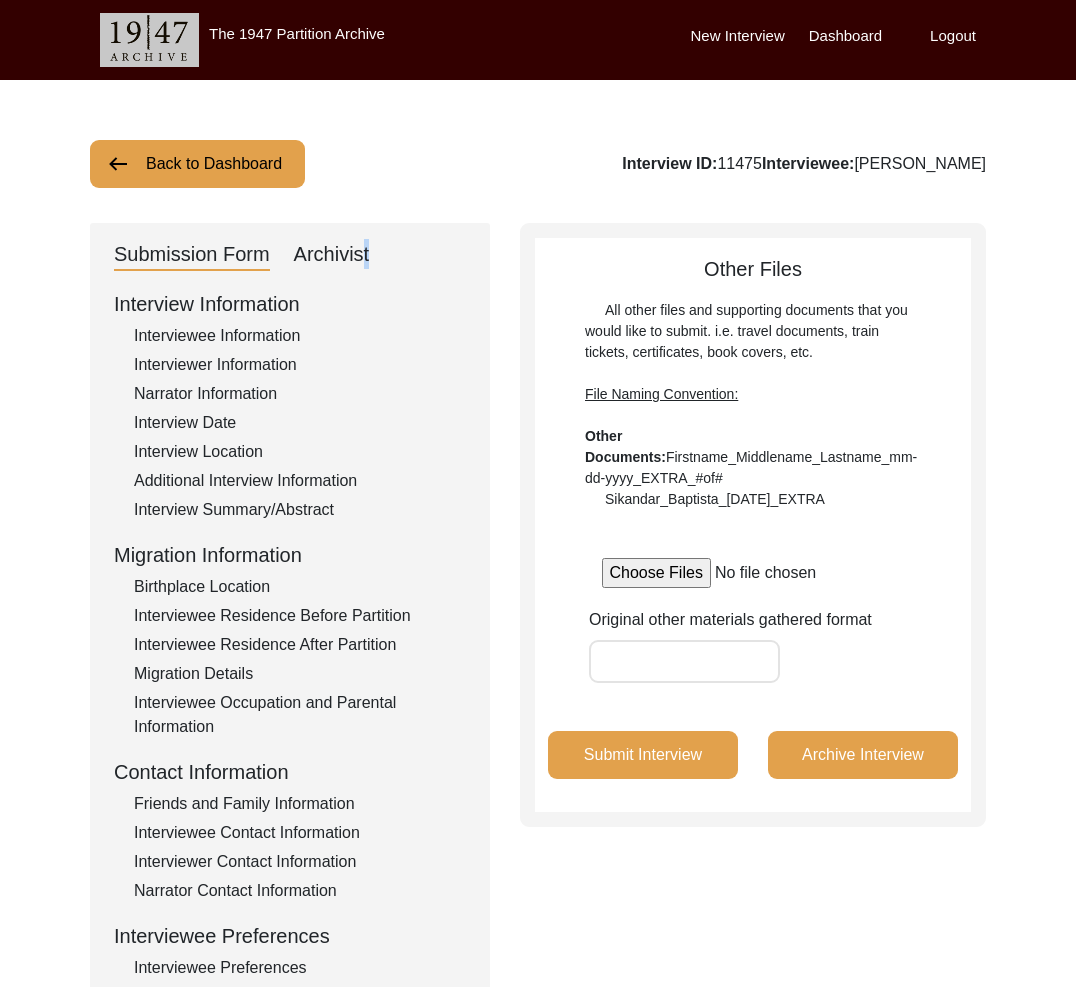 select on "507" 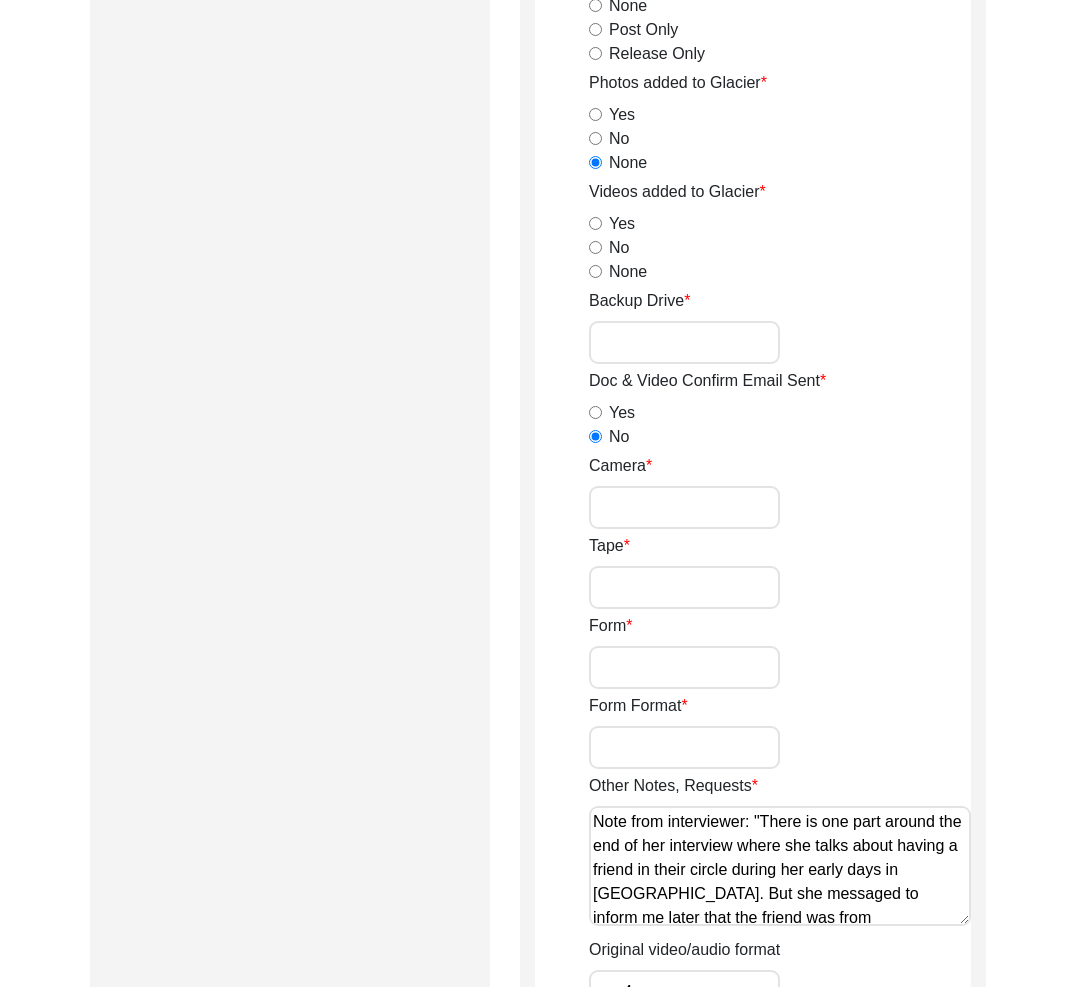 scroll, scrollTop: 3407, scrollLeft: 0, axis: vertical 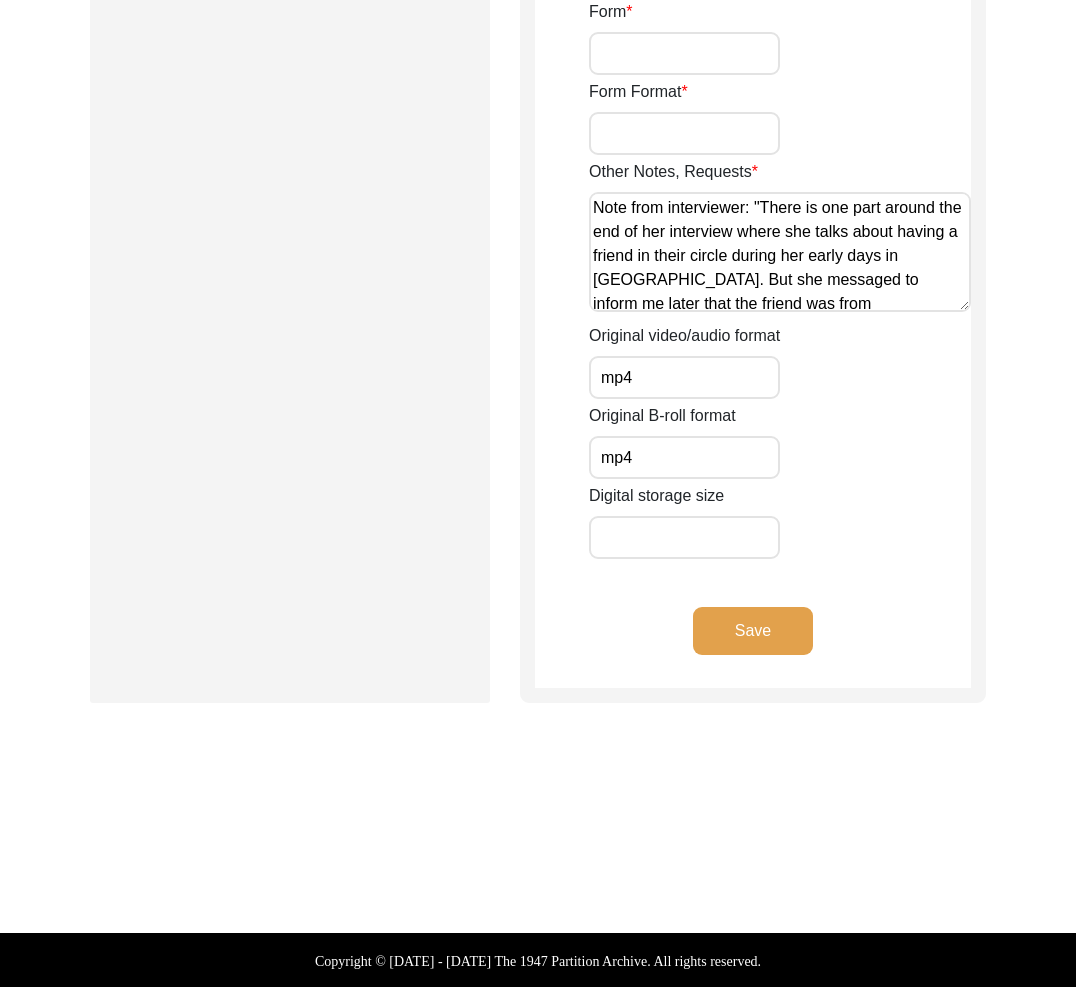 click on "Digital storage size" at bounding box center [684, 537] 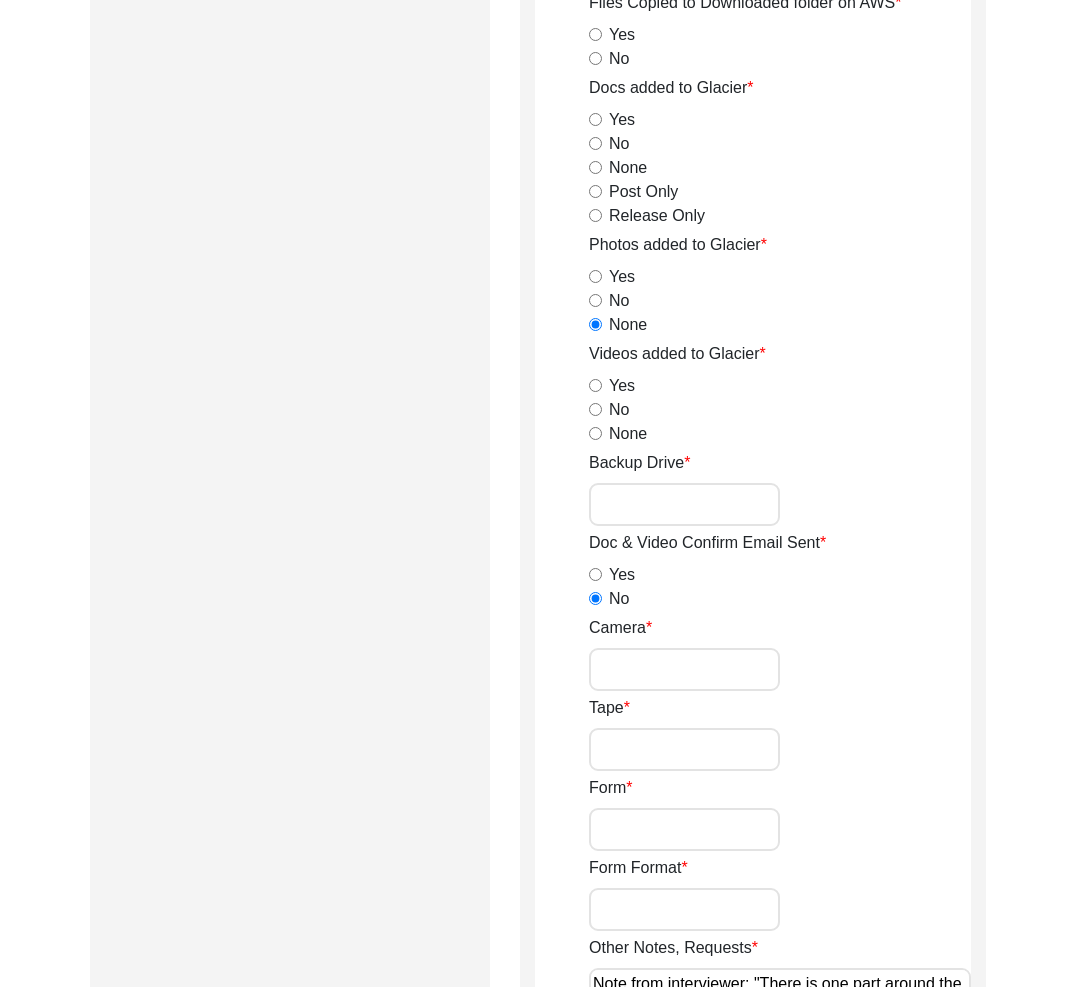 scroll, scrollTop: 3123, scrollLeft: 0, axis: vertical 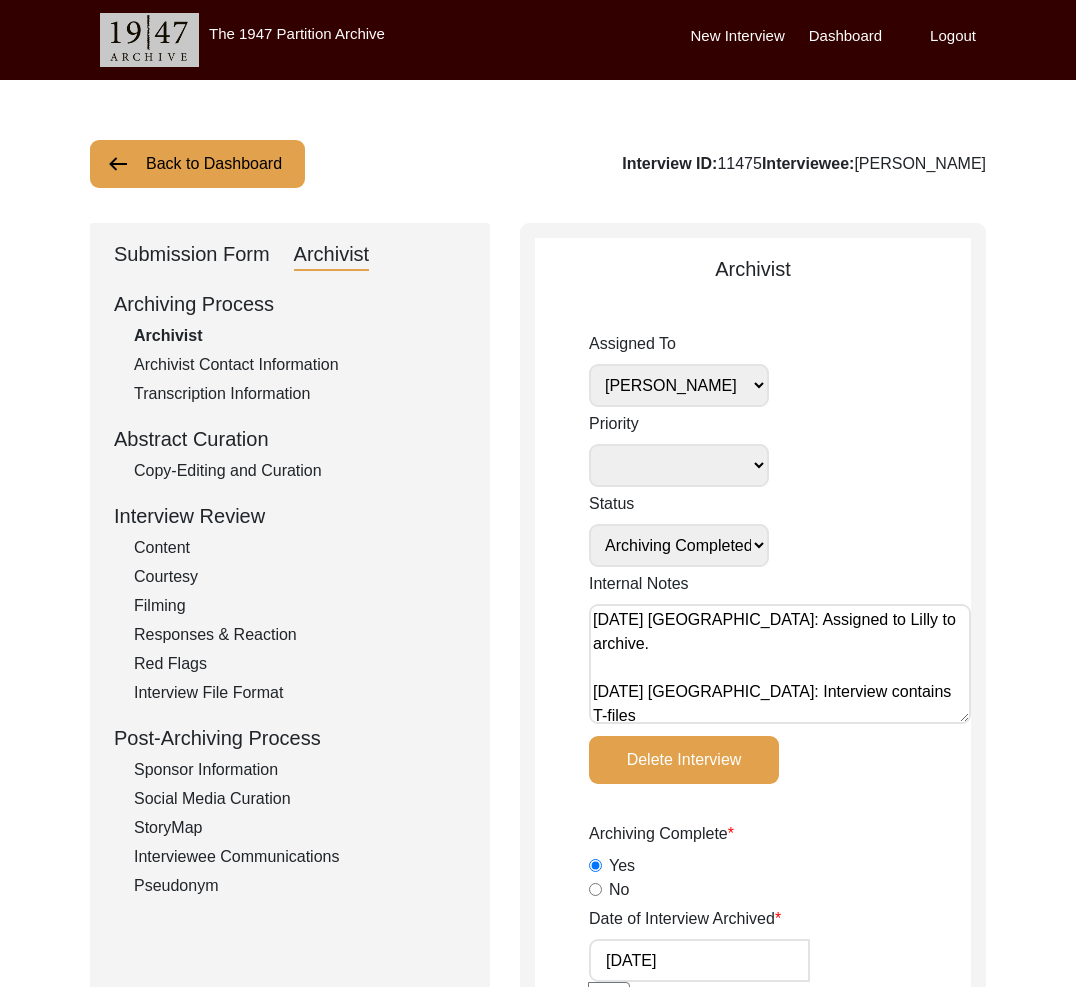 click on "Back to Dashboard" 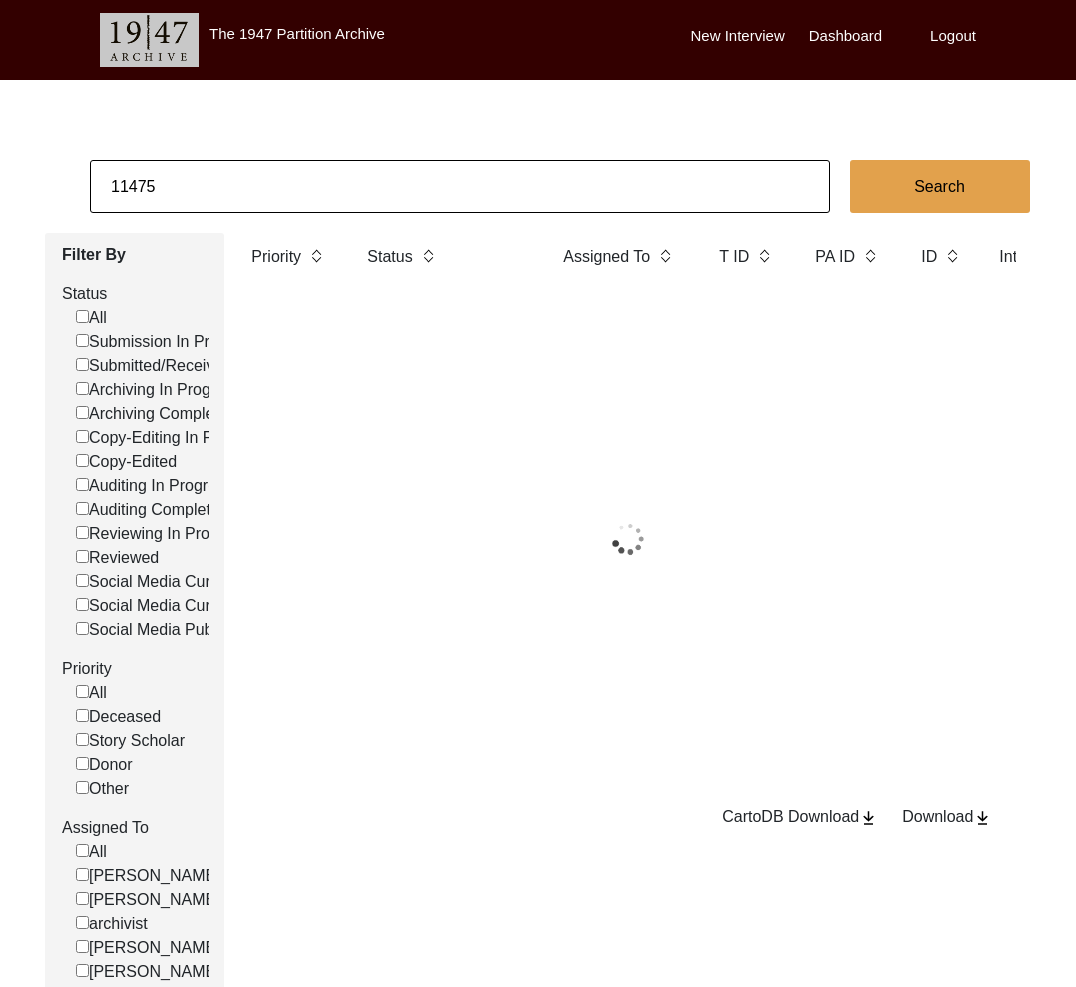 click on "11475" 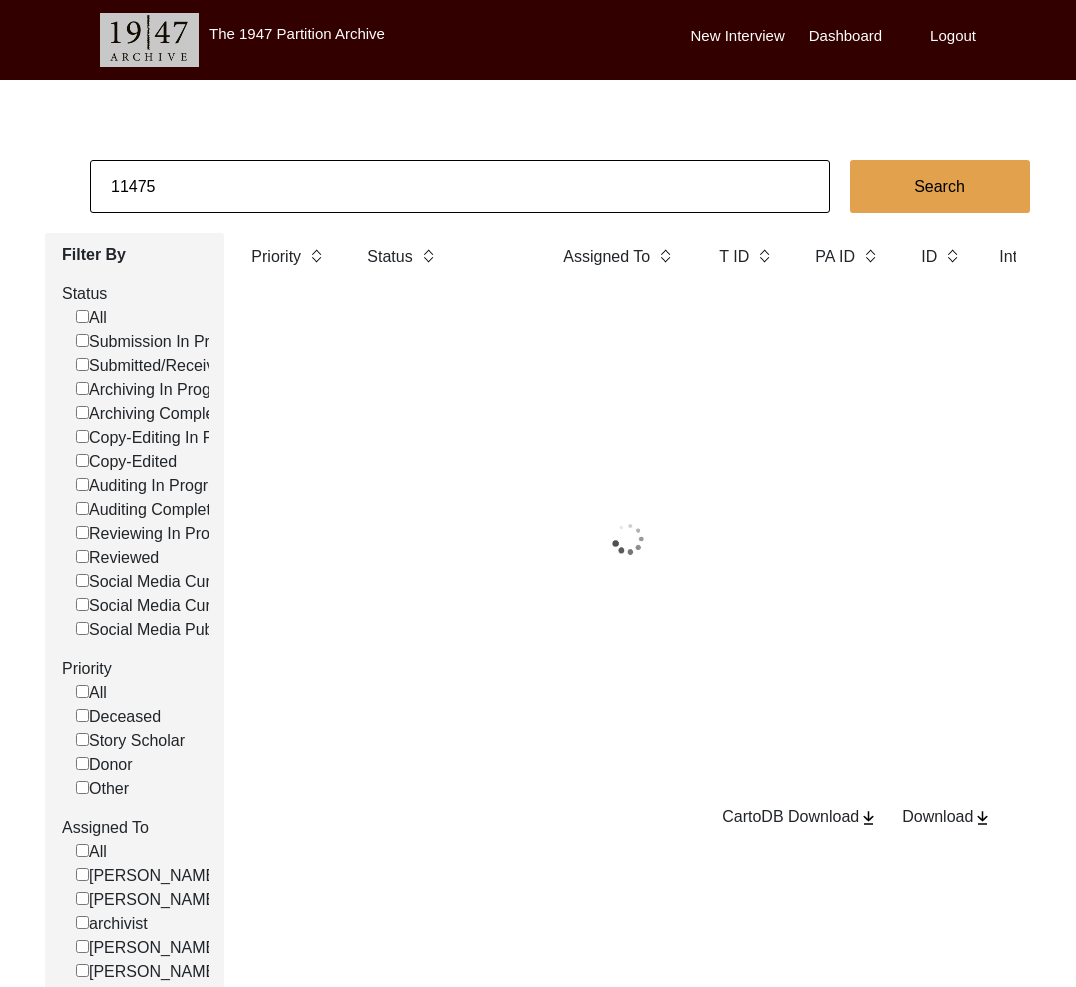 click on "11475" 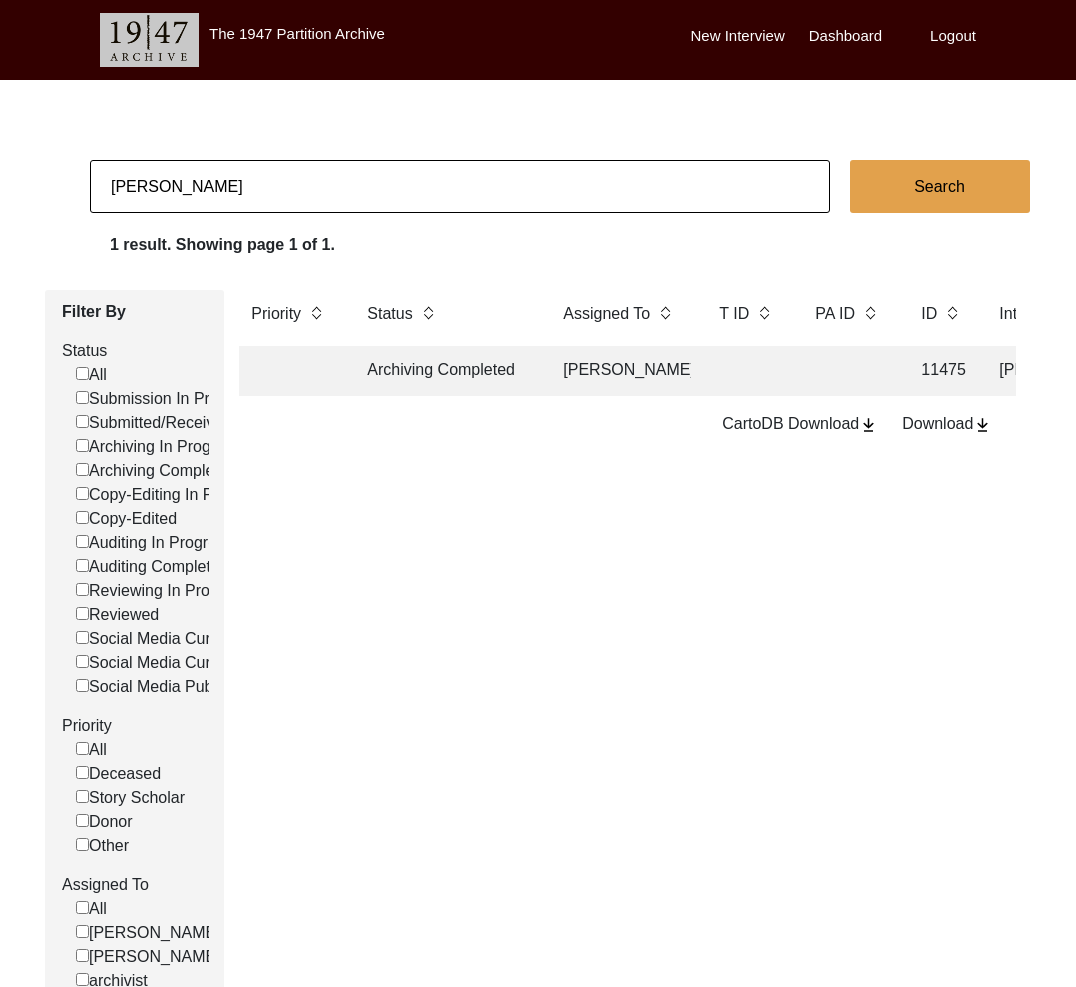 type on "[PERSON_NAME]" 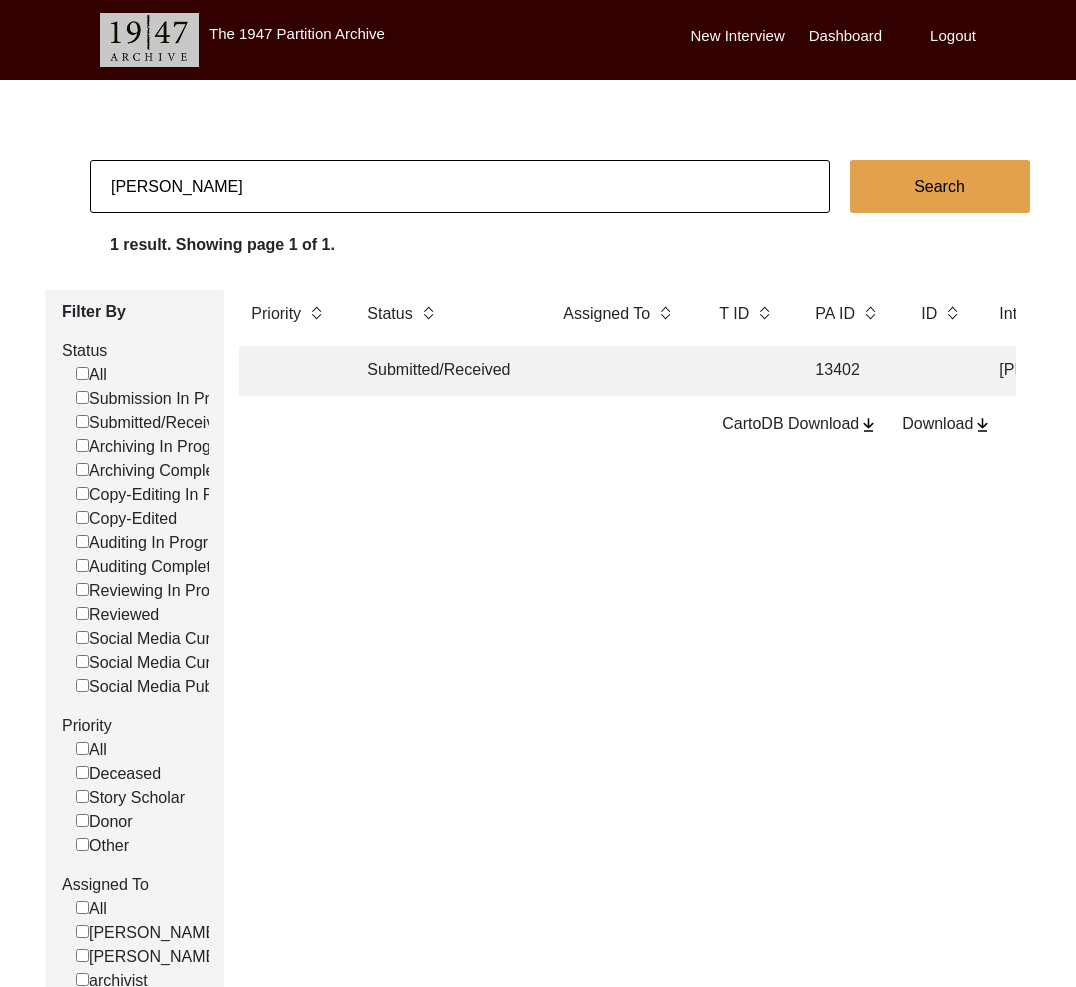 click on "Submitted/Received" 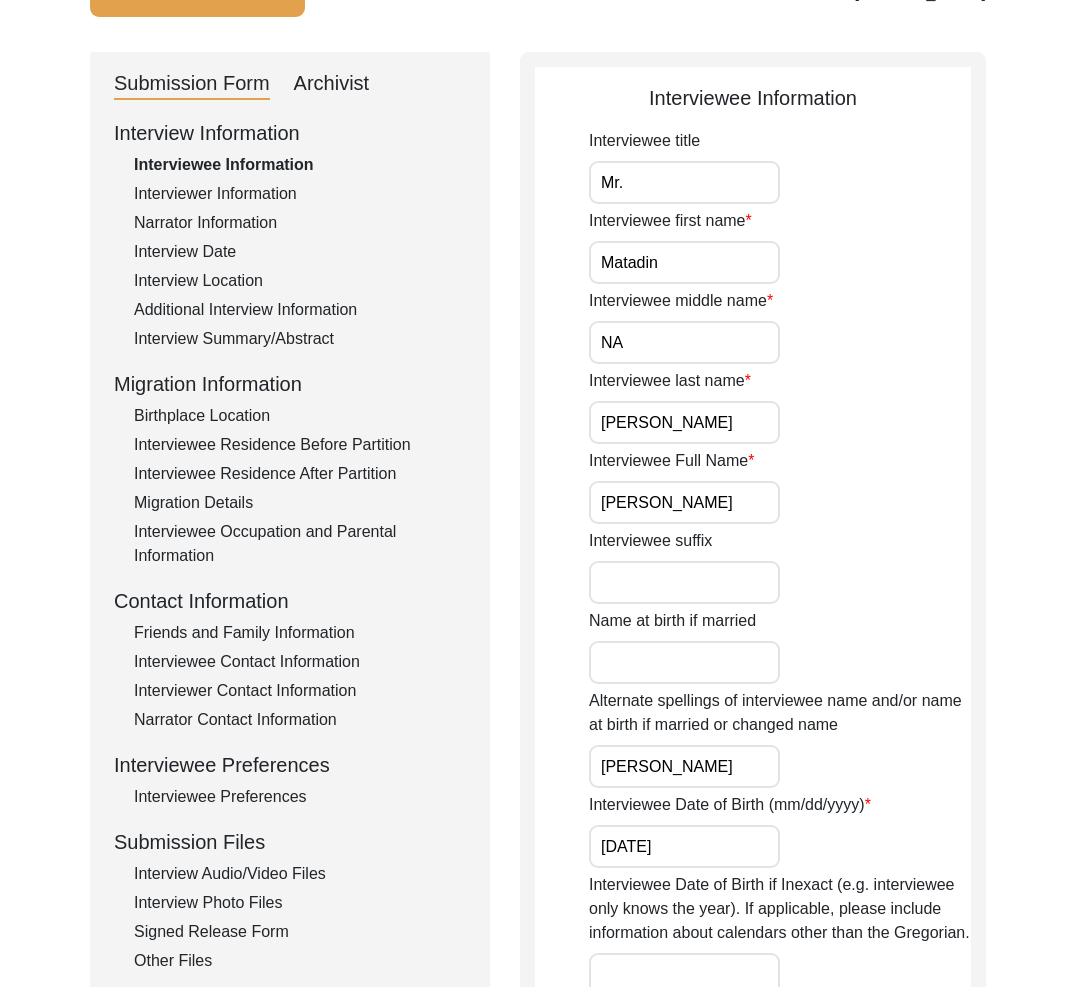 scroll, scrollTop: 238, scrollLeft: 0, axis: vertical 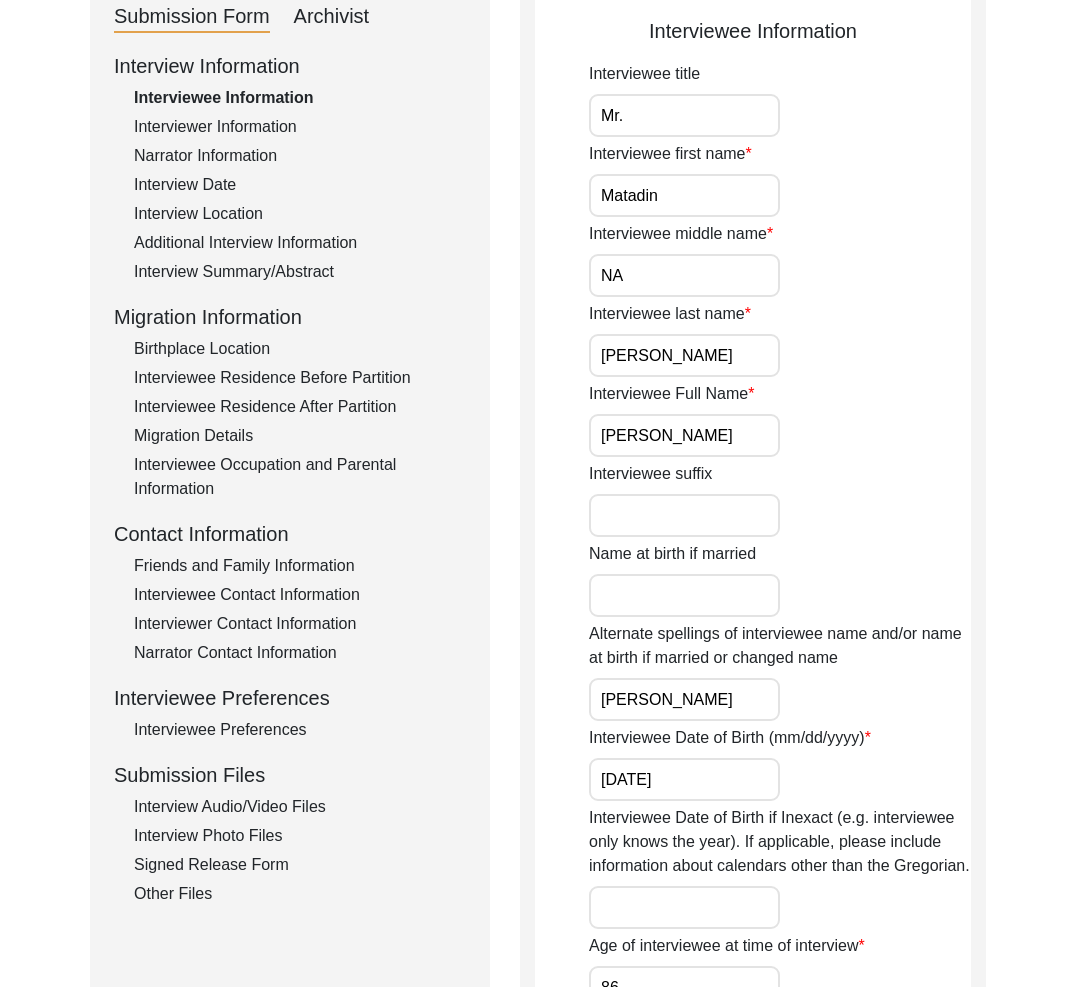 click on "Interview Photo Files" 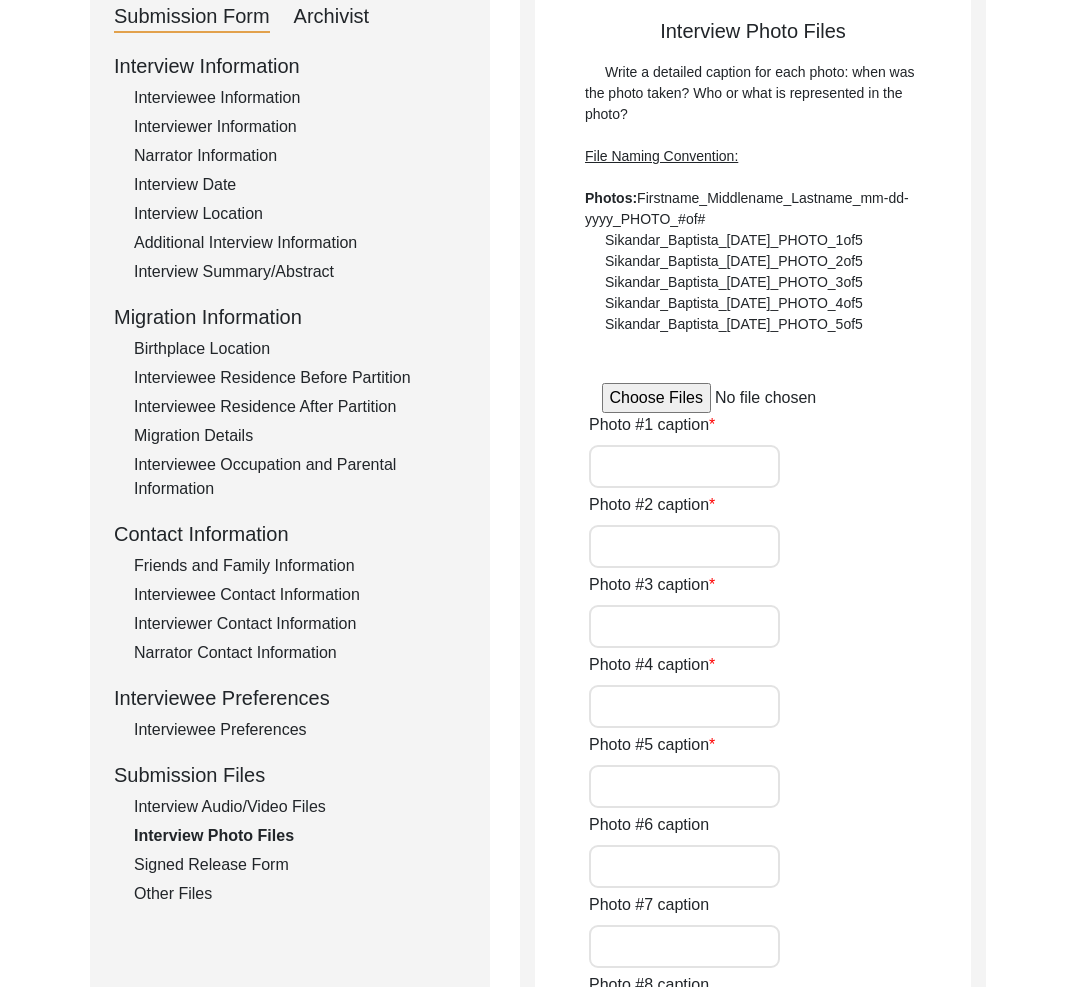 type on "[PERSON_NAME] speaking during the interview." 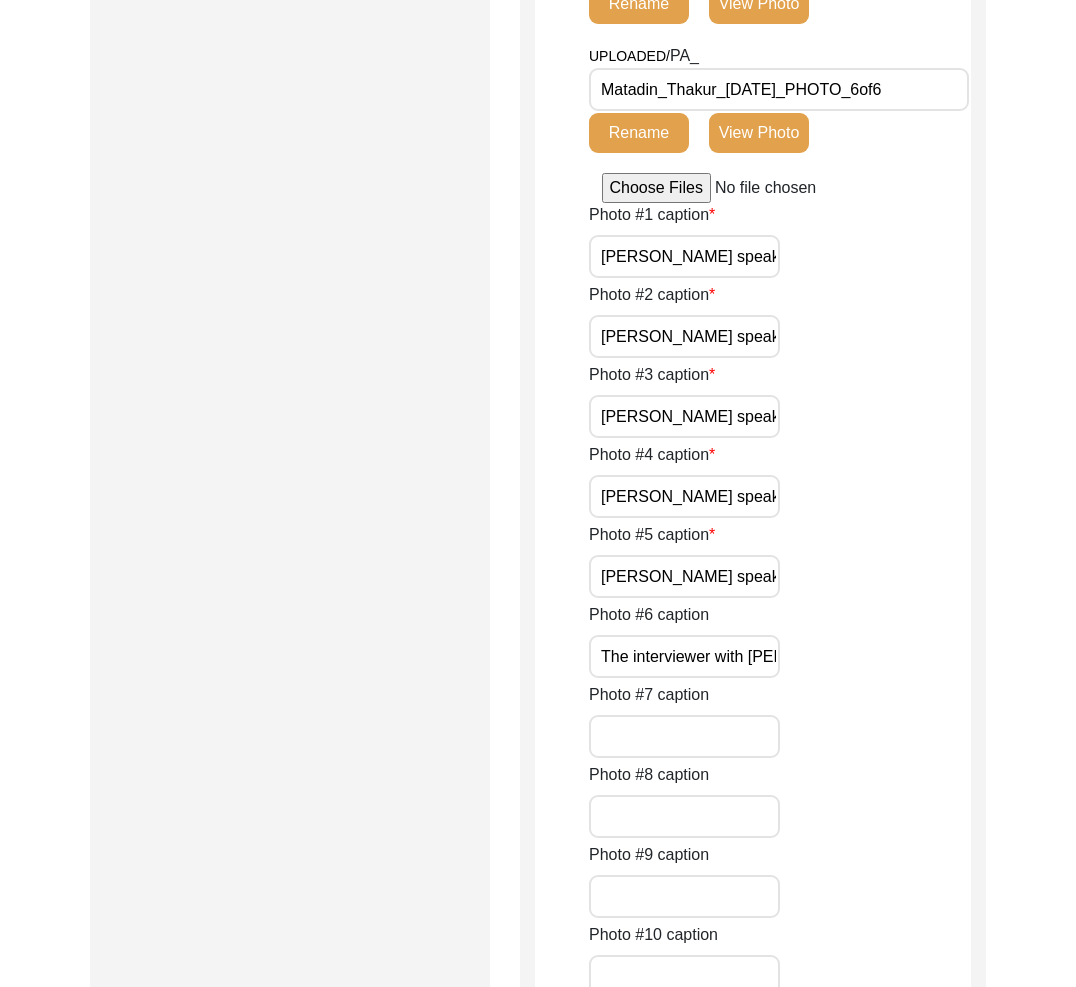 scroll, scrollTop: 302, scrollLeft: 0, axis: vertical 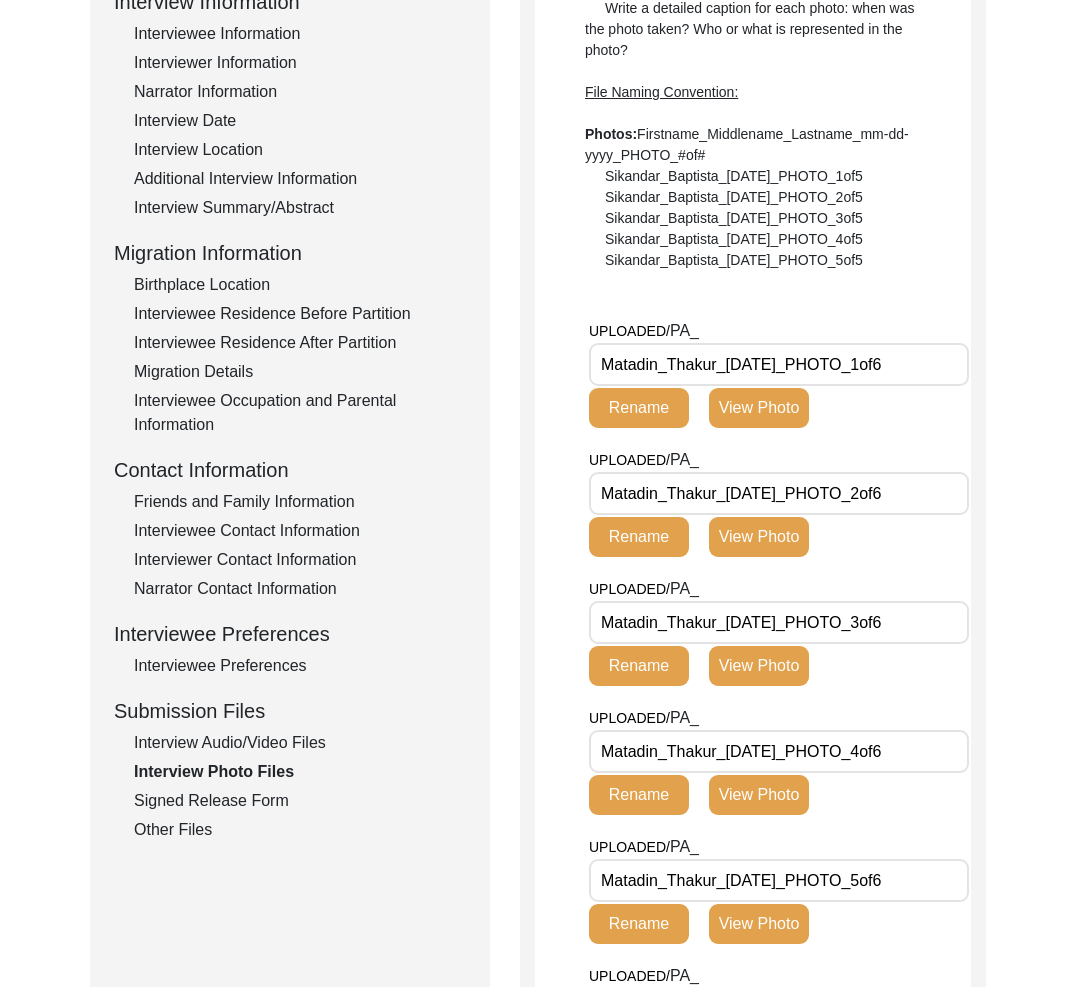 click on "Matadin_Thakur_[DATE]_PHOTO_1of6" at bounding box center [779, 364] 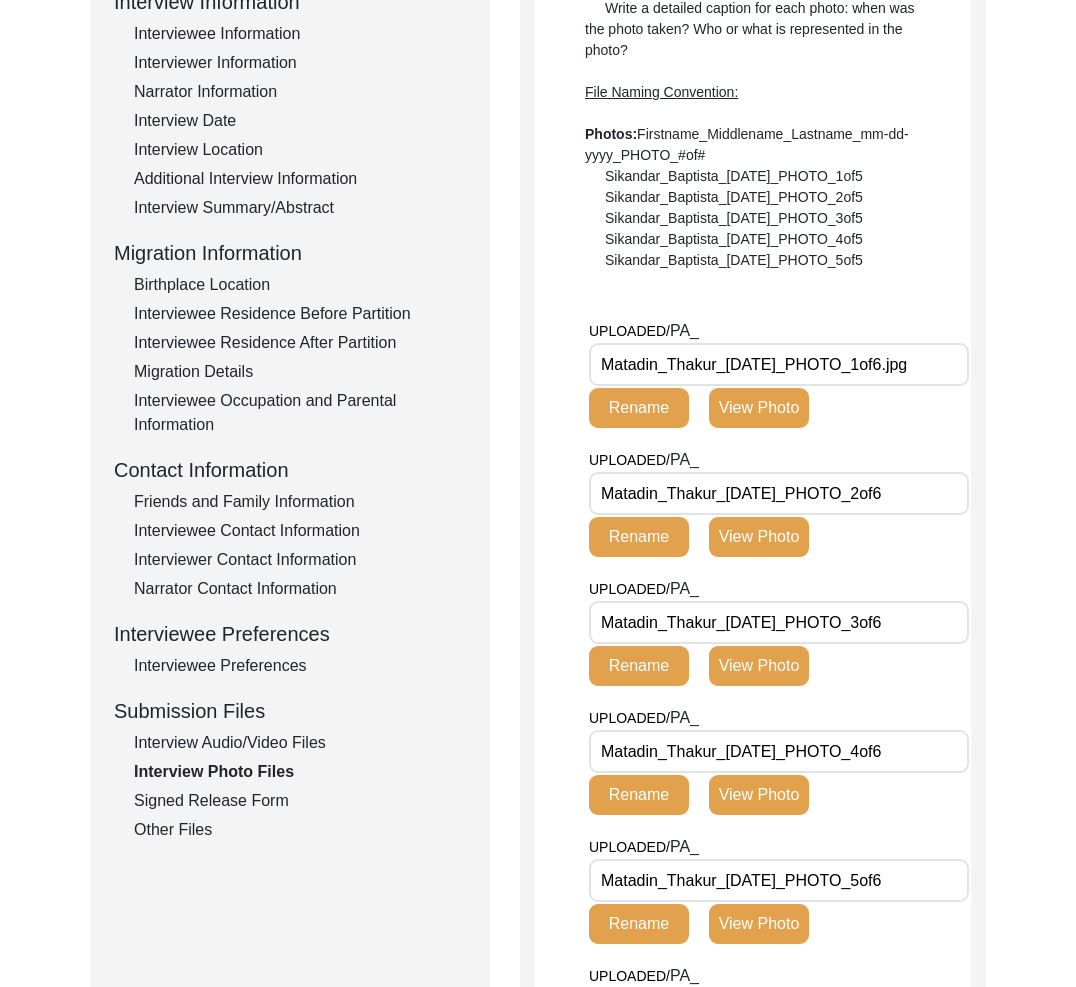 type on "Matadin_Thakur_[DATE]_PHOTO_1of6.jpg" 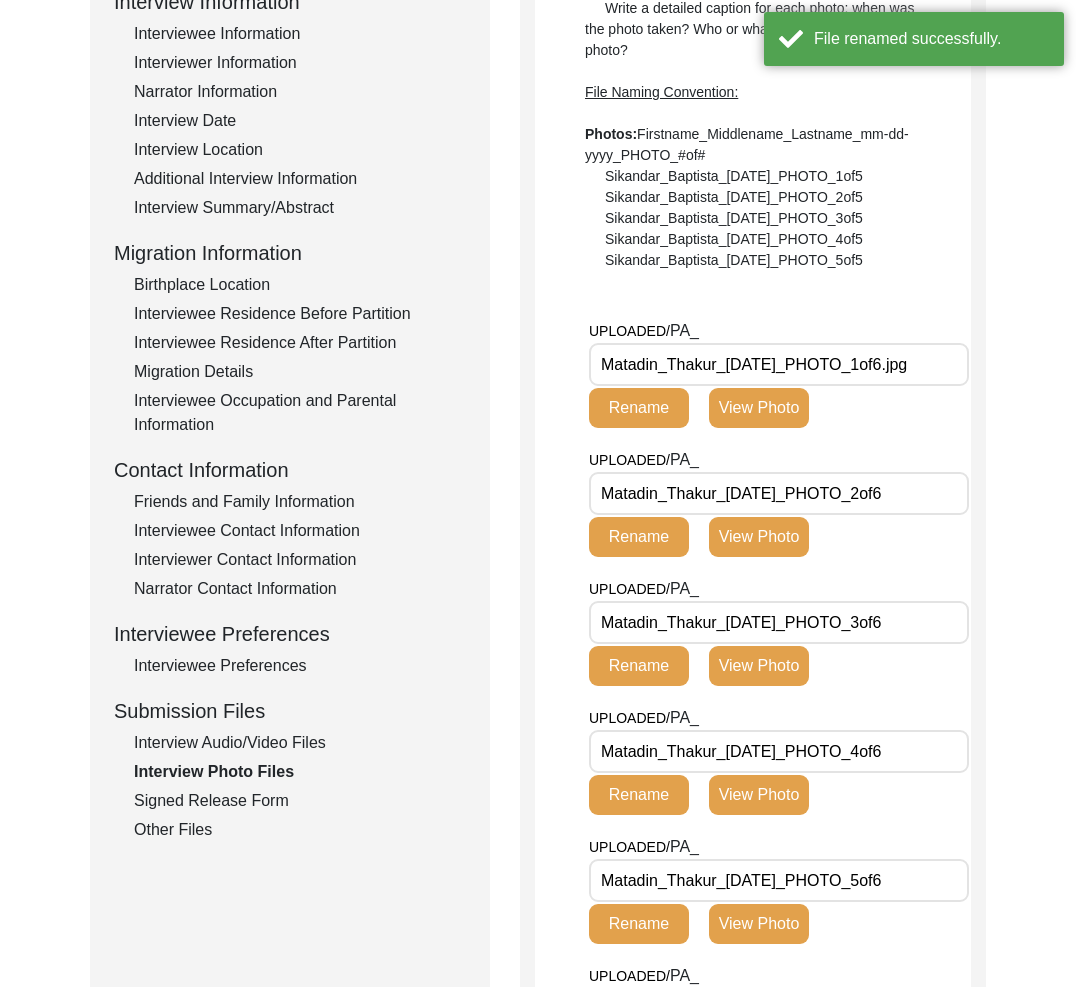click on "Signed Release Form" 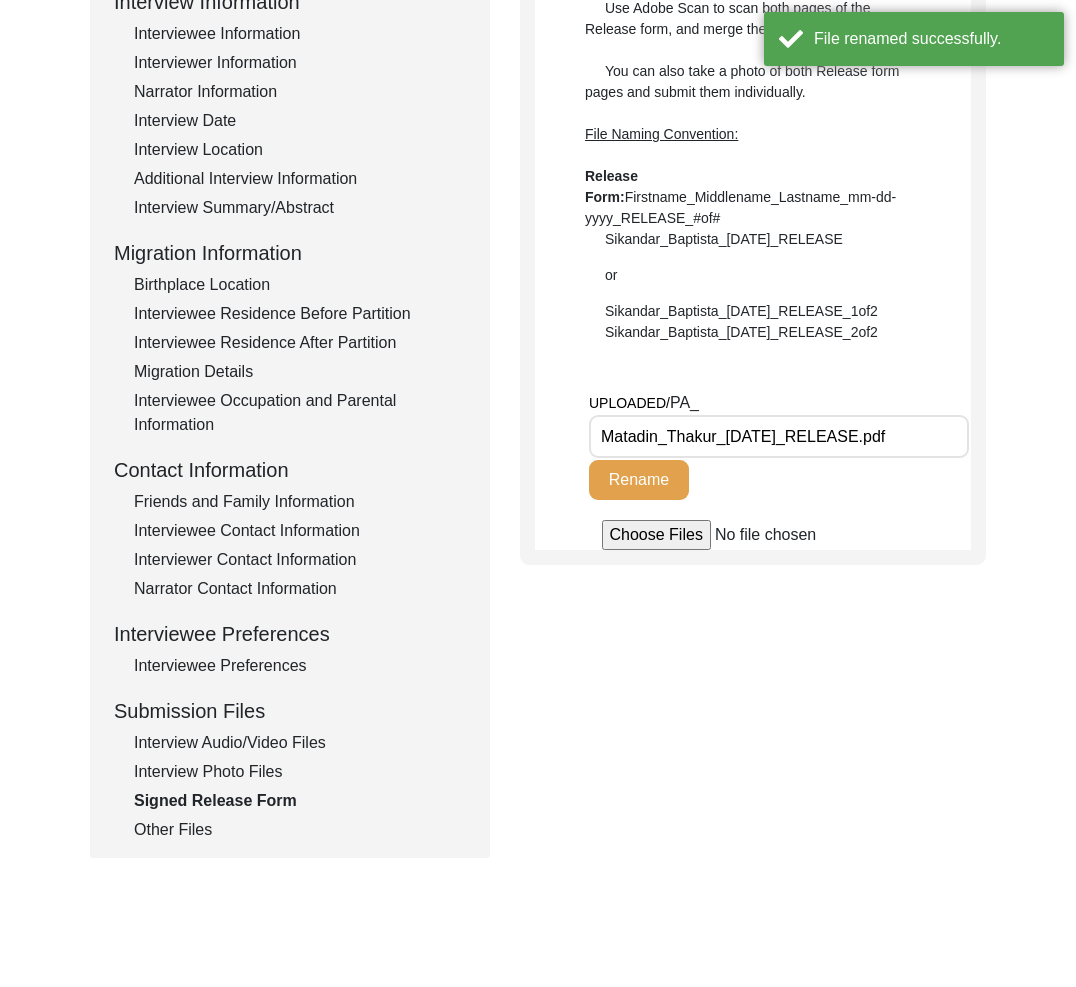 click on "Interview Photo Files" 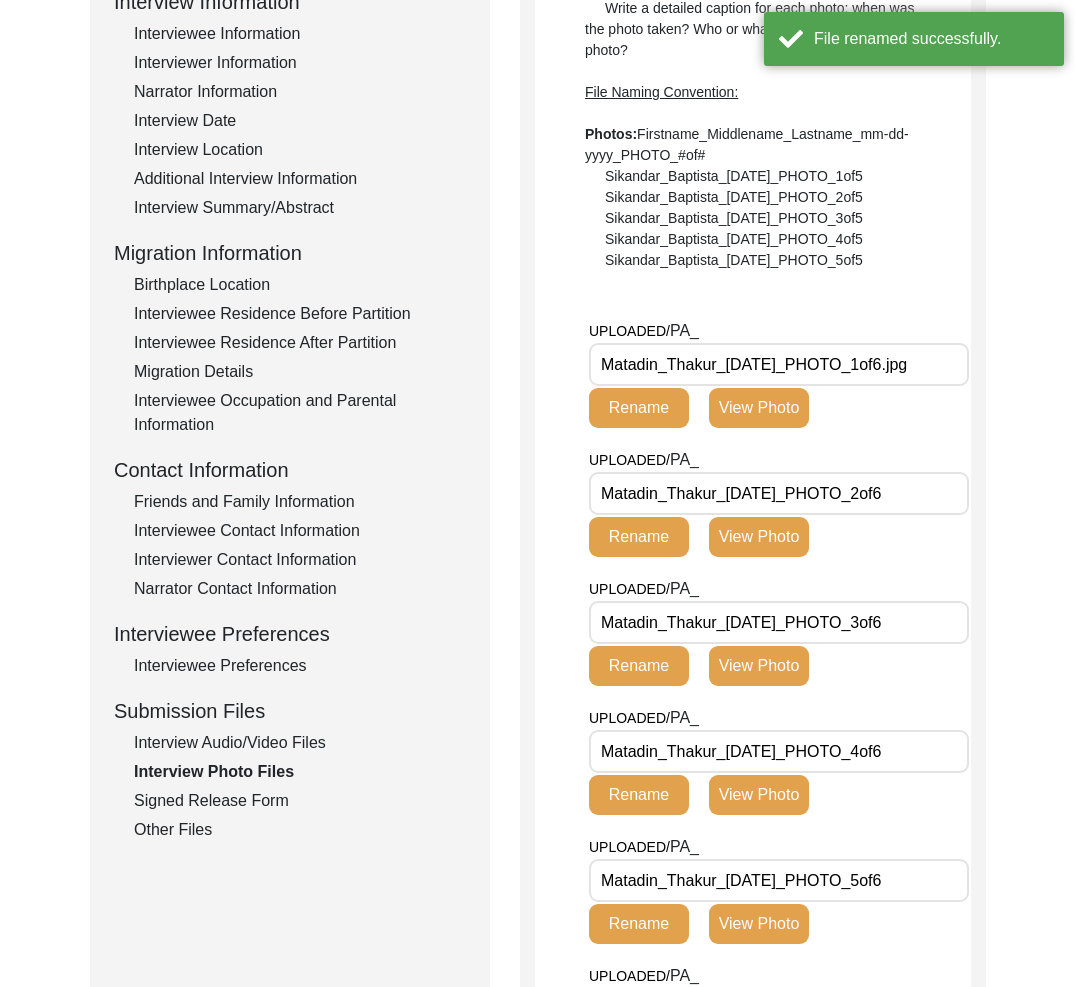 drag, startPoint x: 914, startPoint y: 362, endPoint x: 1011, endPoint y: 364, distance: 97.020615 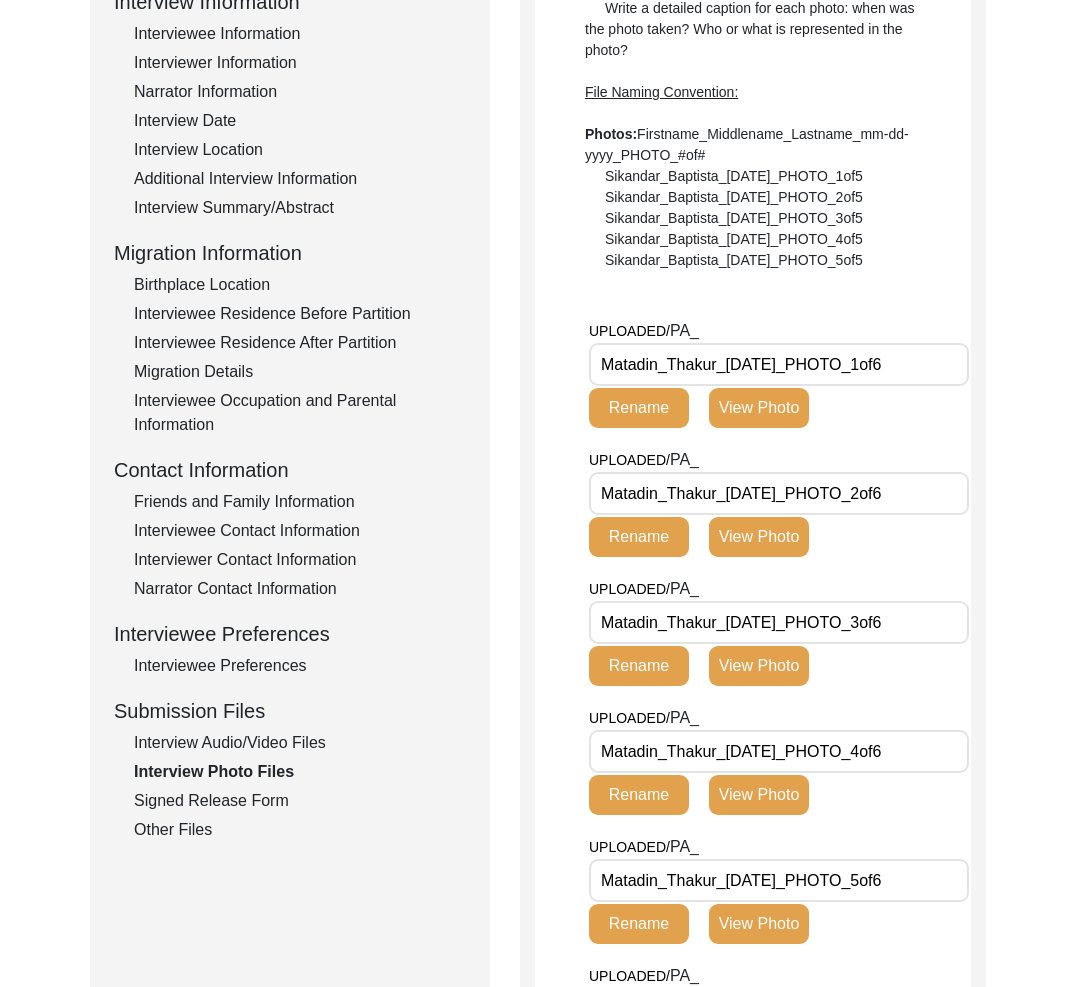 type on "Matadin_Thakur_[DATE]_PHOTO_1of6" 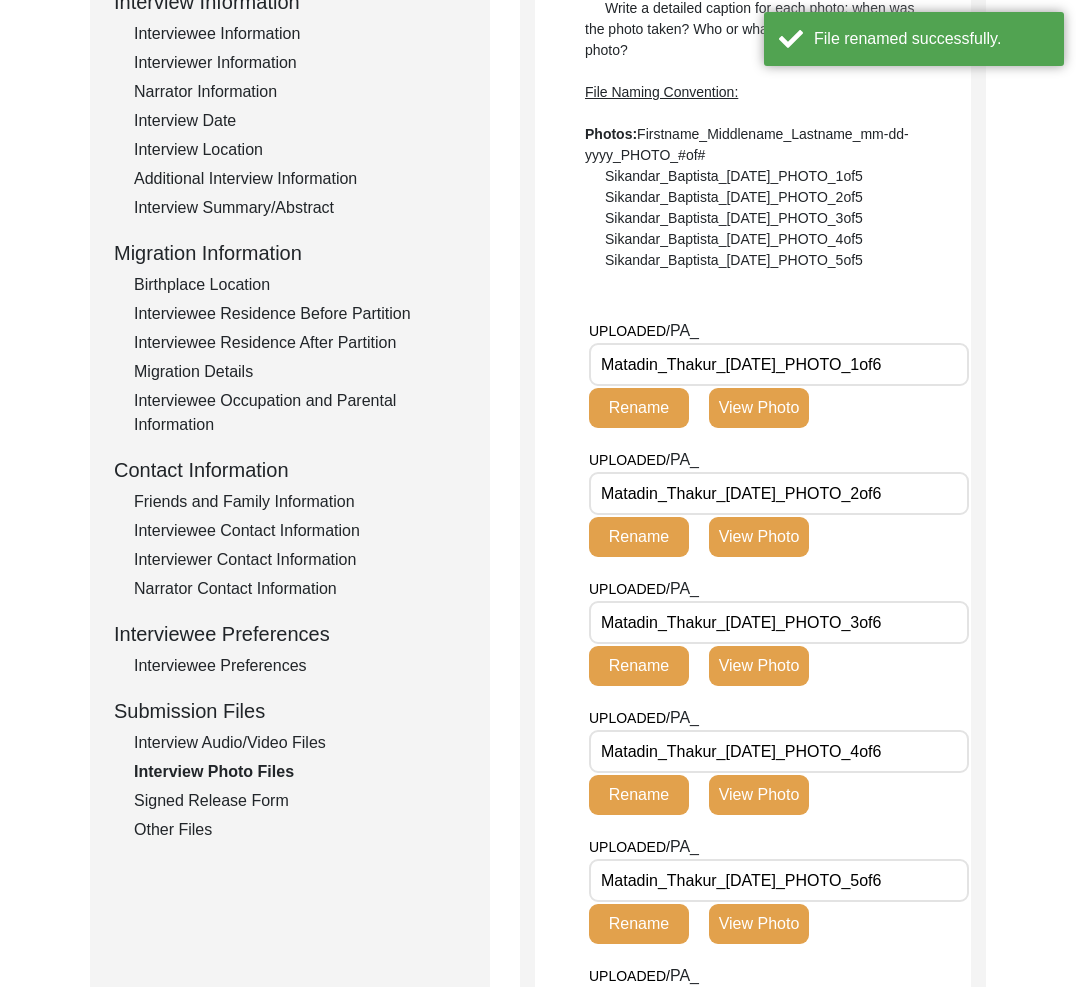 click on "Interview Audio/Video Files" 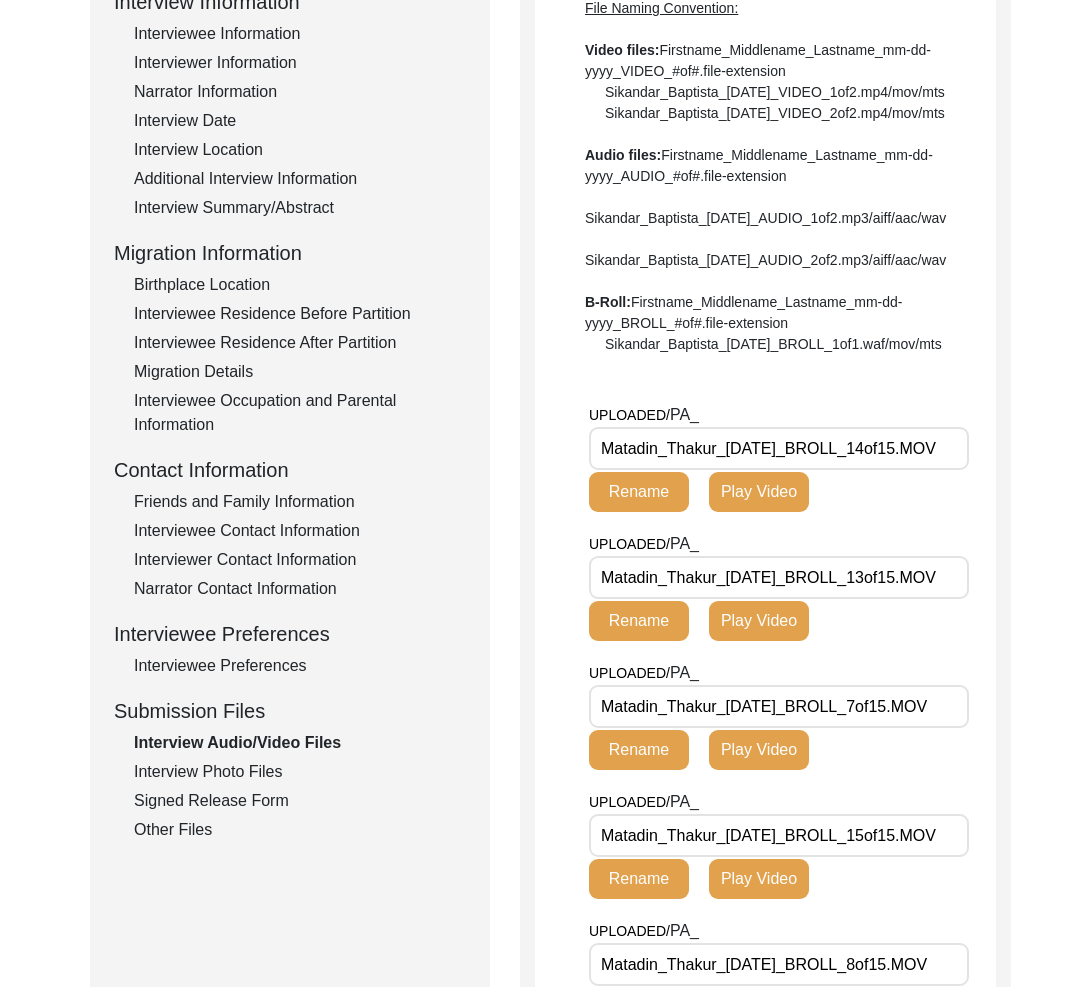 scroll, scrollTop: 0, scrollLeft: 0, axis: both 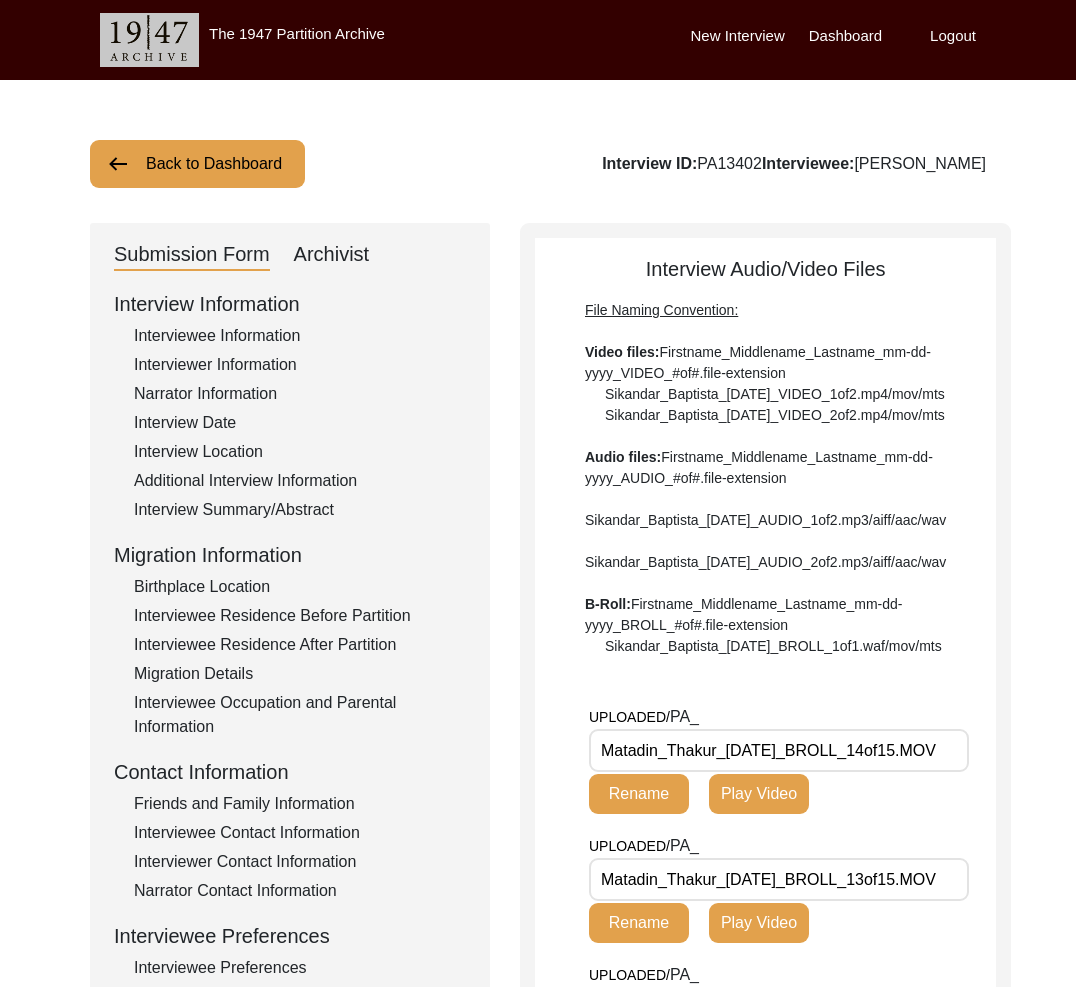 click on "Back to Dashboard" 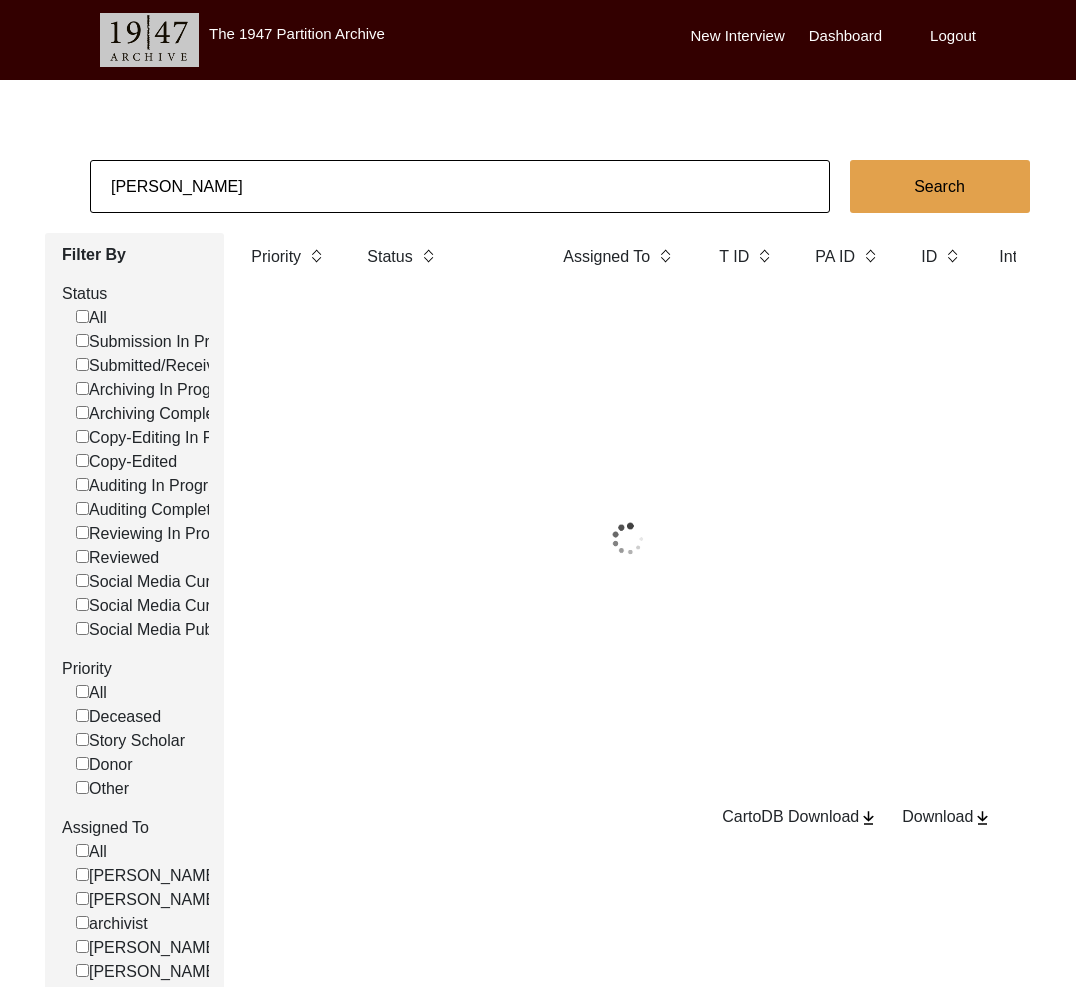 click on "[PERSON_NAME]" 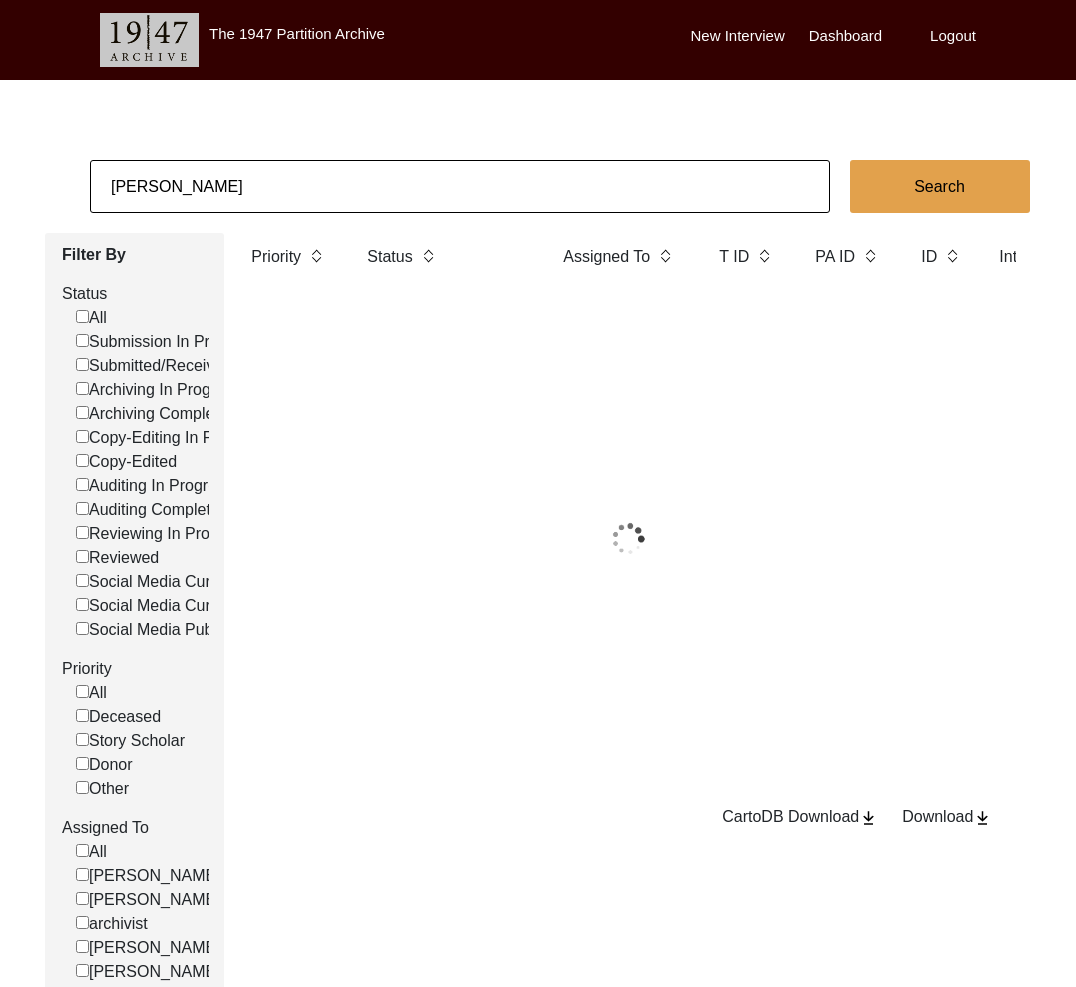 click on "[PERSON_NAME]" 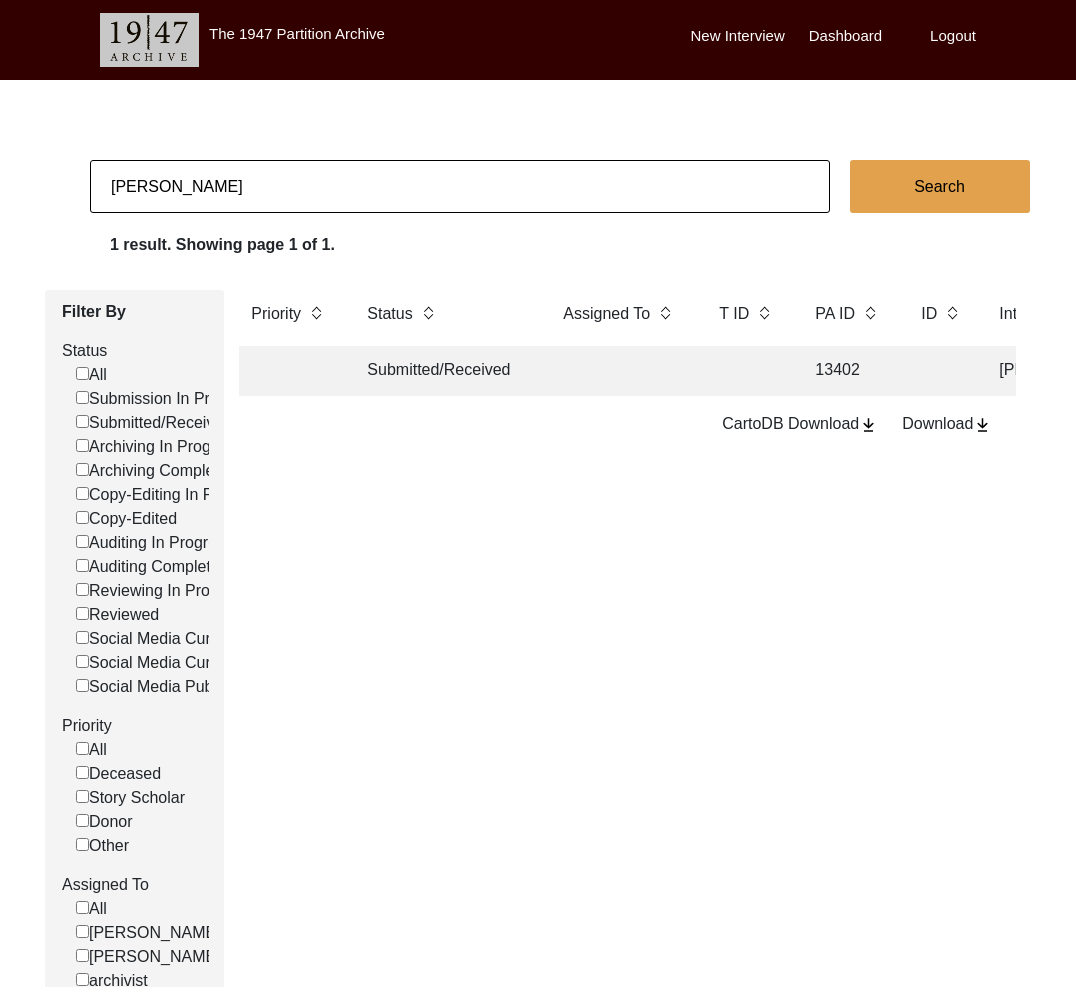 click on "[PERSON_NAME]" 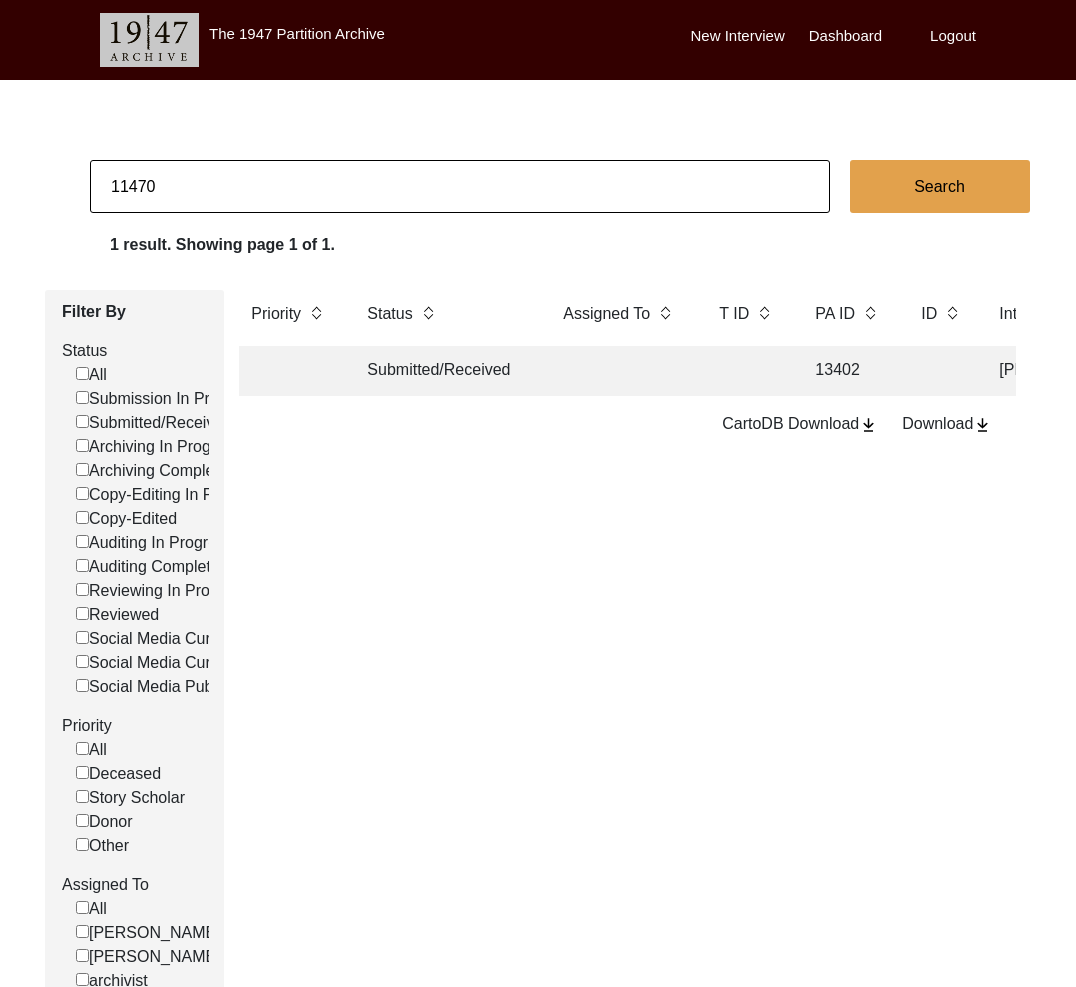 type on "11470" 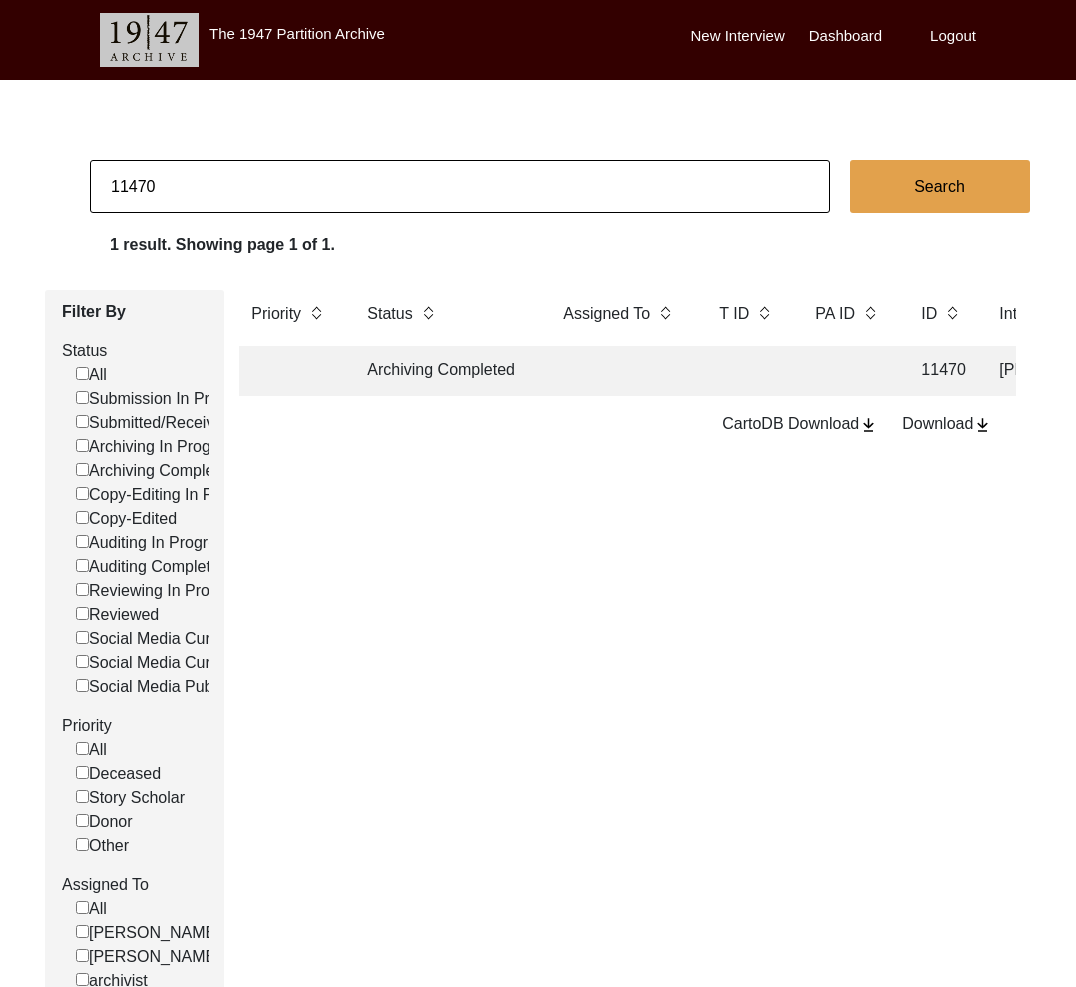 click on "Archiving Completed" 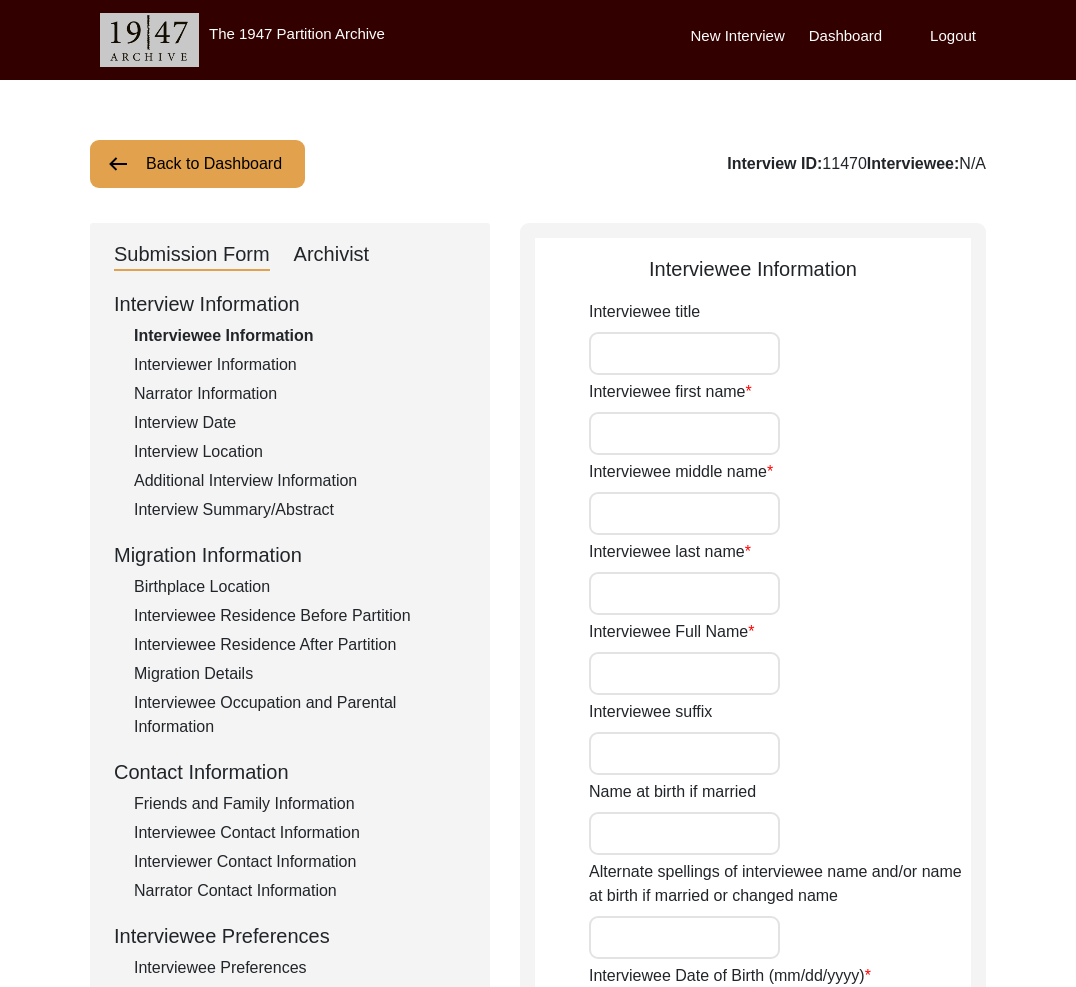 type on "Mr." 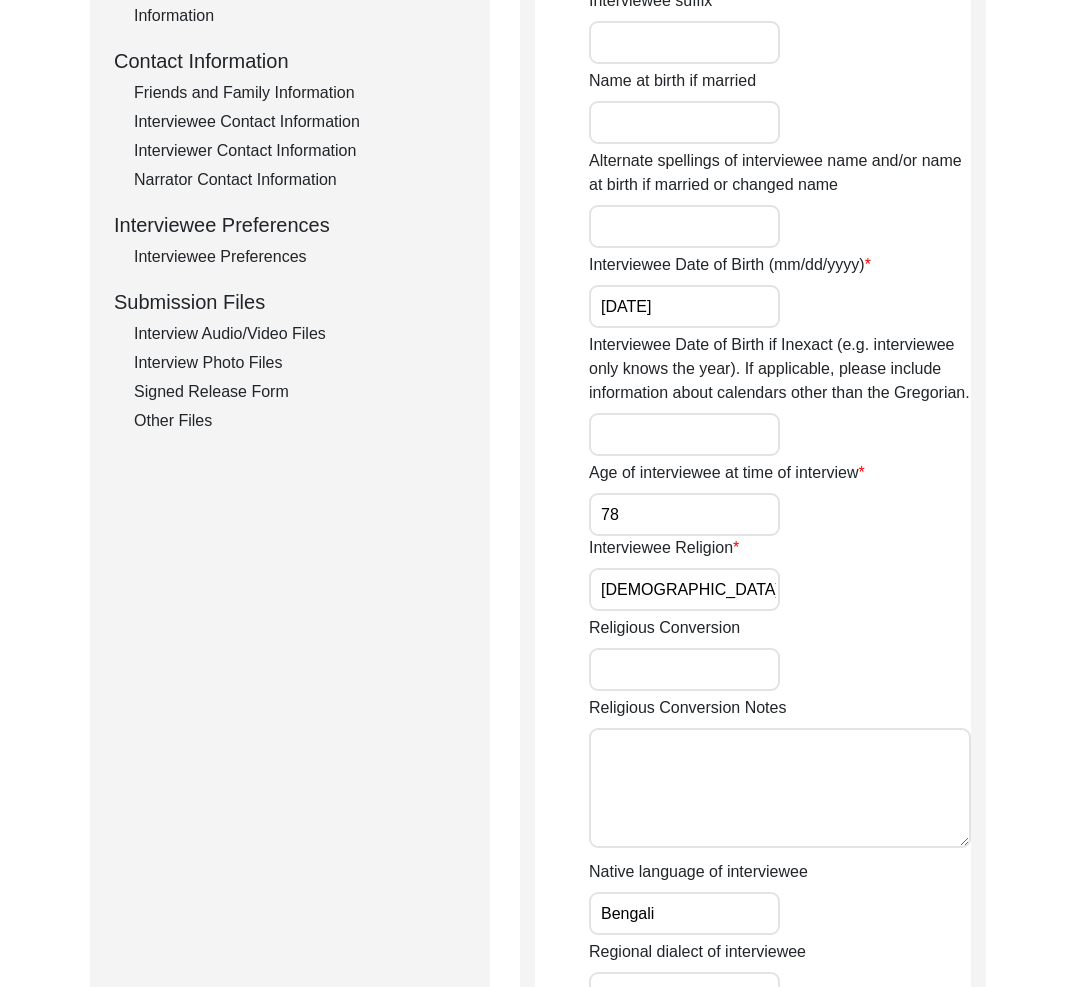 click on "Other Files" 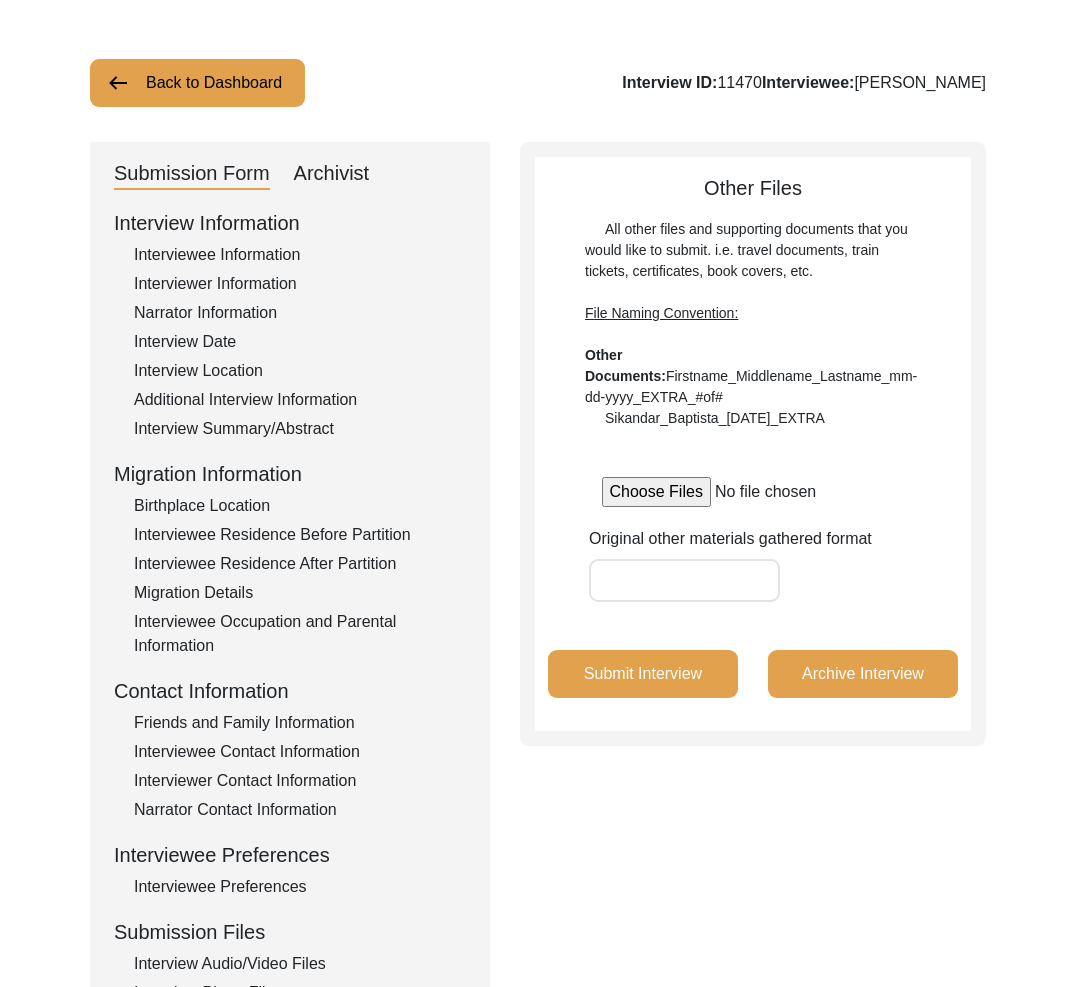 scroll, scrollTop: 60, scrollLeft: 0, axis: vertical 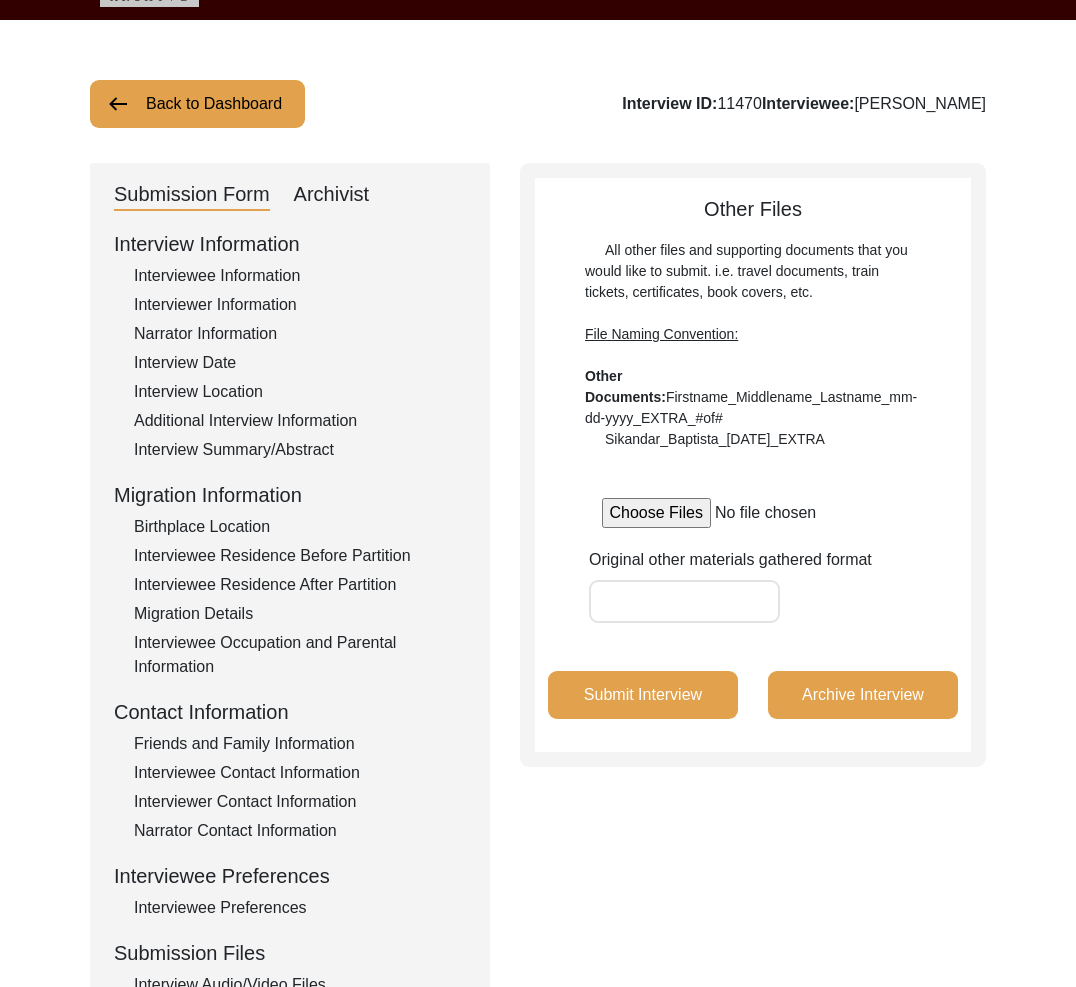 click on "Back to Dashboard" 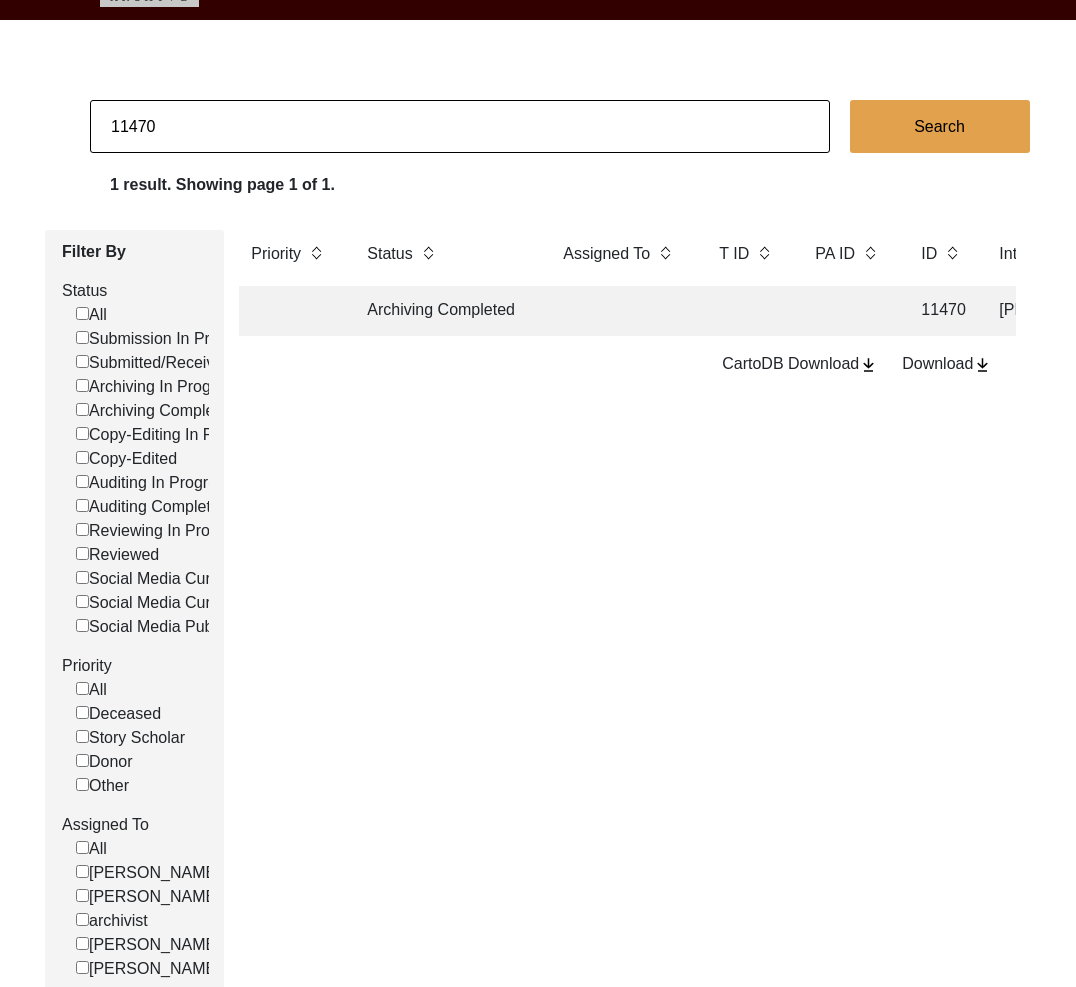 drag, startPoint x: 147, startPoint y: 128, endPoint x: 210, endPoint y: 134, distance: 63.28507 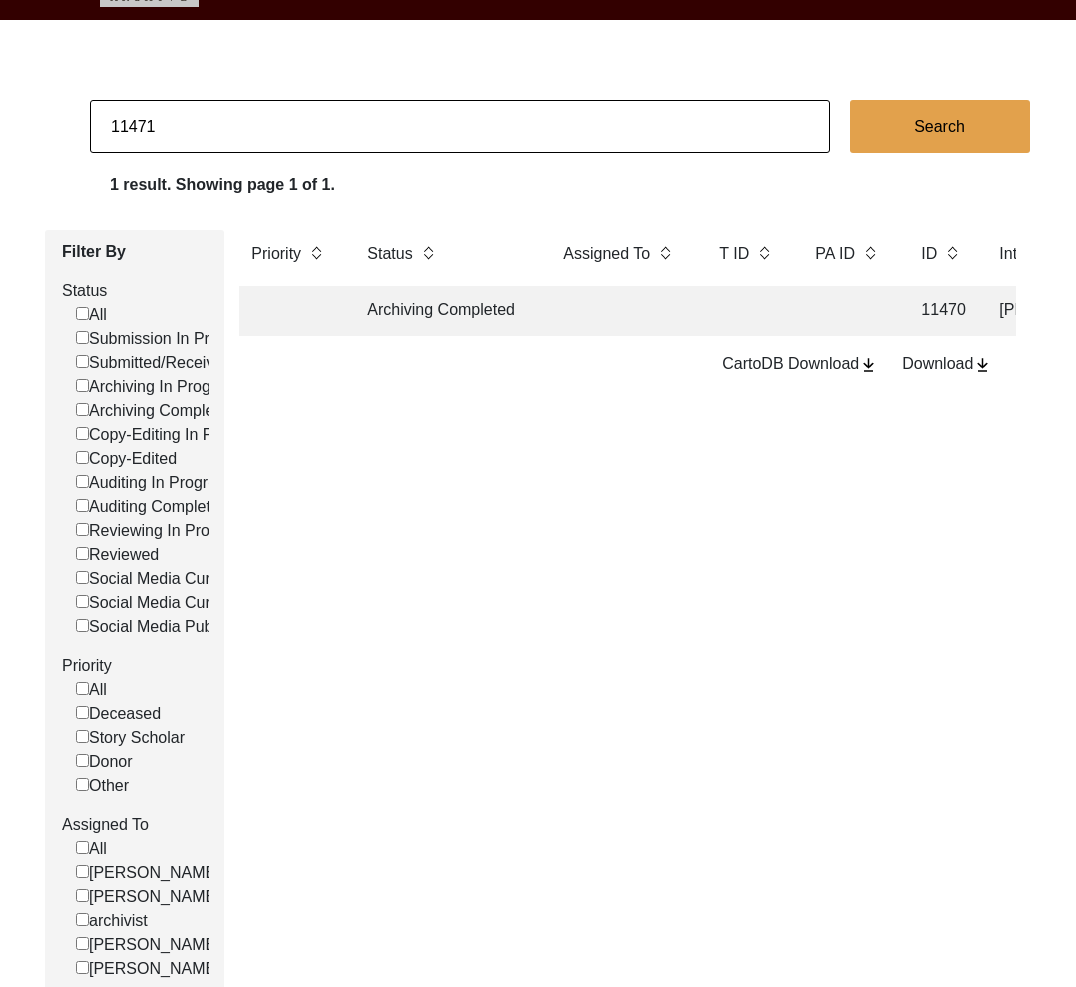 type on "11471" 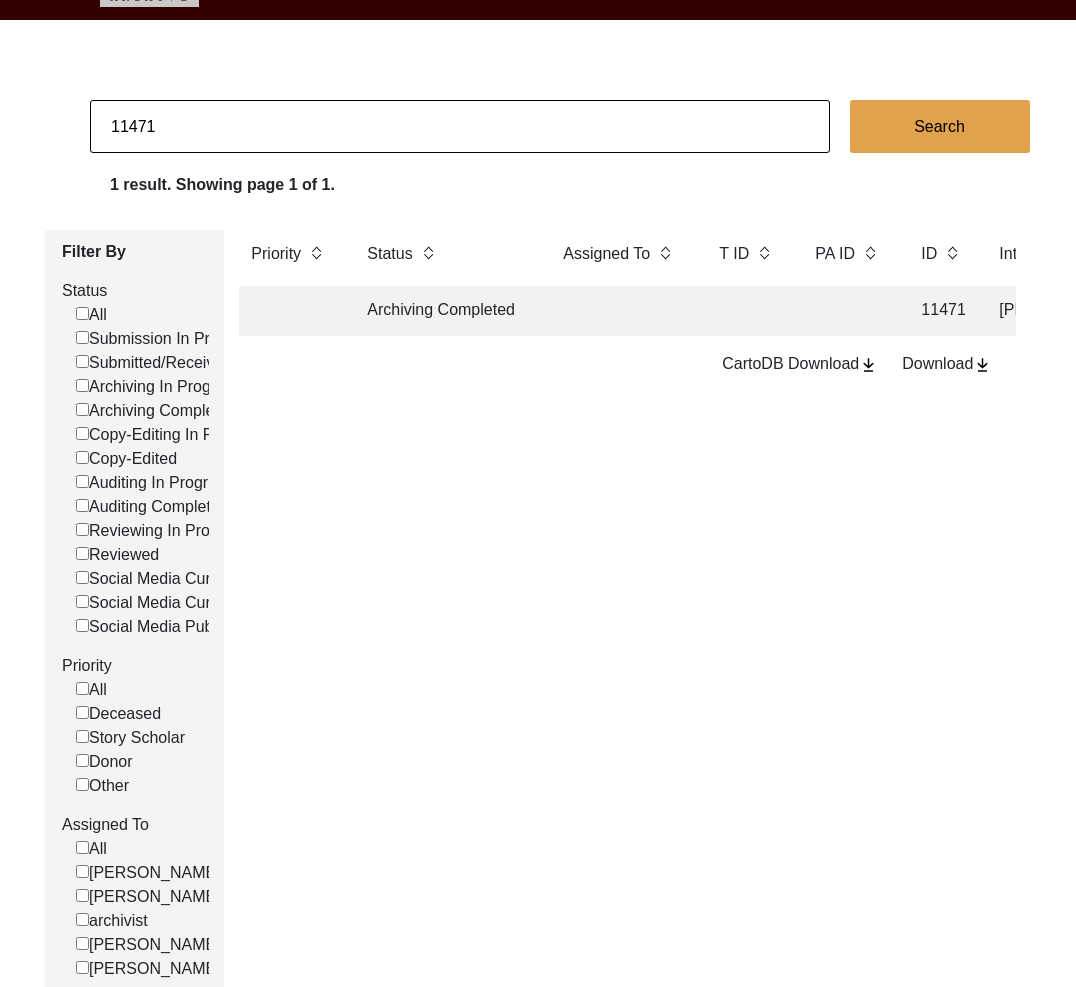 click on "Archiving Completed" 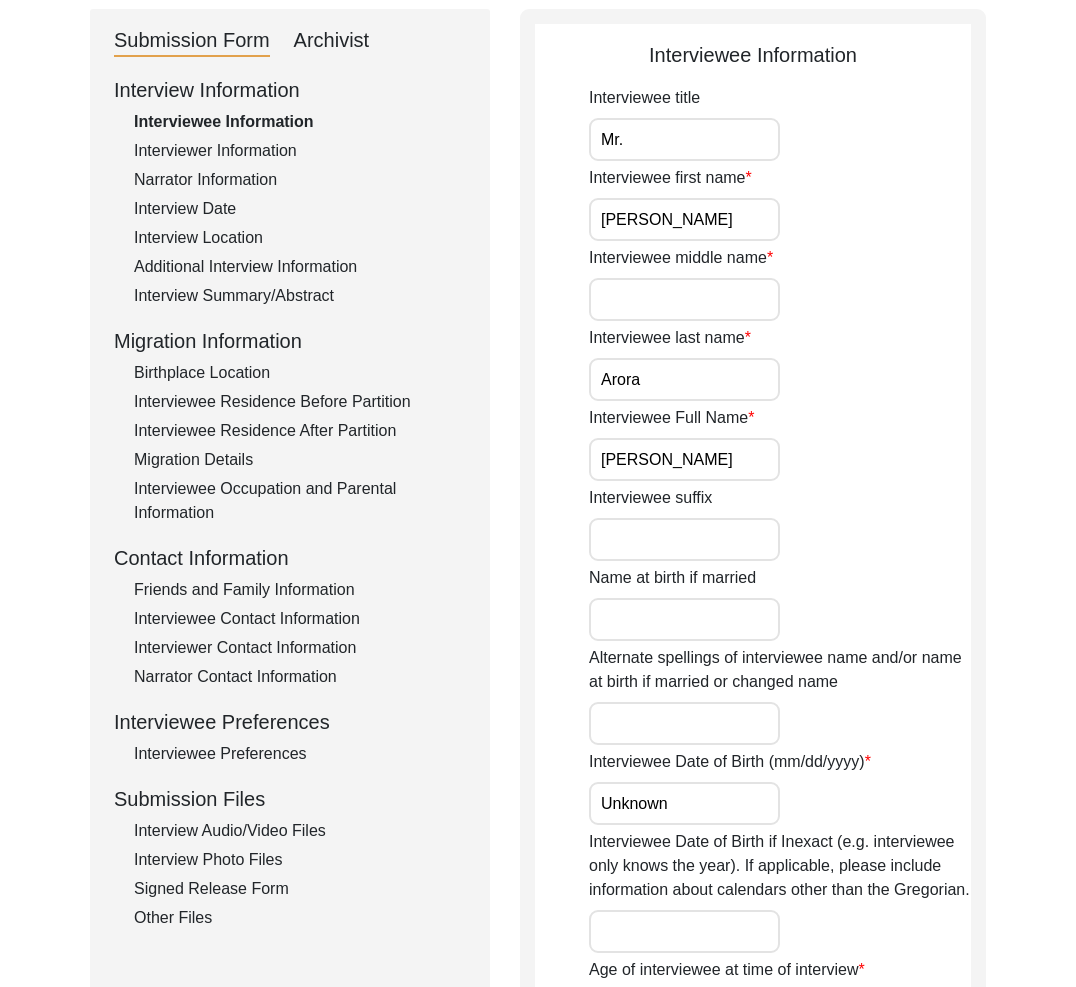 scroll, scrollTop: 357, scrollLeft: 0, axis: vertical 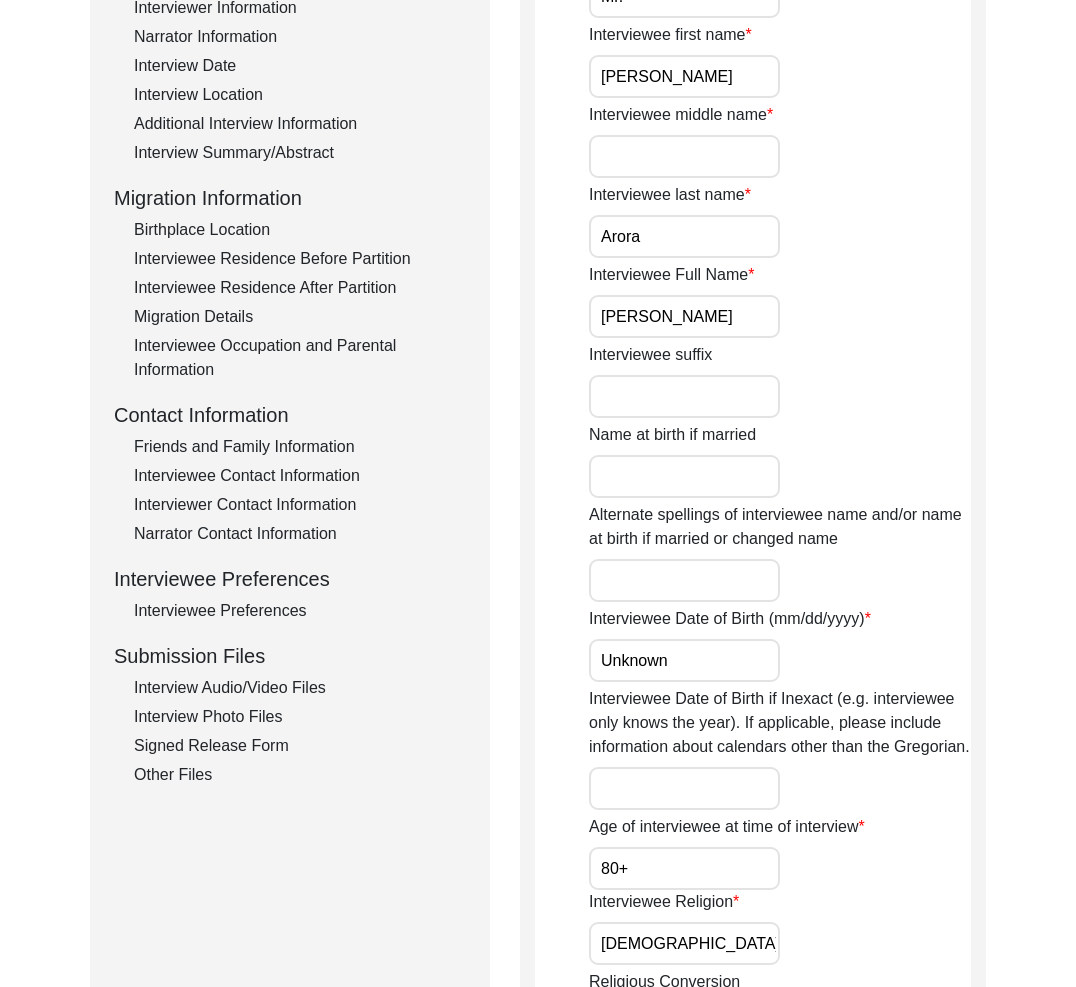 click on "Other Files" 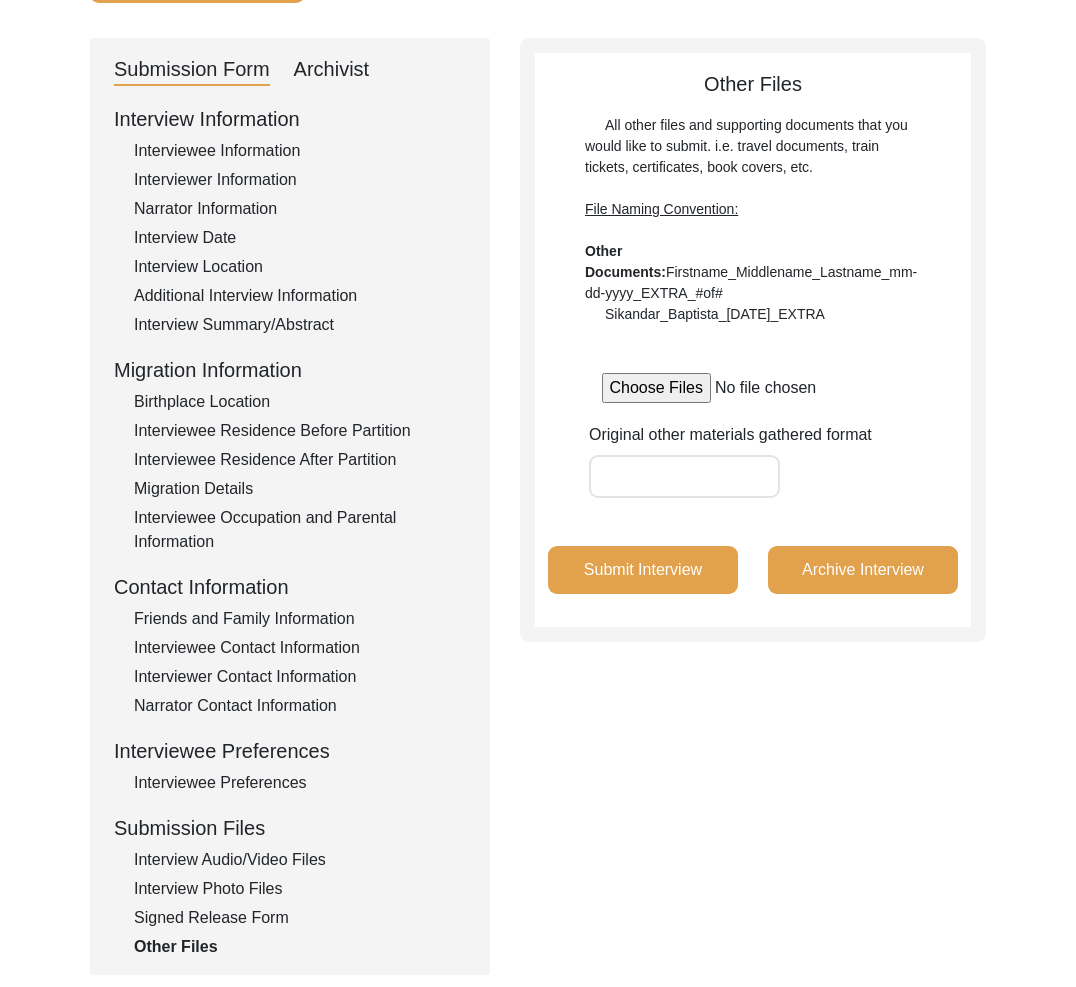 scroll, scrollTop: 27, scrollLeft: 0, axis: vertical 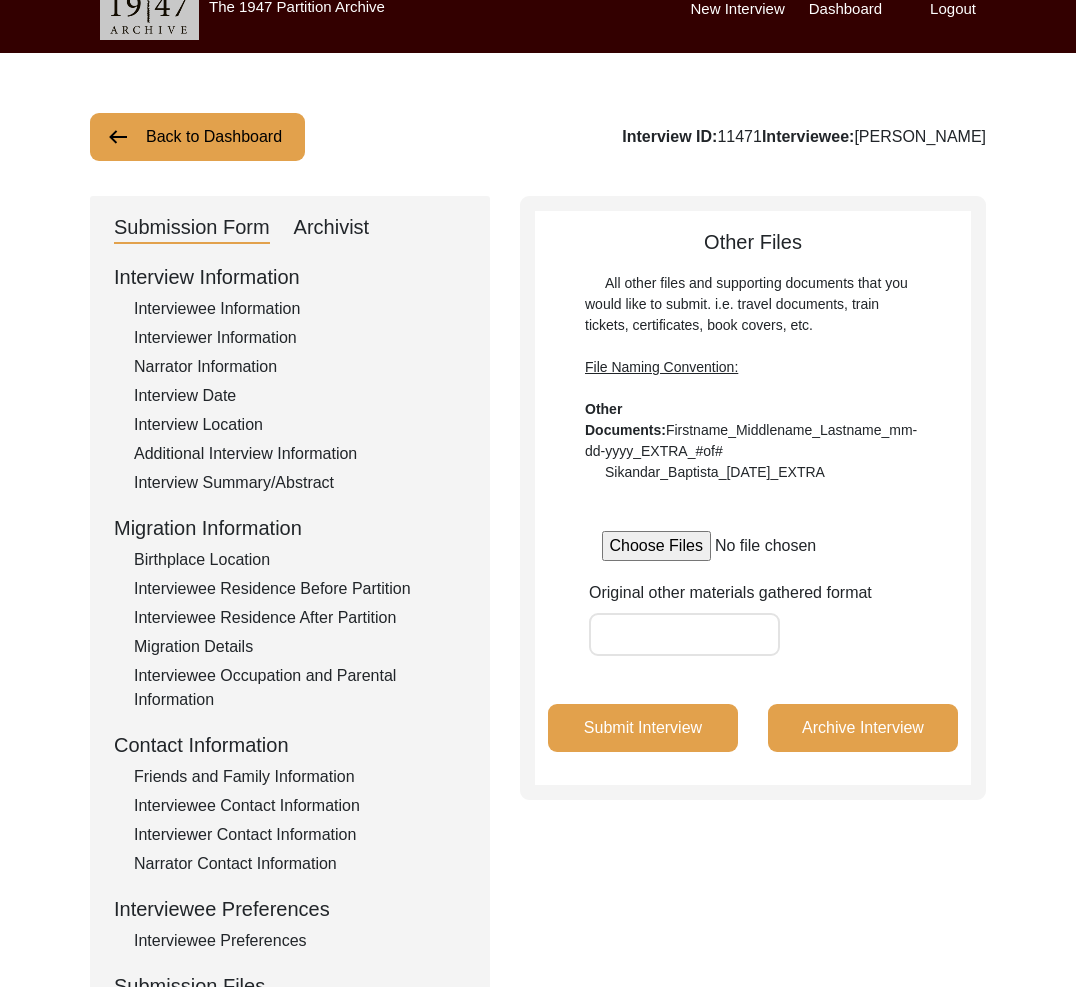 click on "Back to Dashboard" 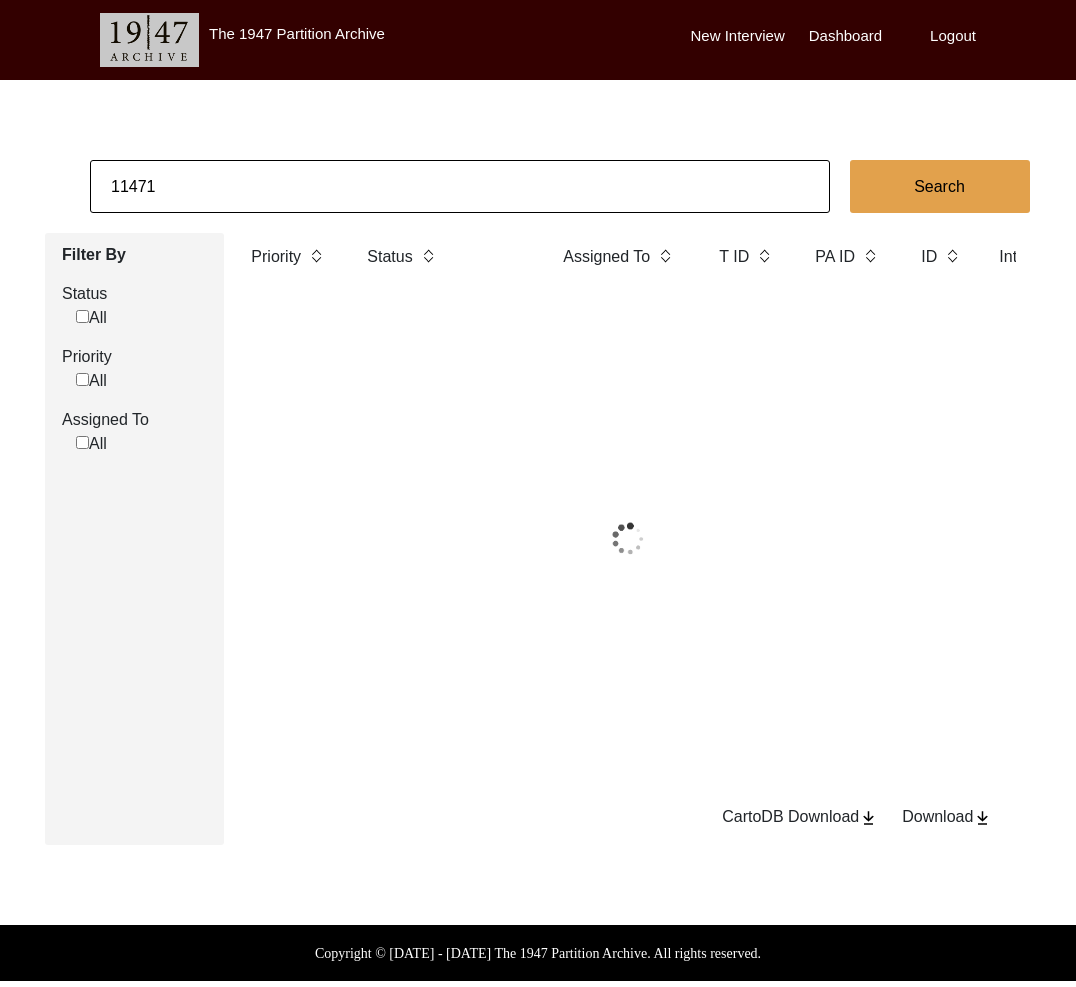 scroll, scrollTop: 27, scrollLeft: 0, axis: vertical 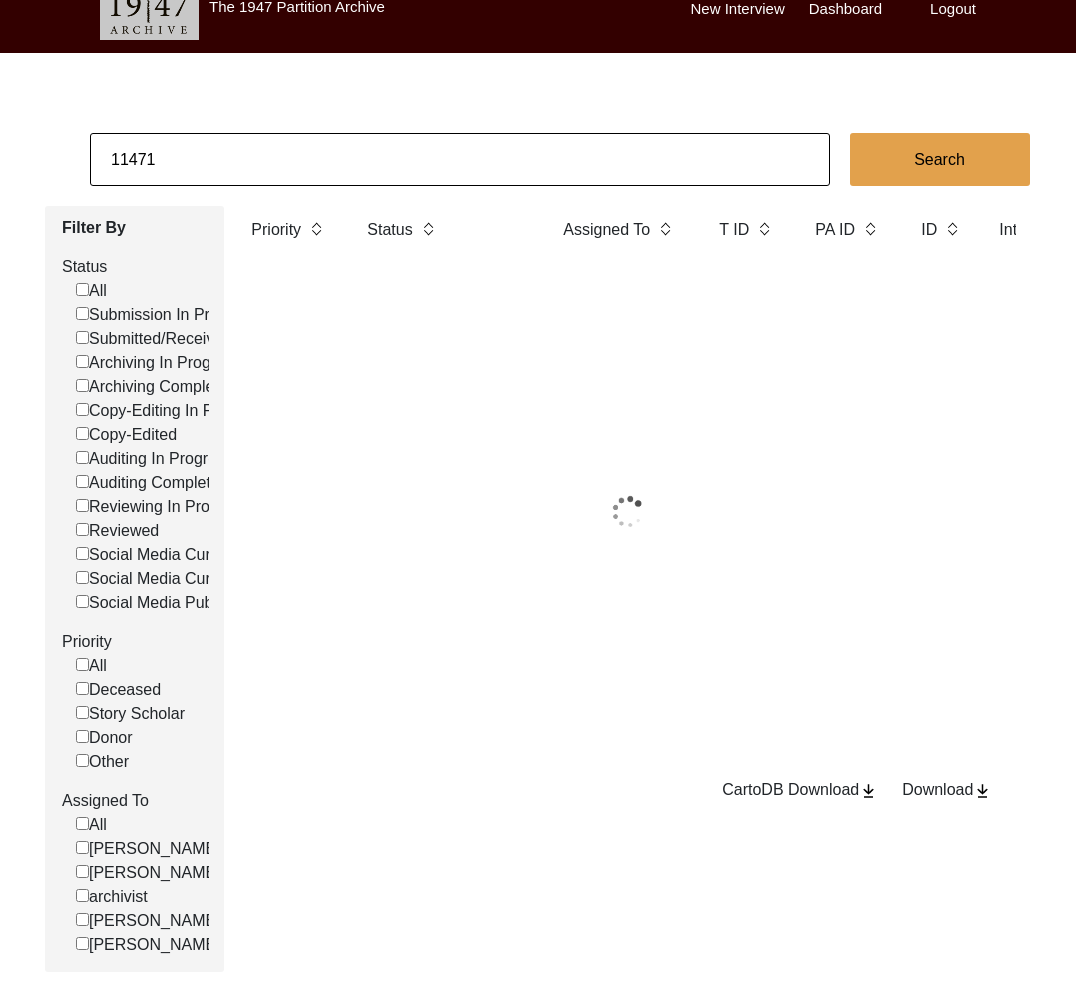 click on "11471" 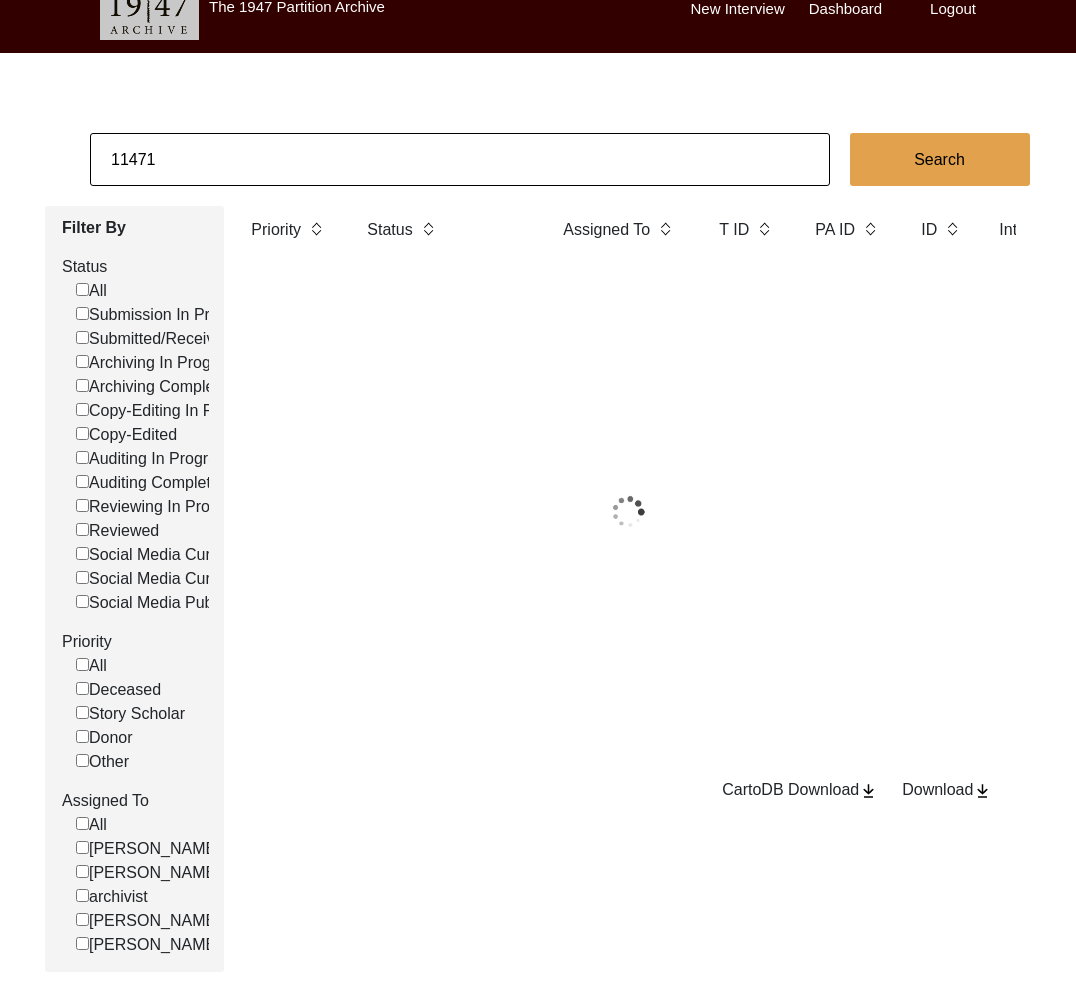 drag, startPoint x: 132, startPoint y: 157, endPoint x: 207, endPoint y: 291, distance: 153.56107 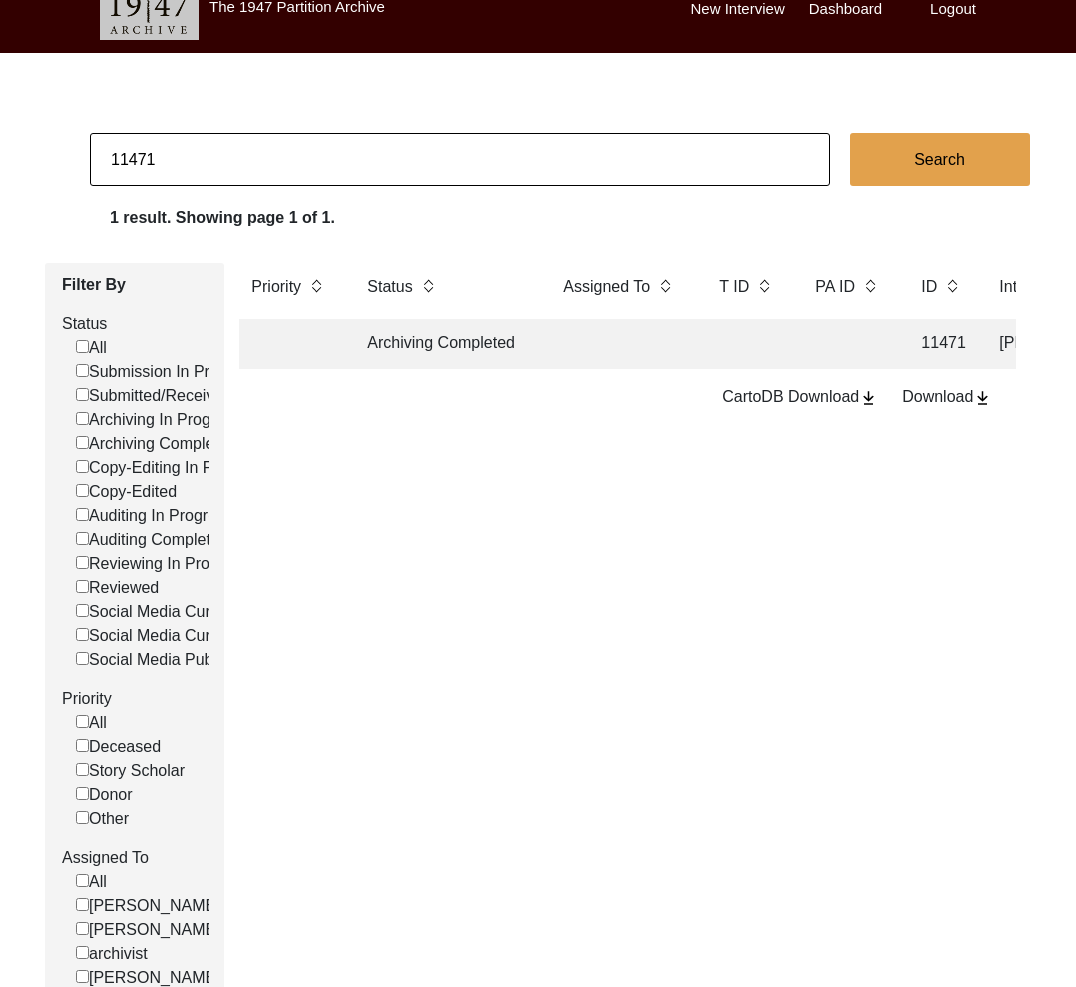 click on "11471" 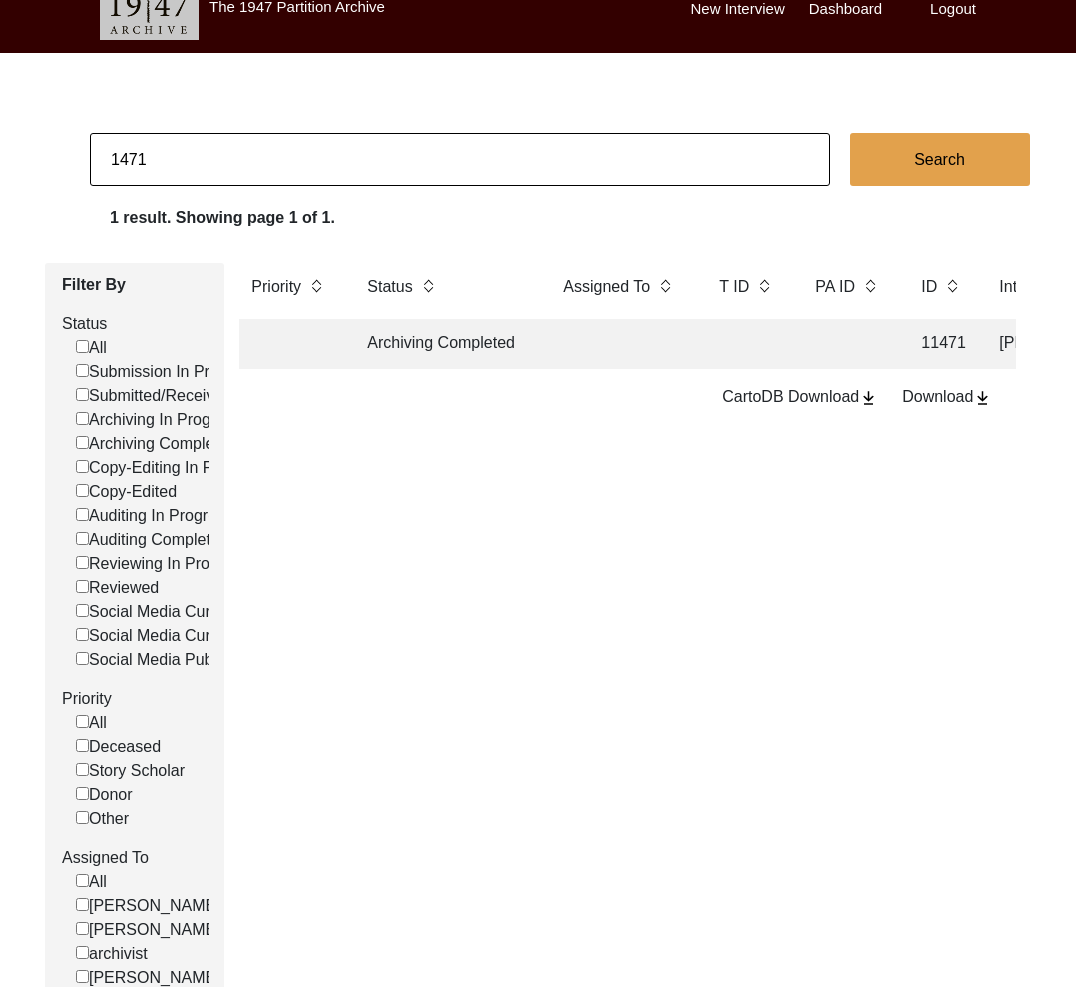 drag, startPoint x: 138, startPoint y: 158, endPoint x: 203, endPoint y: 160, distance: 65.03076 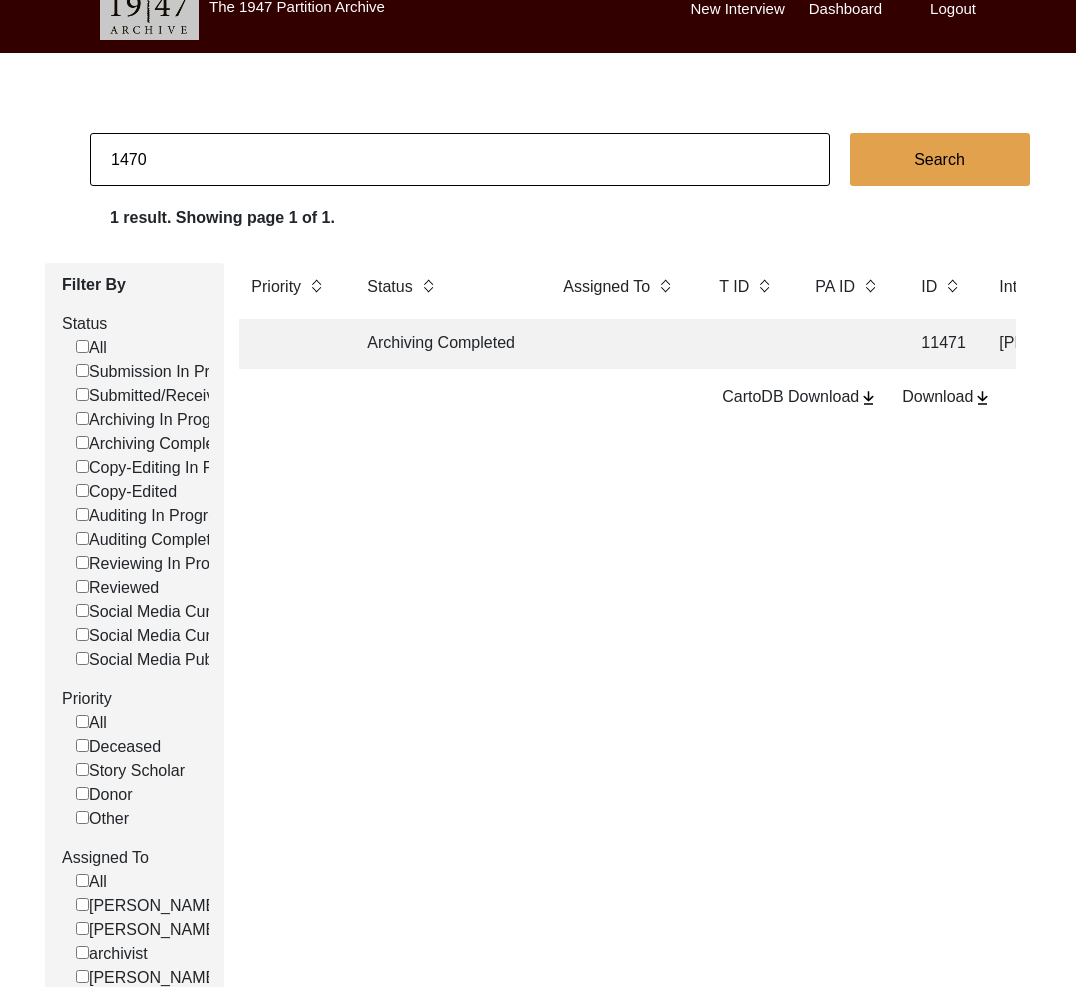 type on "1470" 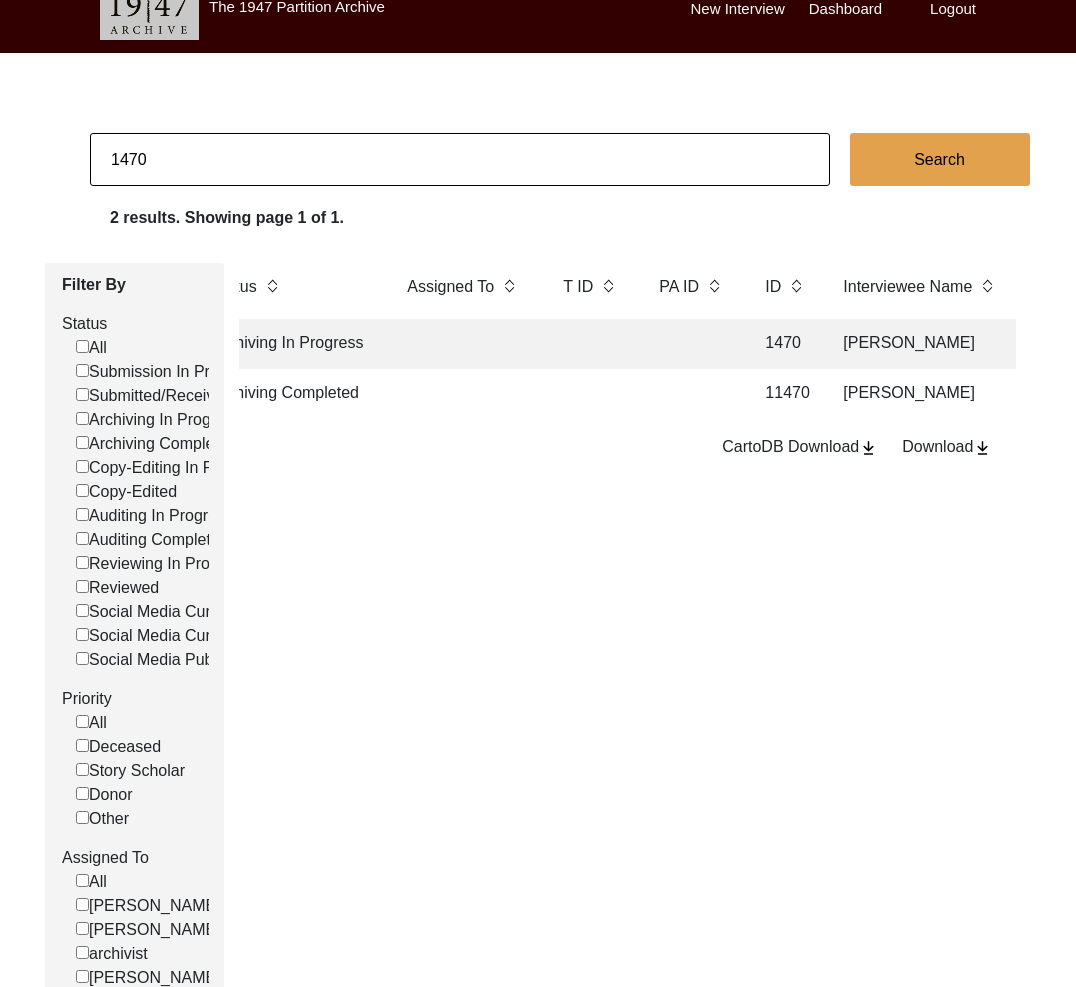 scroll, scrollTop: 0, scrollLeft: 211, axis: horizontal 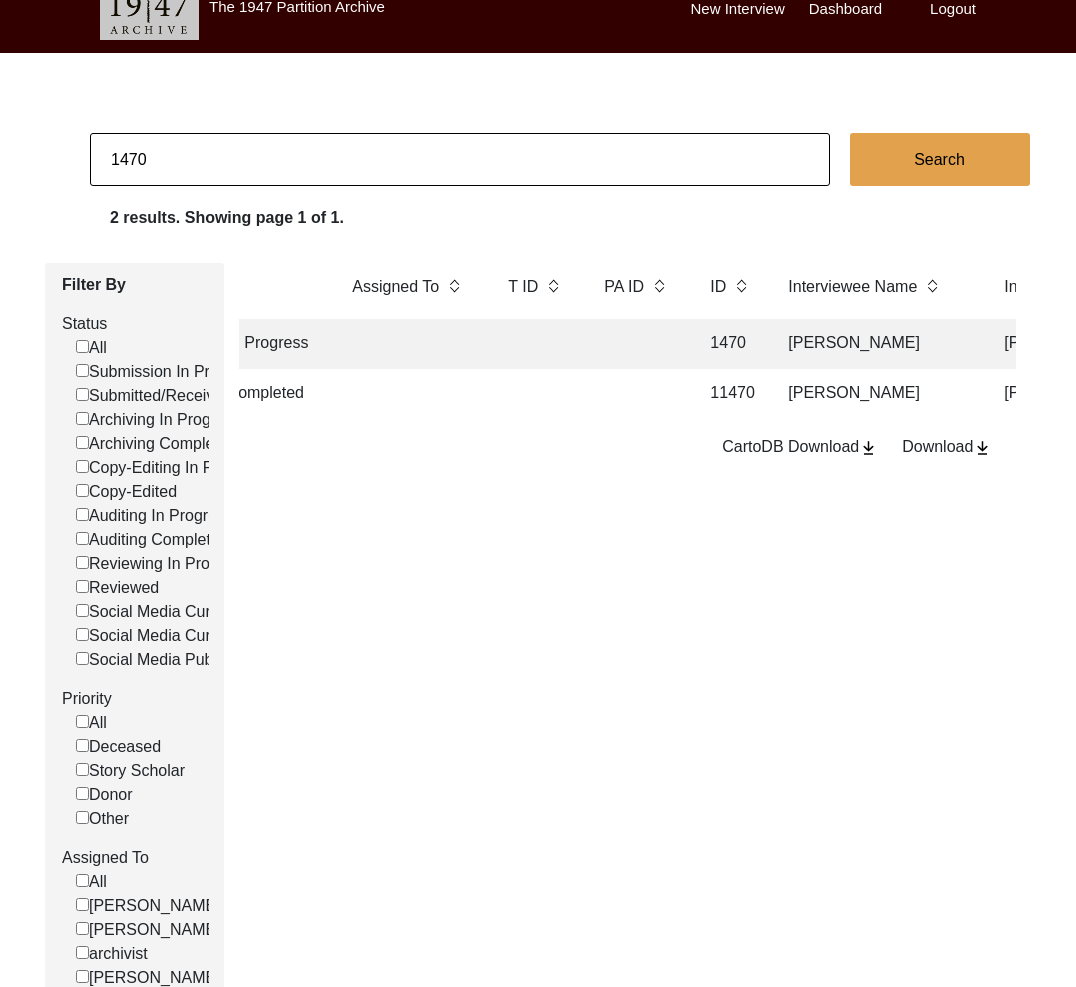 click 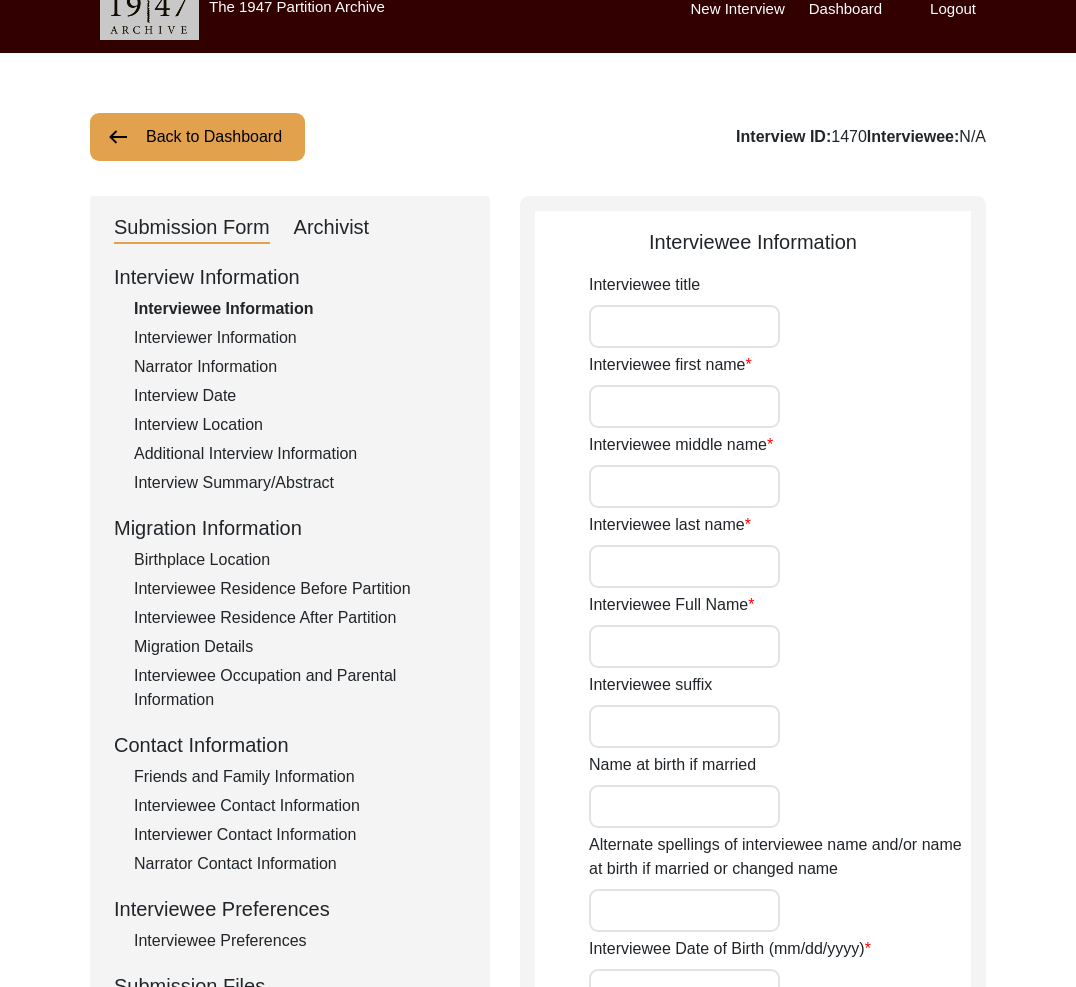 type on "[PERSON_NAME]" 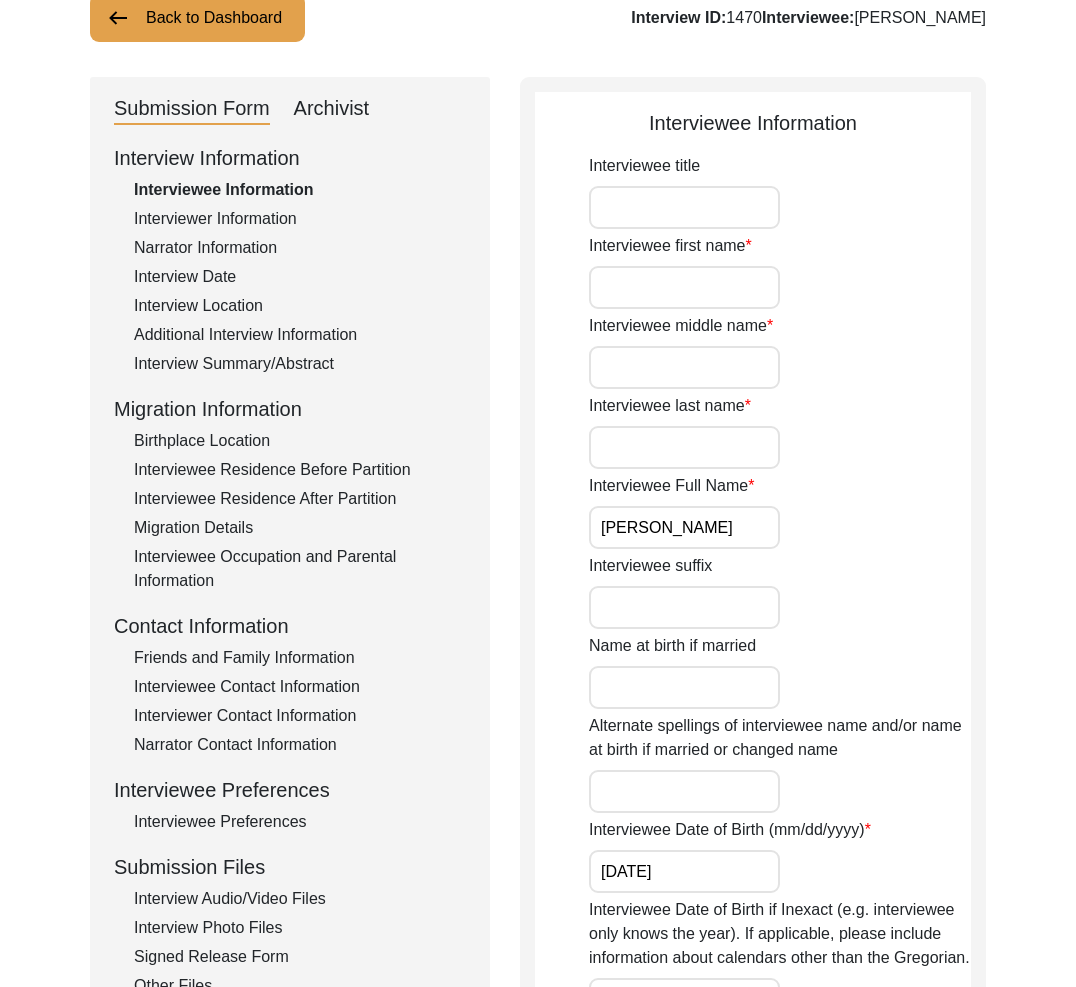 scroll, scrollTop: 373, scrollLeft: 0, axis: vertical 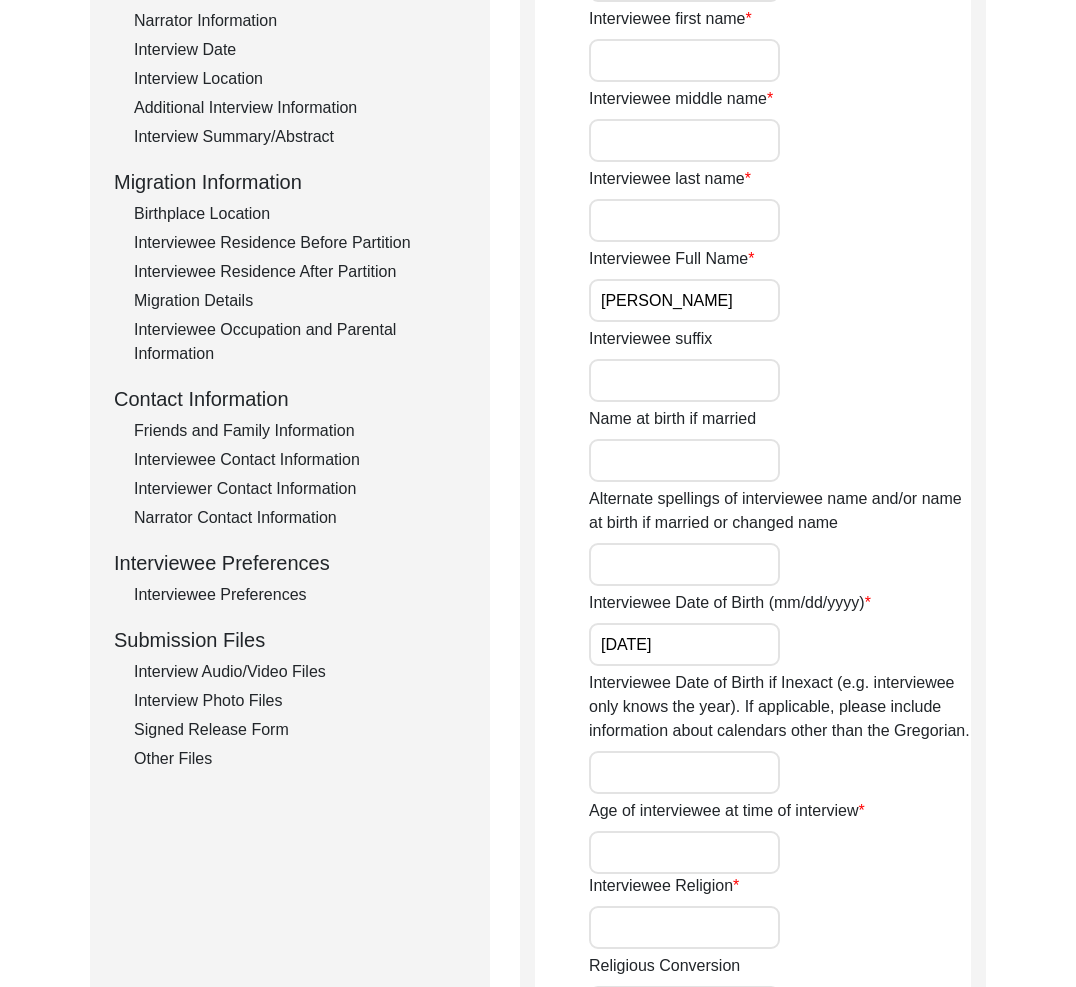 click on "Other Files" 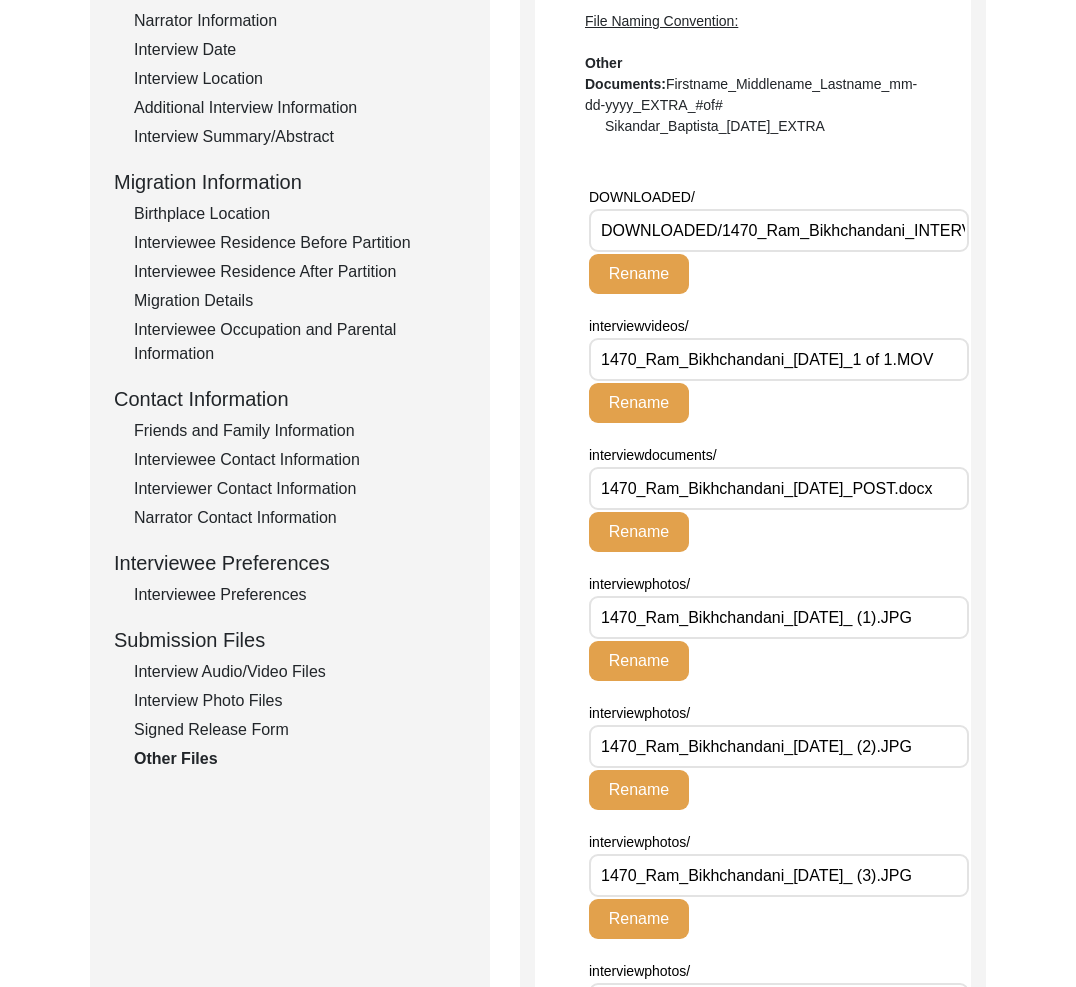 scroll, scrollTop: 0, scrollLeft: 72, axis: horizontal 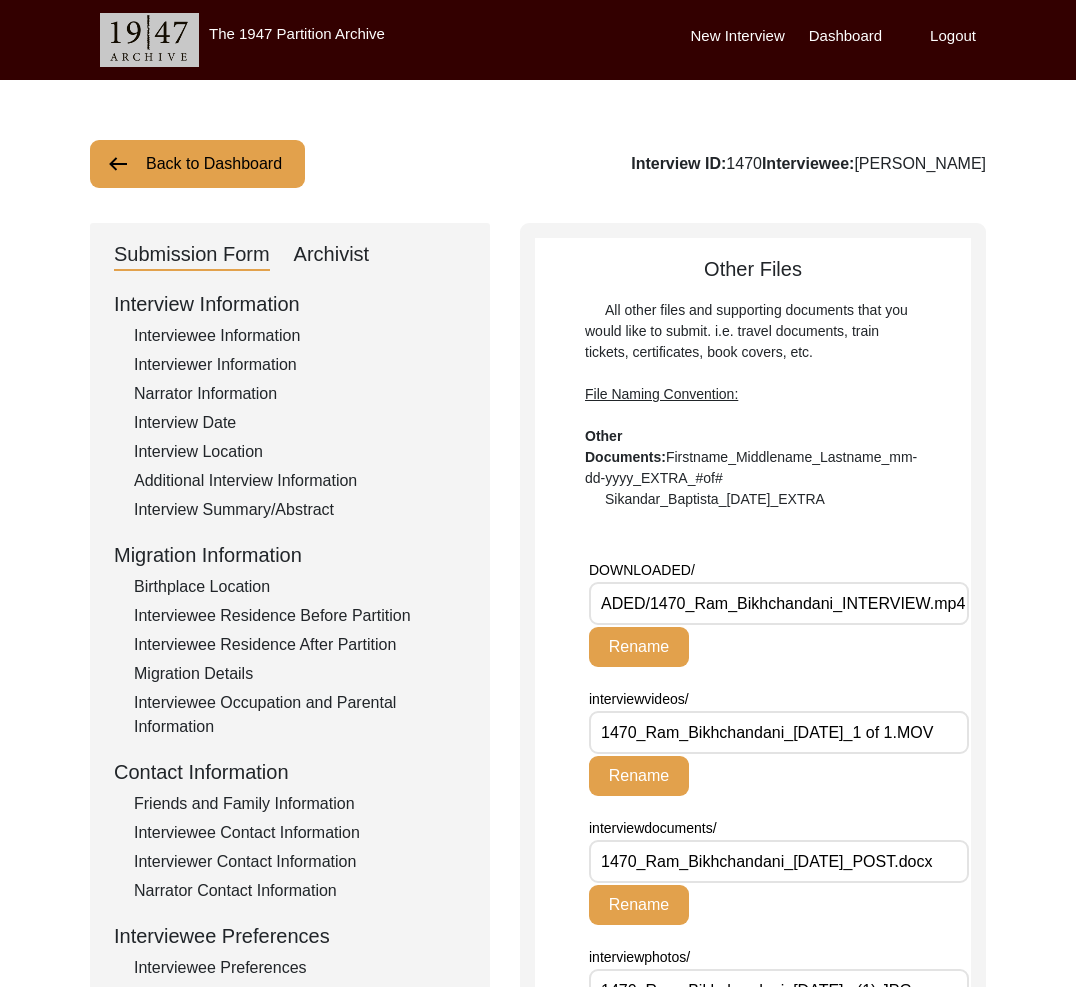 click on "Back to Dashboard" 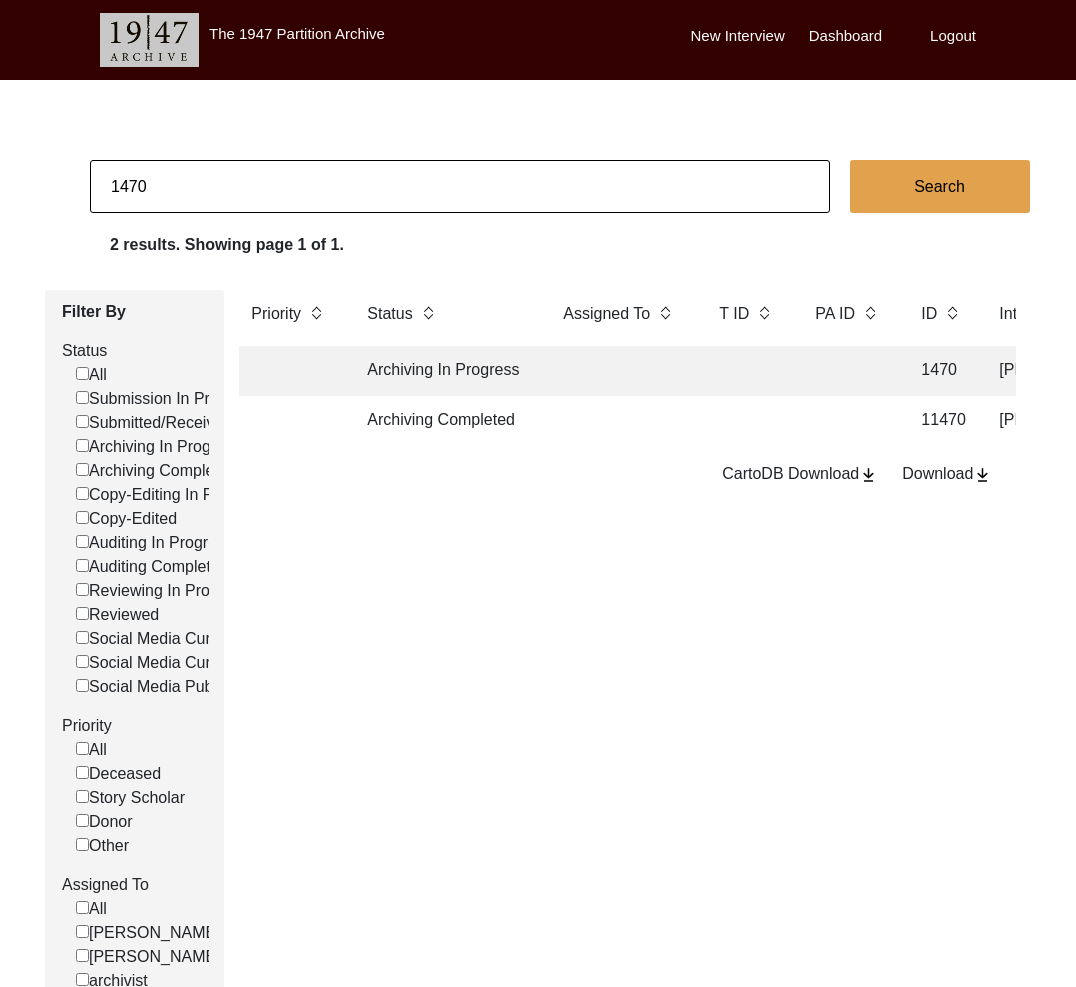 click on "1470" 